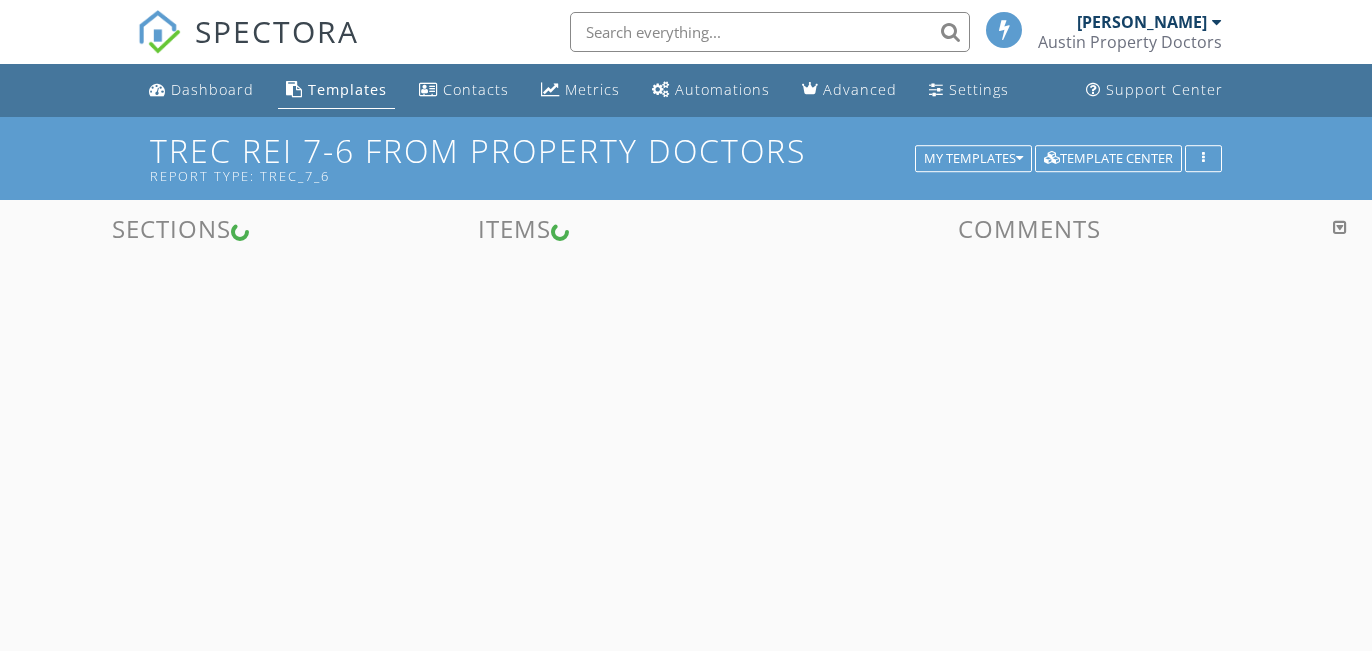 scroll, scrollTop: 0, scrollLeft: 0, axis: both 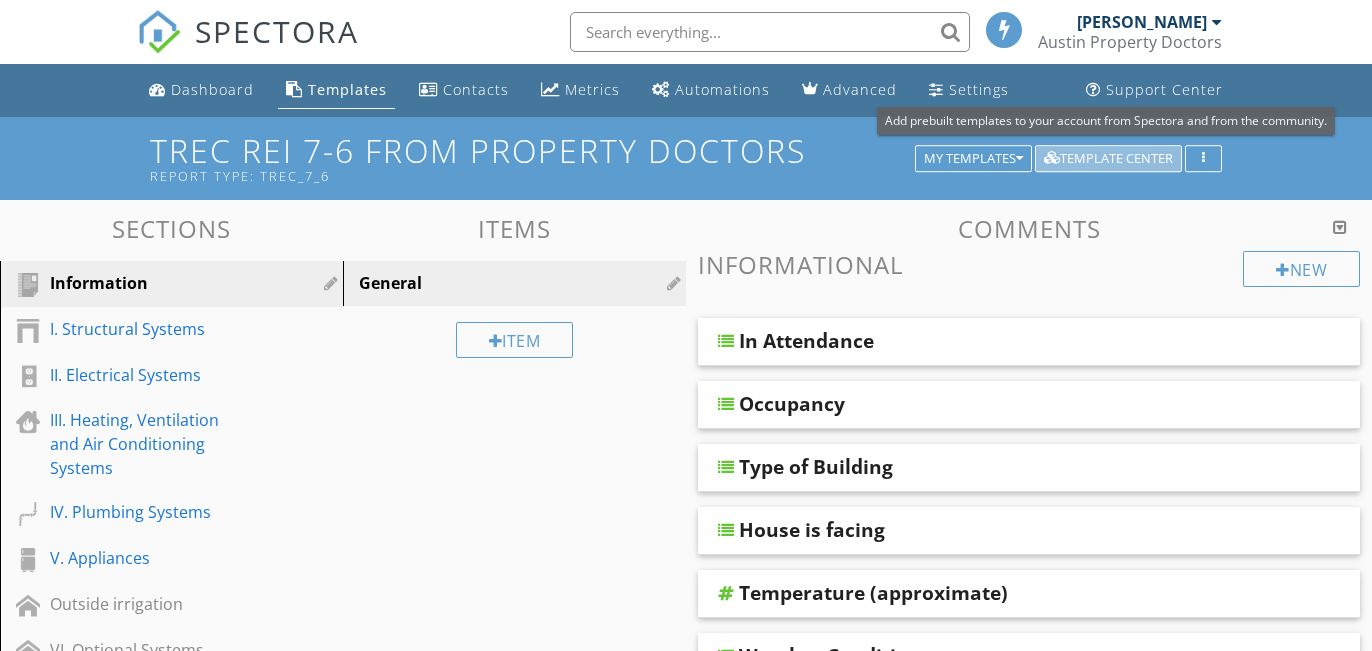 click on "Template Center" at bounding box center [1108, 159] 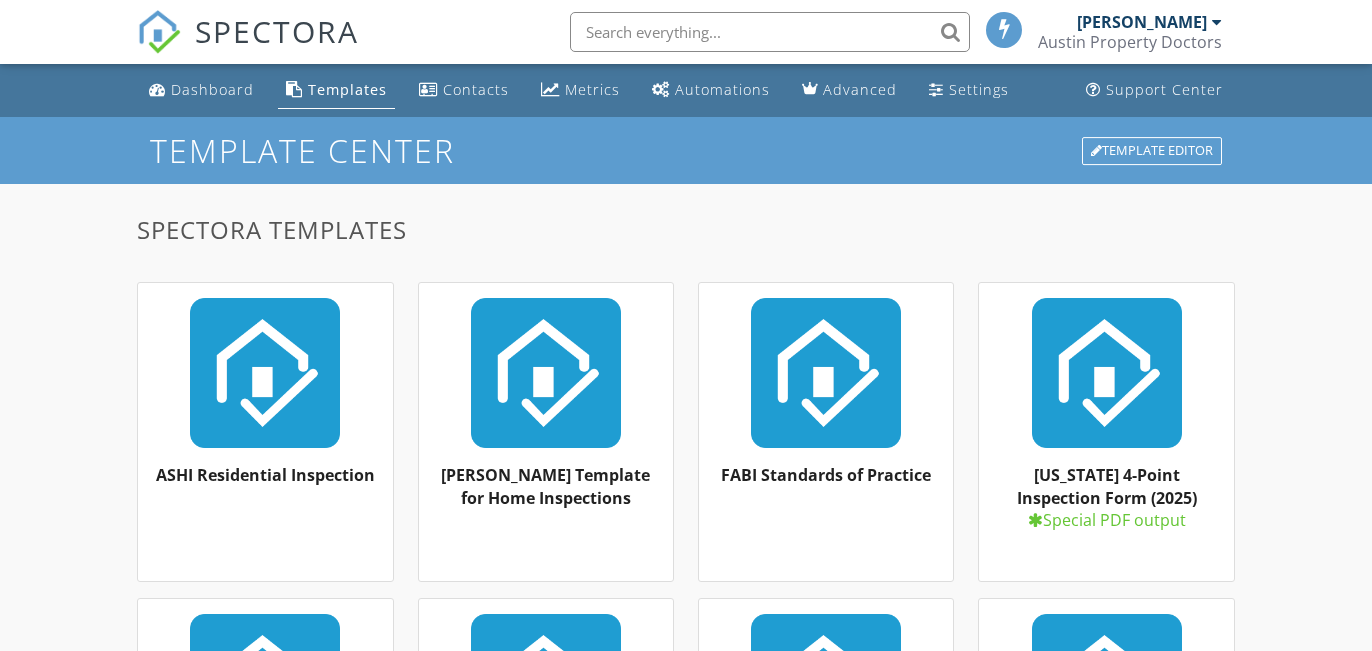 scroll, scrollTop: 119, scrollLeft: 0, axis: vertical 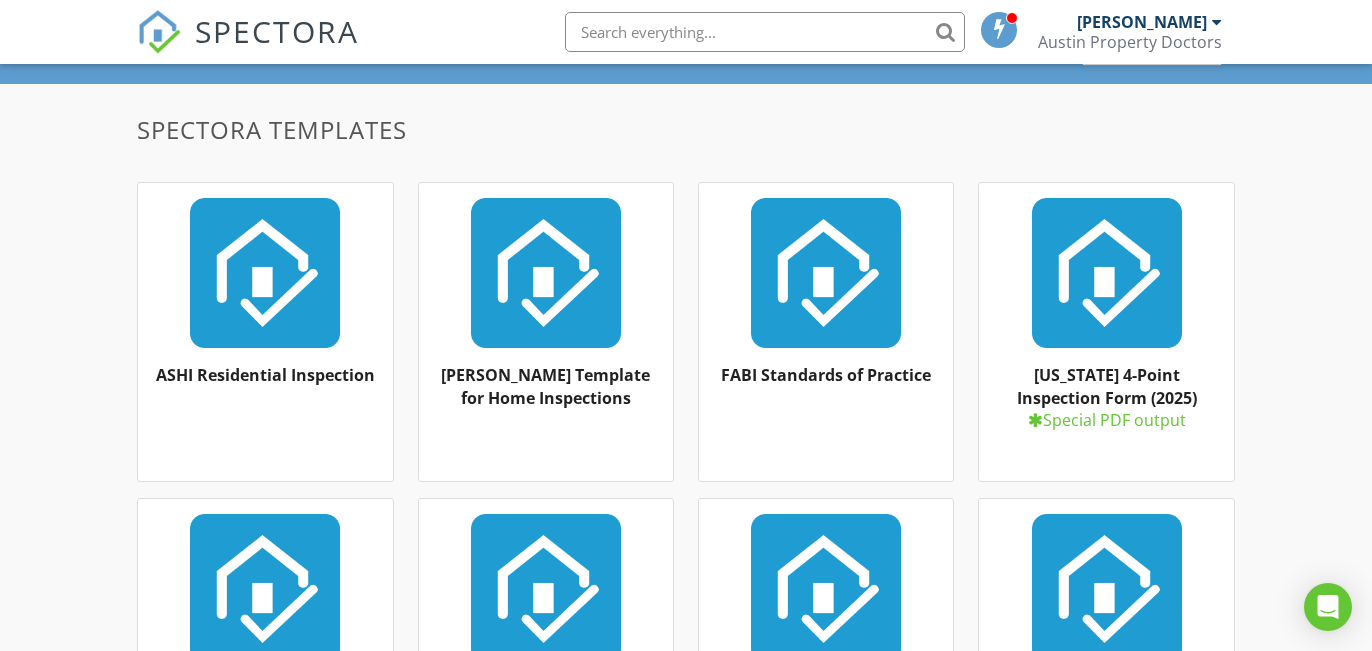 click at bounding box center [546, 273] 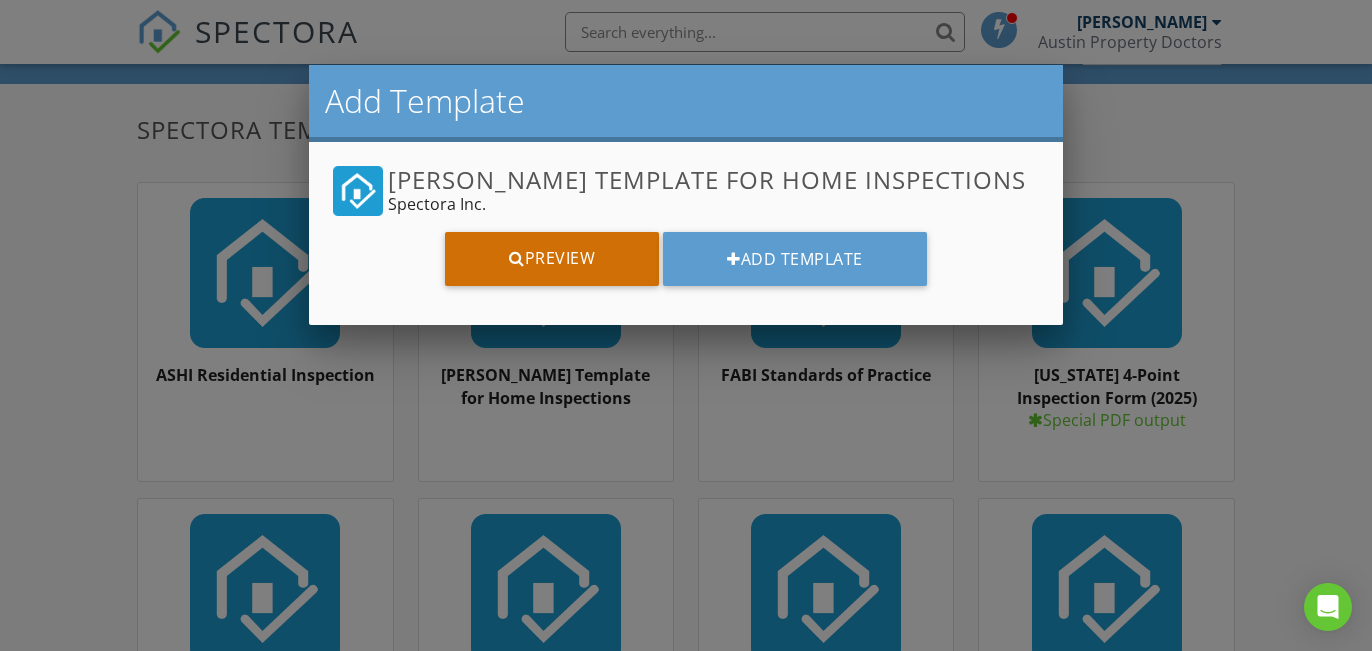click on "Preview" at bounding box center [552, 259] 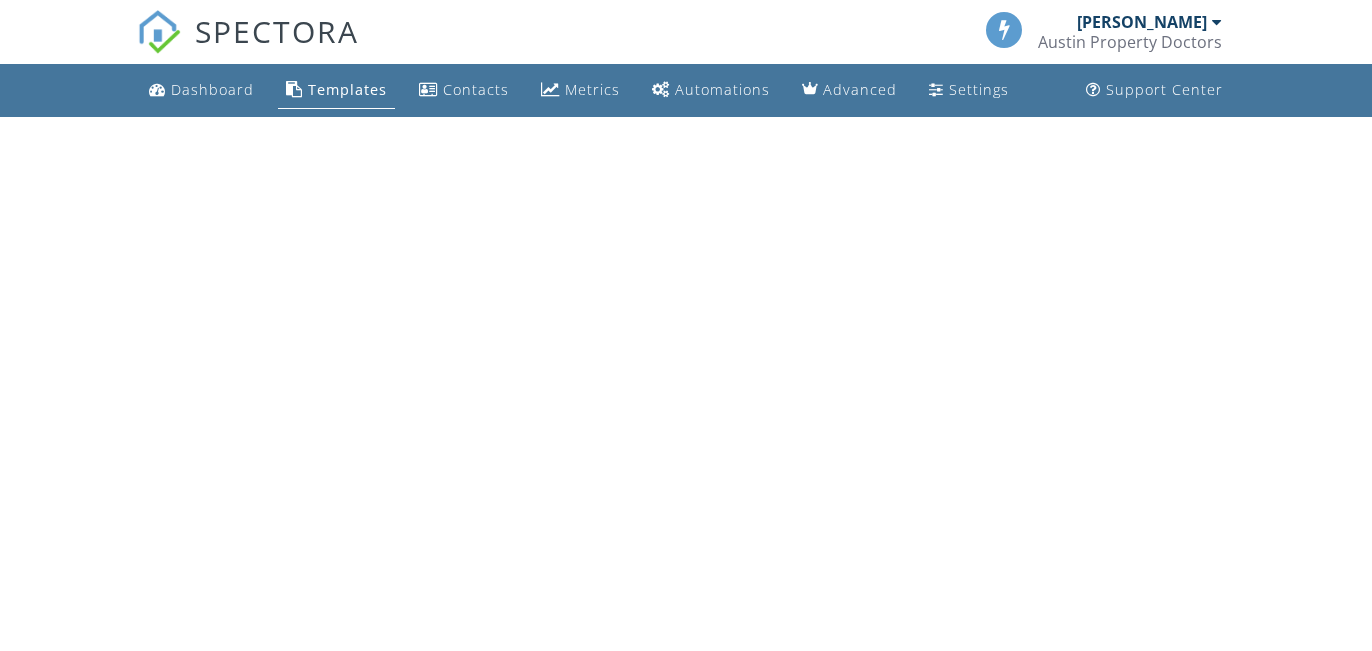scroll, scrollTop: 0, scrollLeft: 0, axis: both 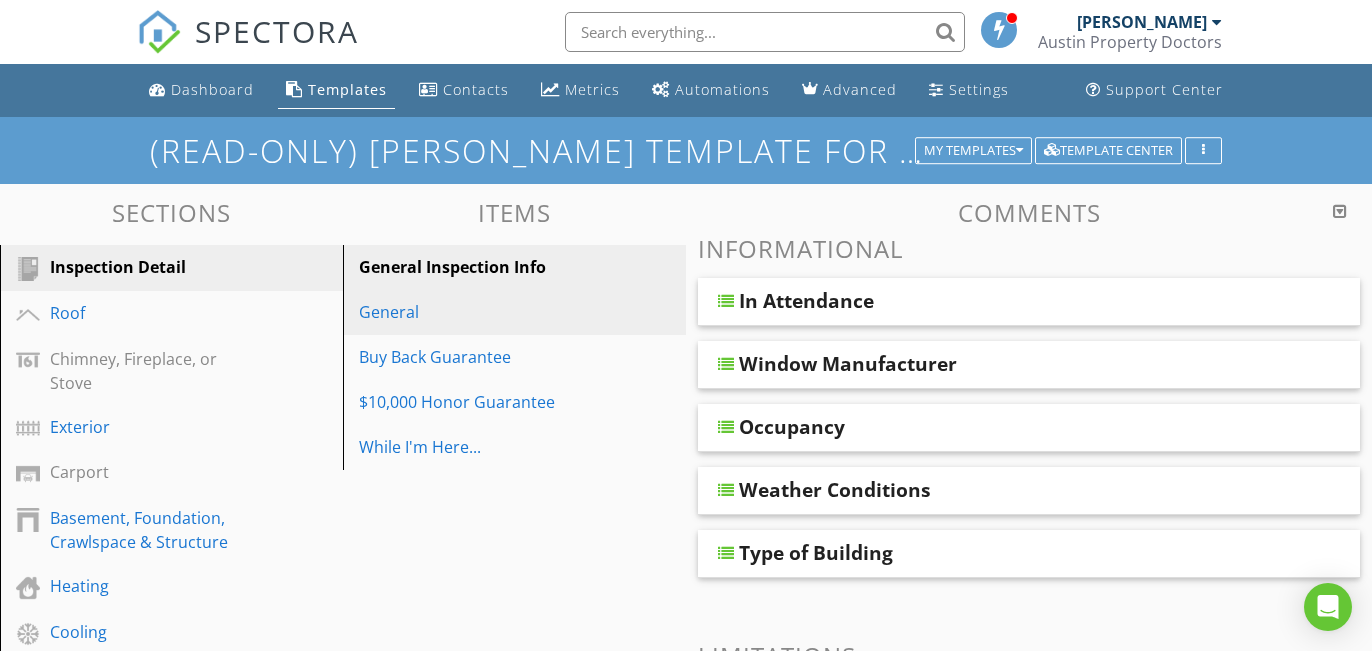 click on "General" at bounding box center [480, 312] 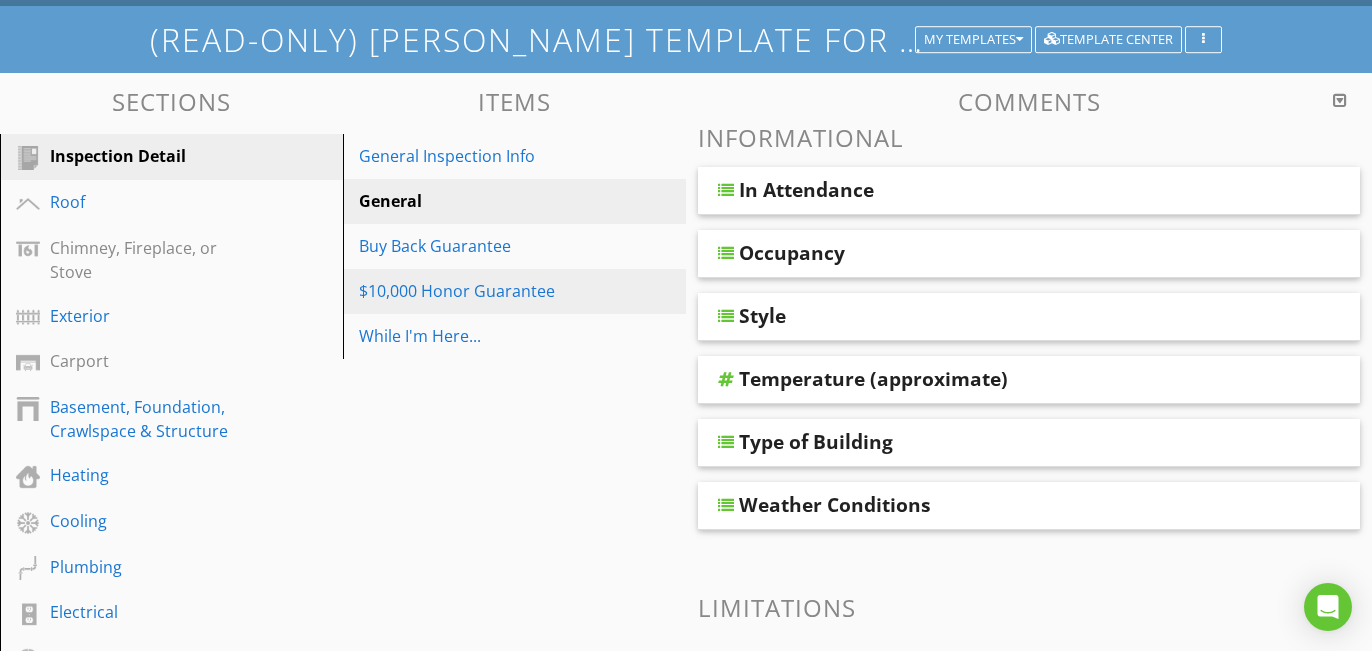 scroll, scrollTop: 113, scrollLeft: 0, axis: vertical 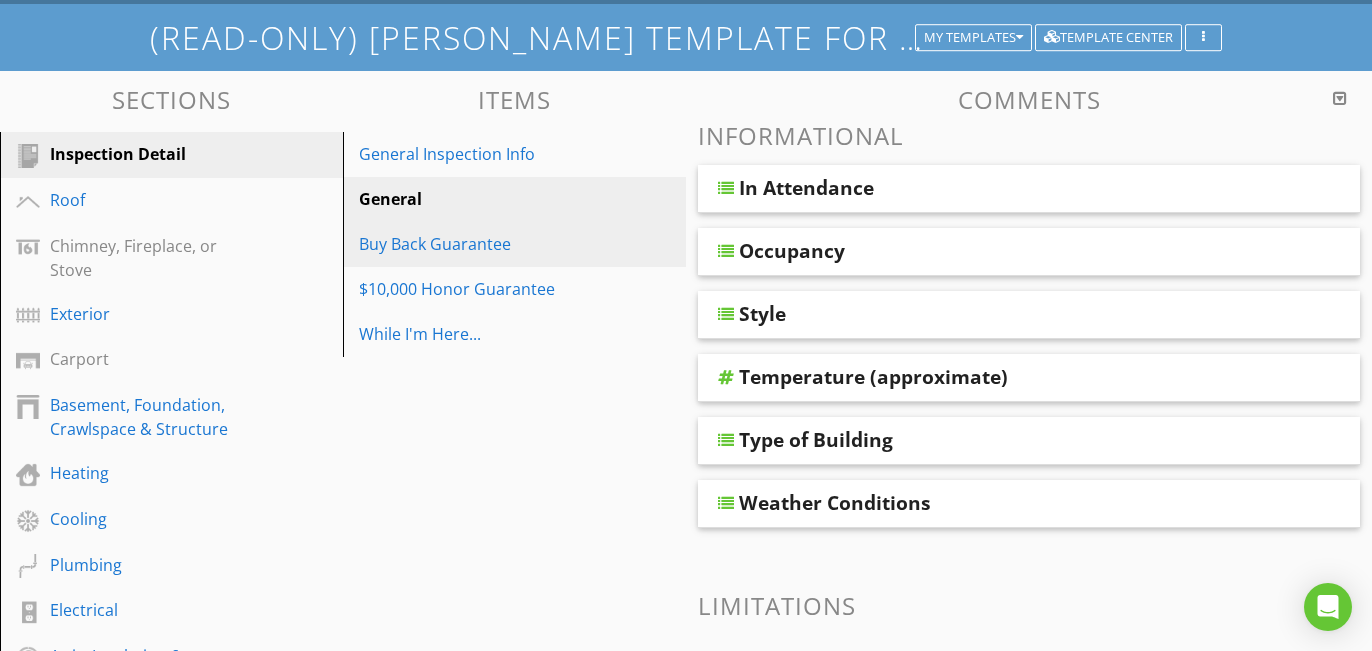 click on "Buy Back Guarantee" at bounding box center [480, 244] 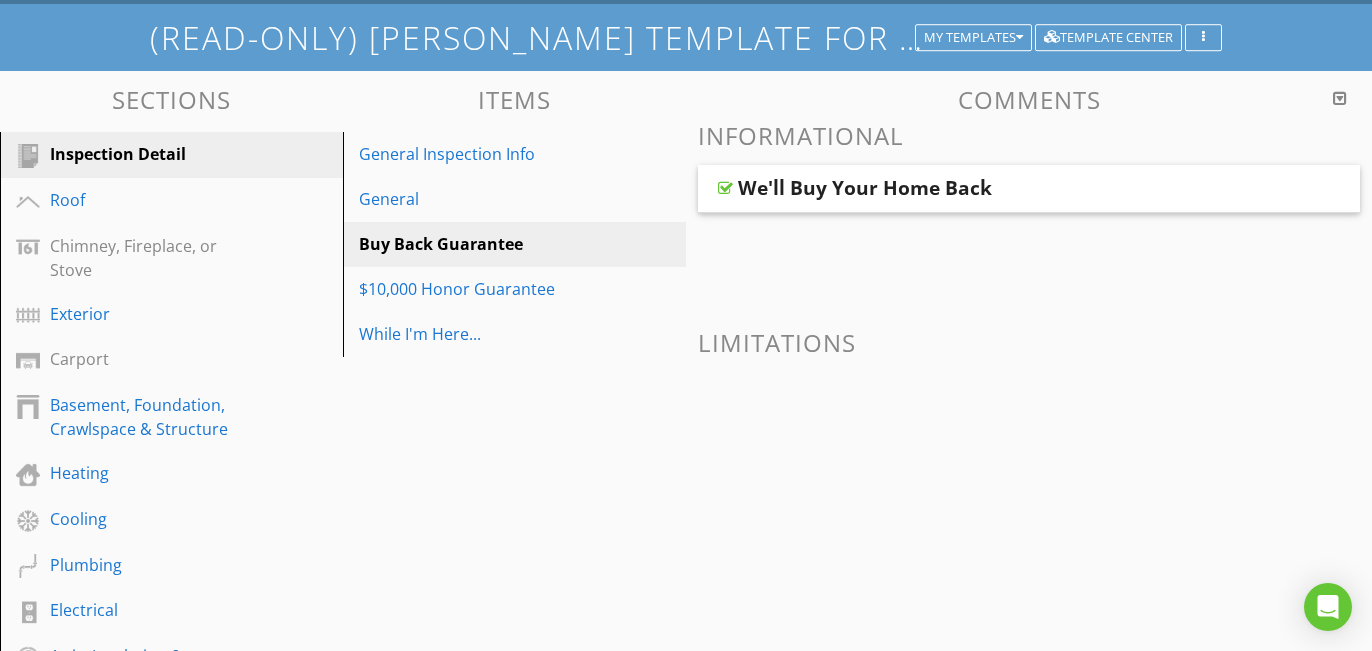 click on "We'll Buy Your Home Back" at bounding box center (865, 188) 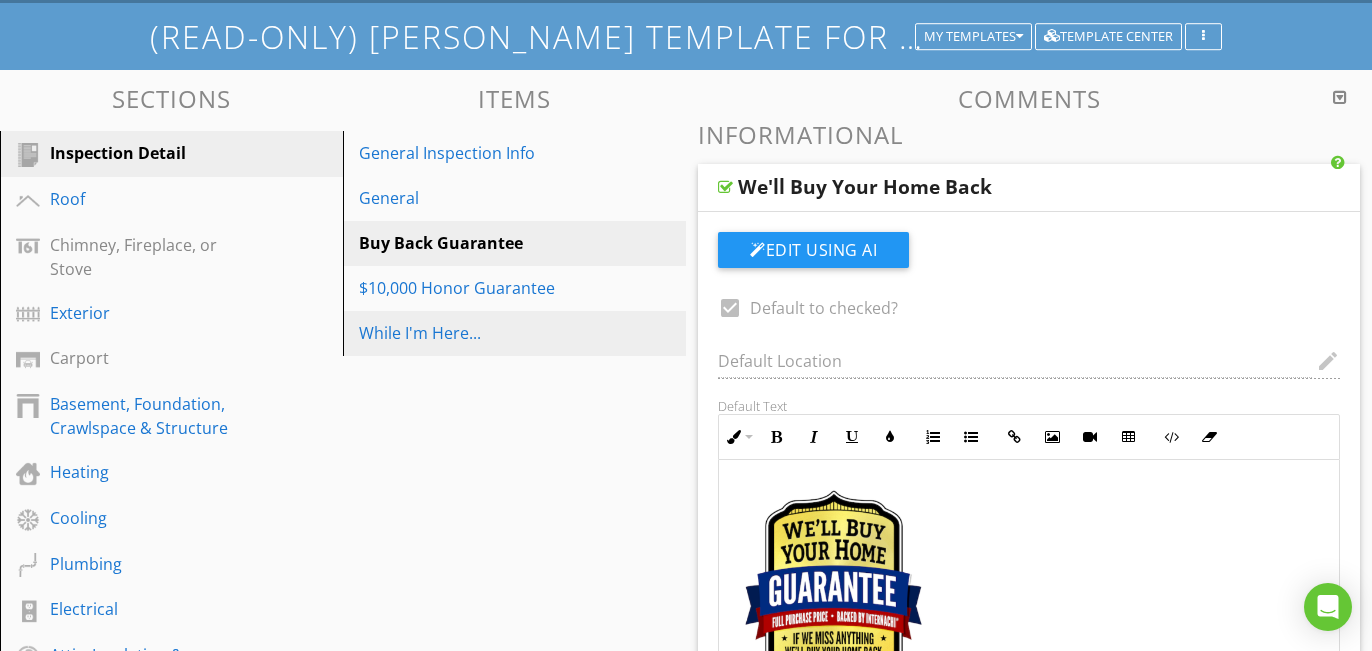 scroll, scrollTop: 120, scrollLeft: 0, axis: vertical 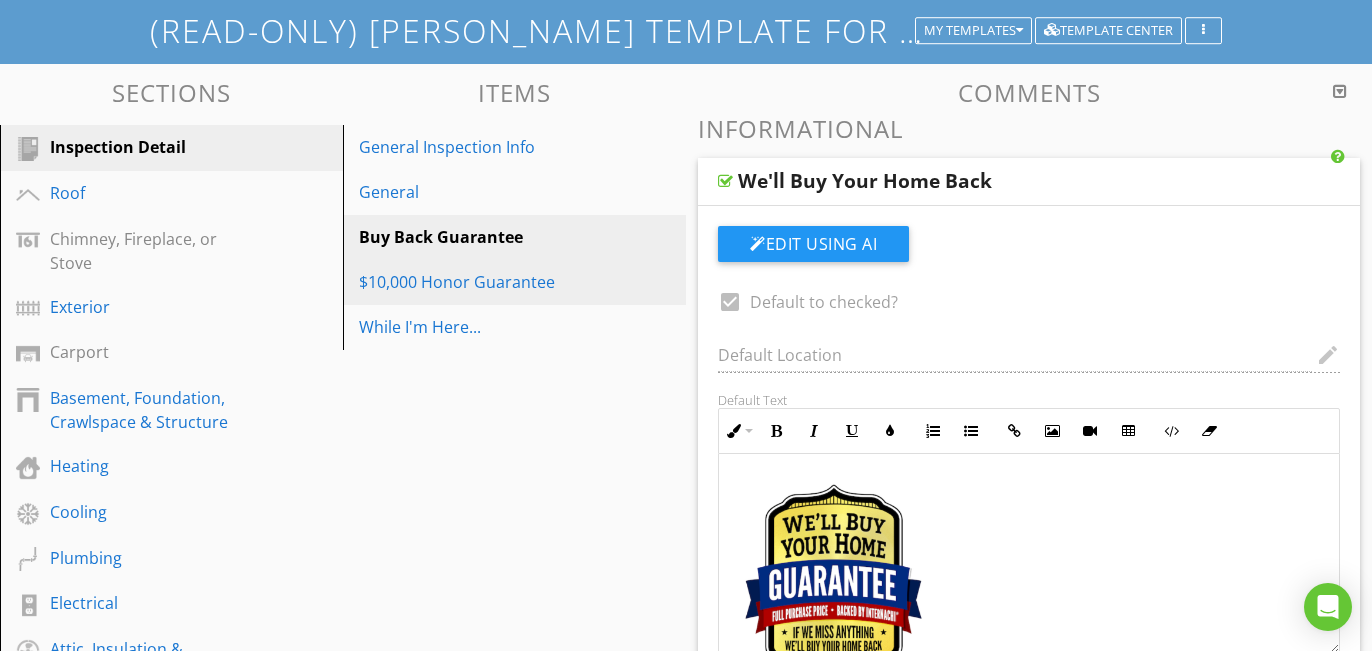 click on "$10,000 Honor Guarantee" at bounding box center (480, 282) 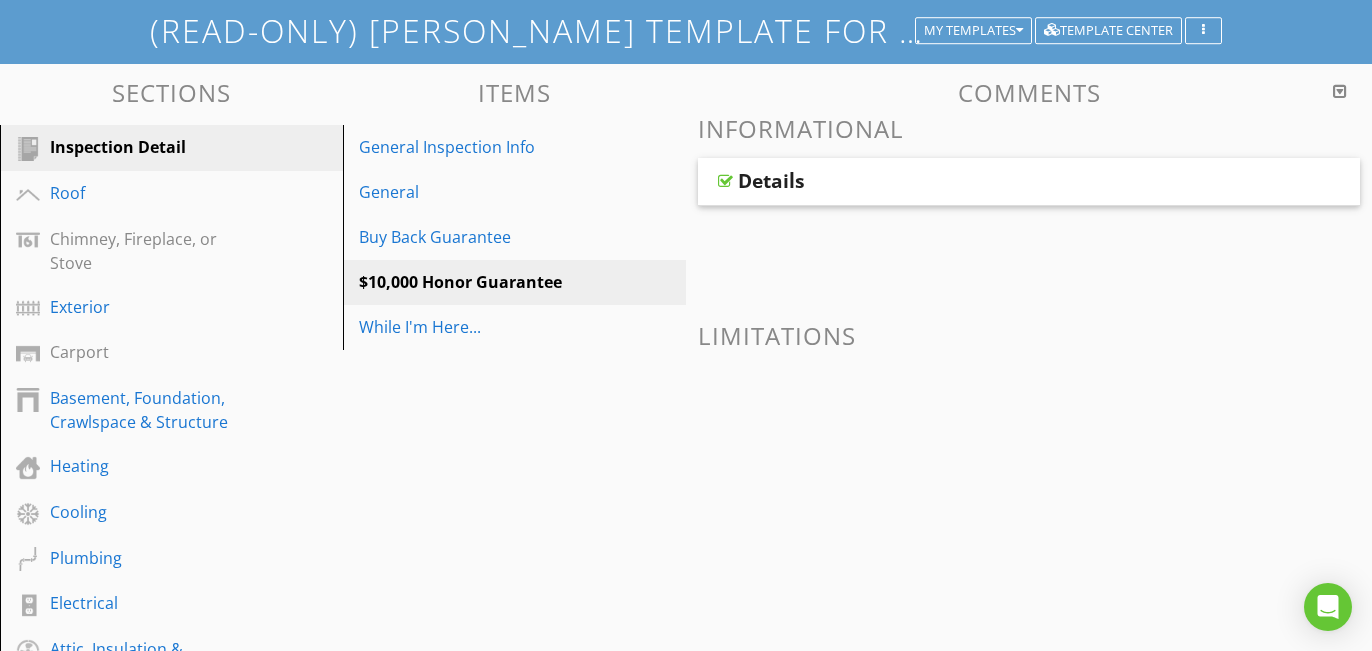 click on "Details" at bounding box center (771, 181) 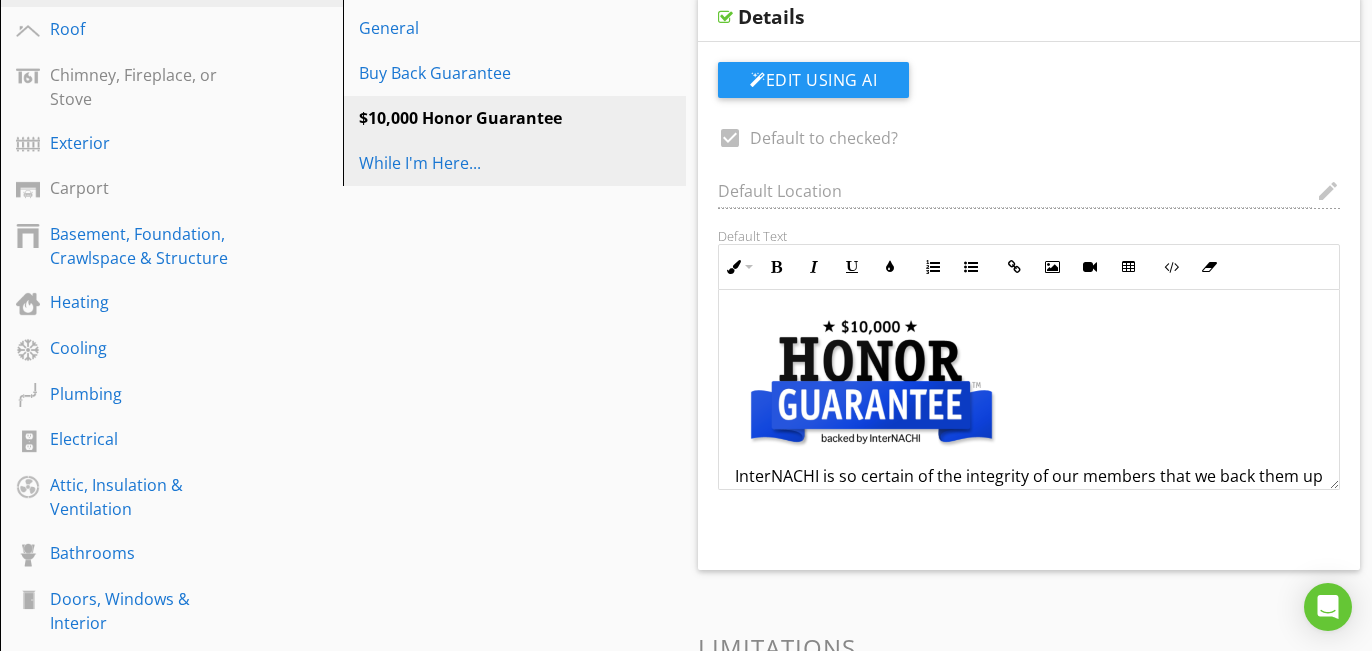 scroll, scrollTop: 277, scrollLeft: 0, axis: vertical 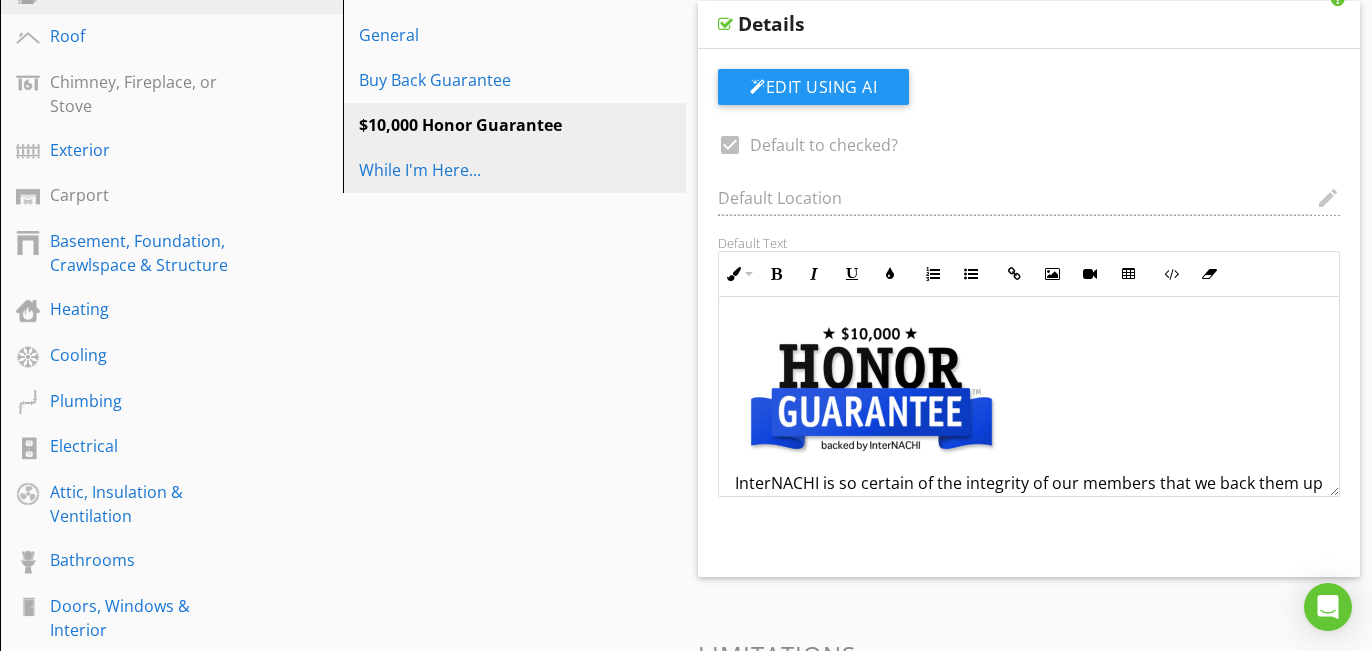 click on "While I'm Here..." at bounding box center (480, 170) 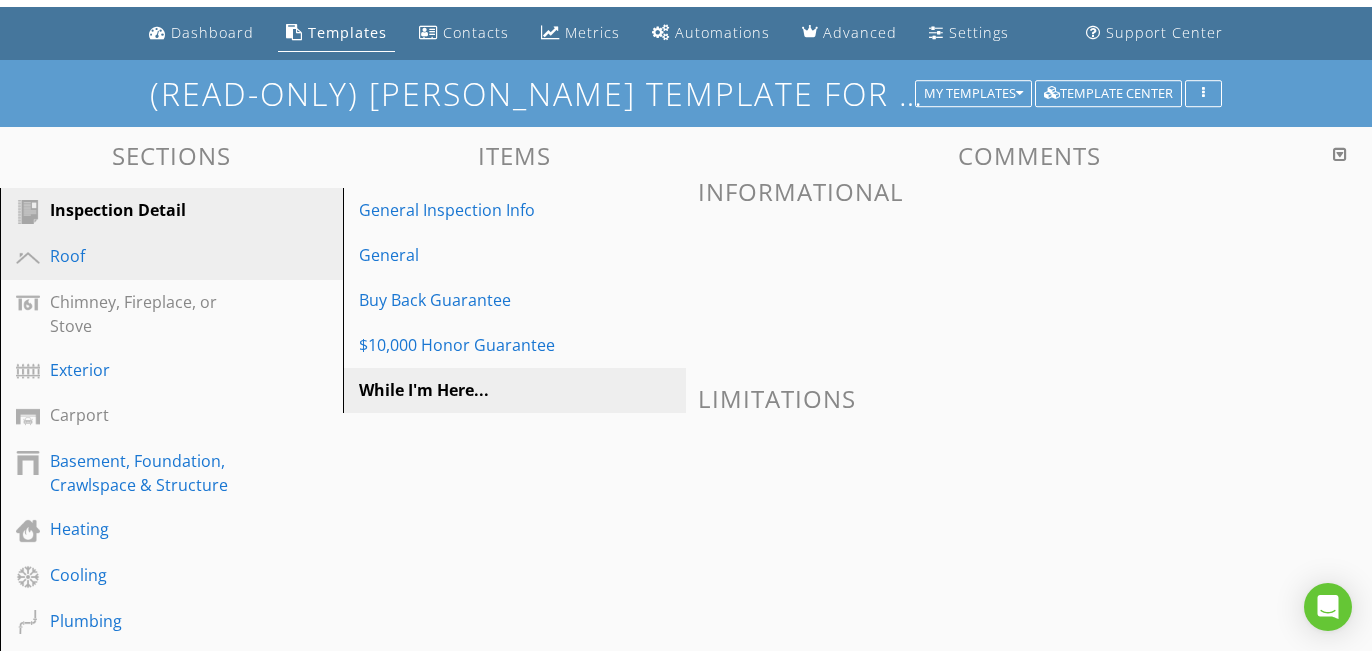 scroll, scrollTop: 56, scrollLeft: 0, axis: vertical 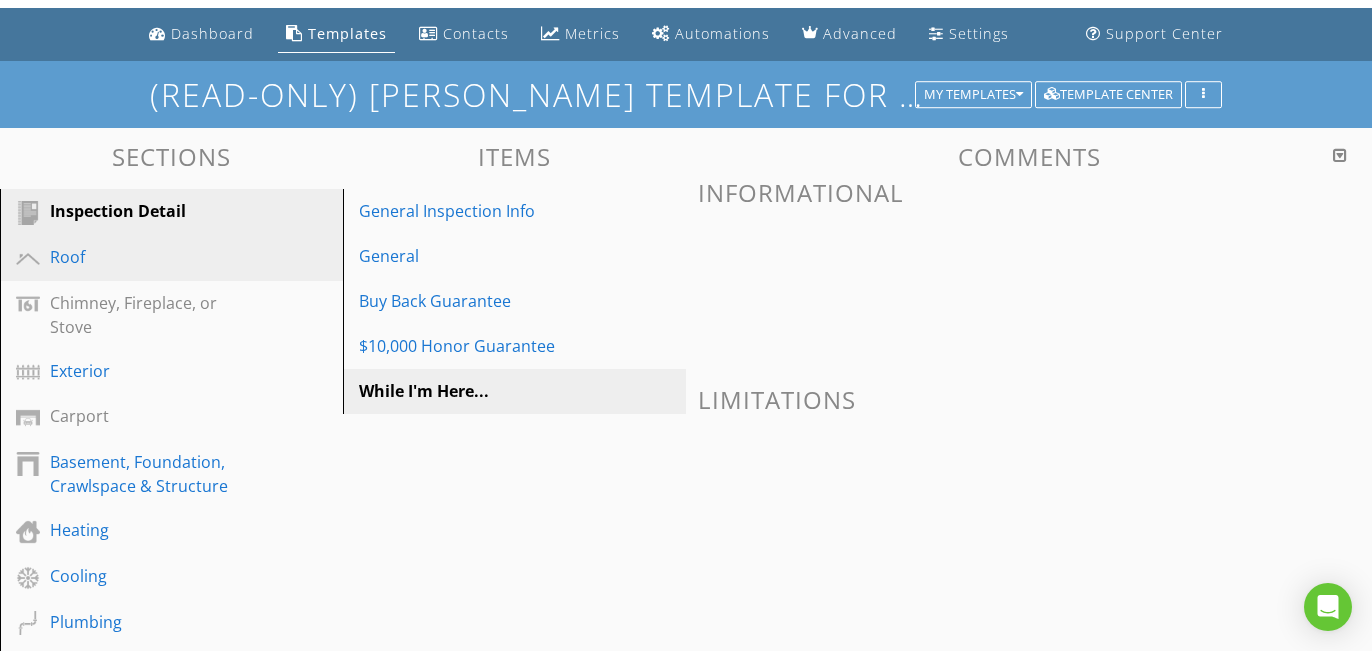 click on "Roof" at bounding box center [149, 257] 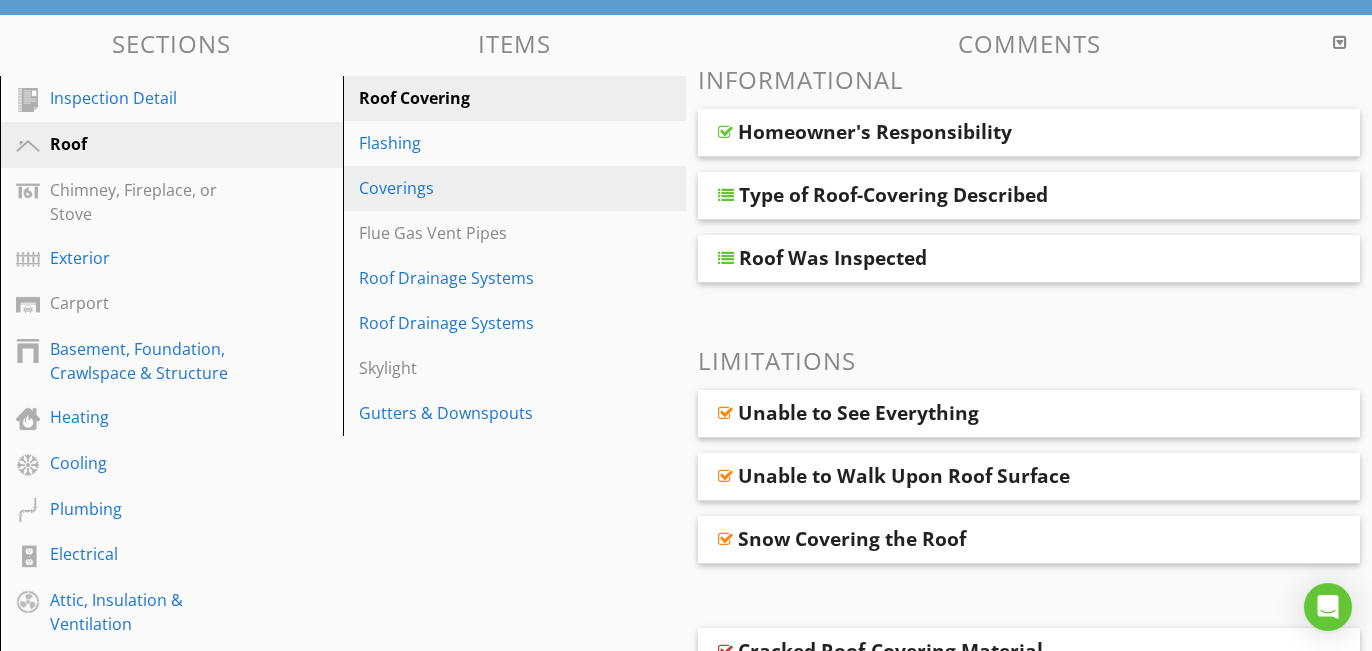 scroll, scrollTop: 165, scrollLeft: 0, axis: vertical 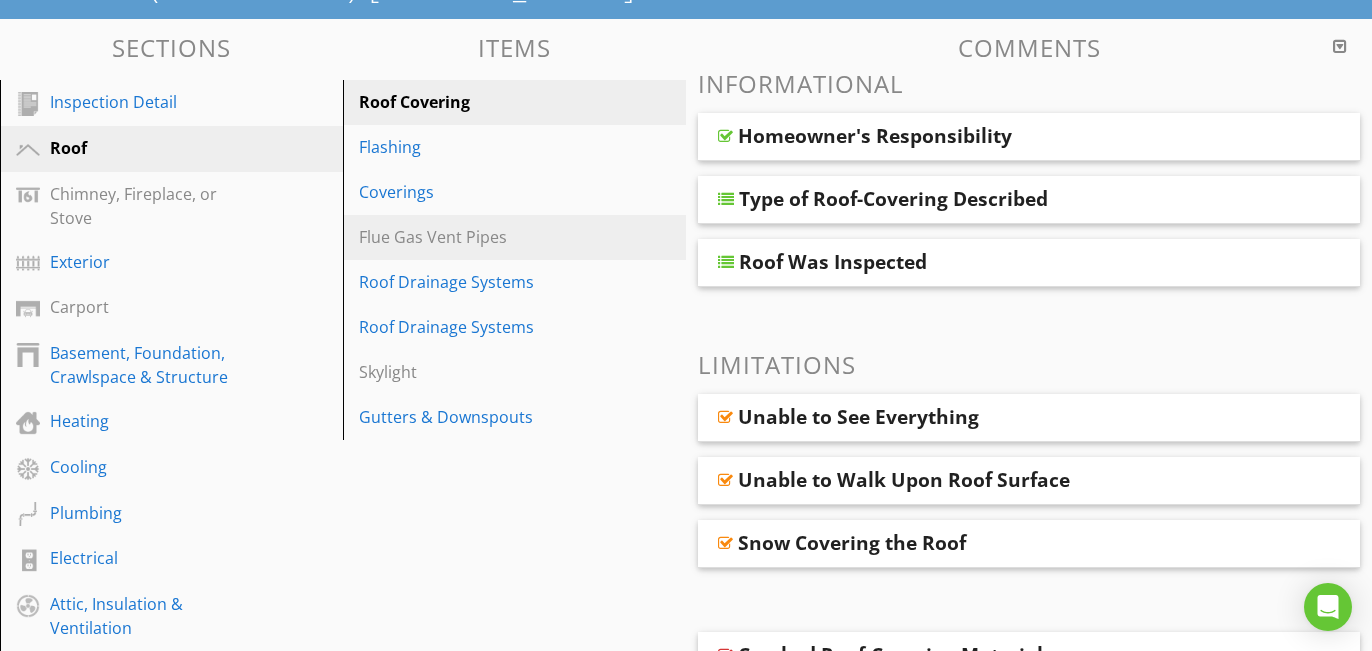 drag, startPoint x: 401, startPoint y: 146, endPoint x: 448, endPoint y: 250, distance: 114.12712 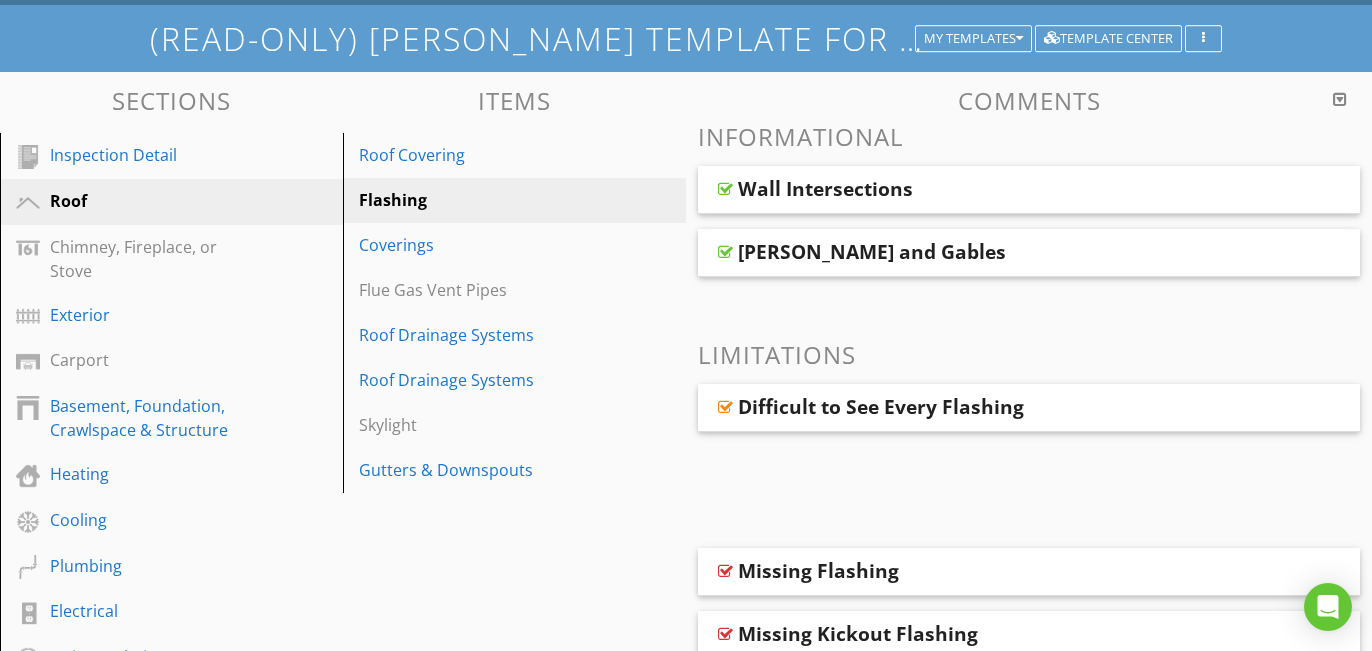 scroll, scrollTop: 116, scrollLeft: 0, axis: vertical 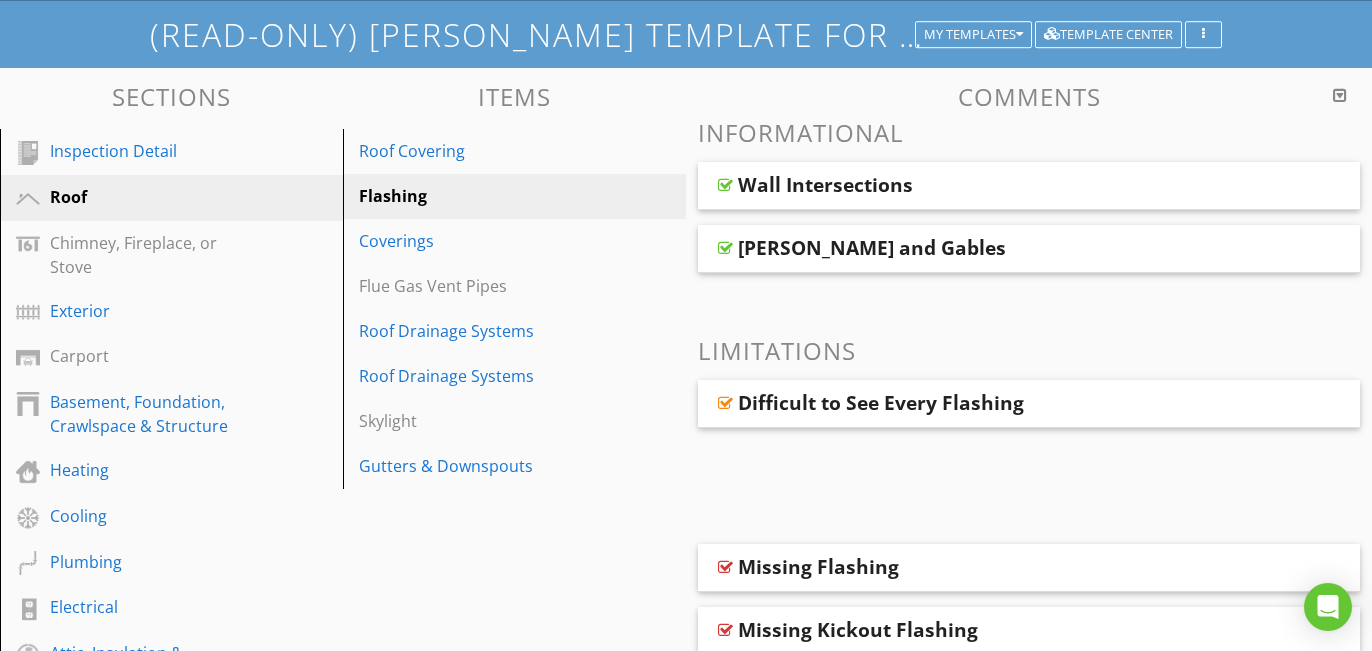 click at bounding box center [1340, 95] 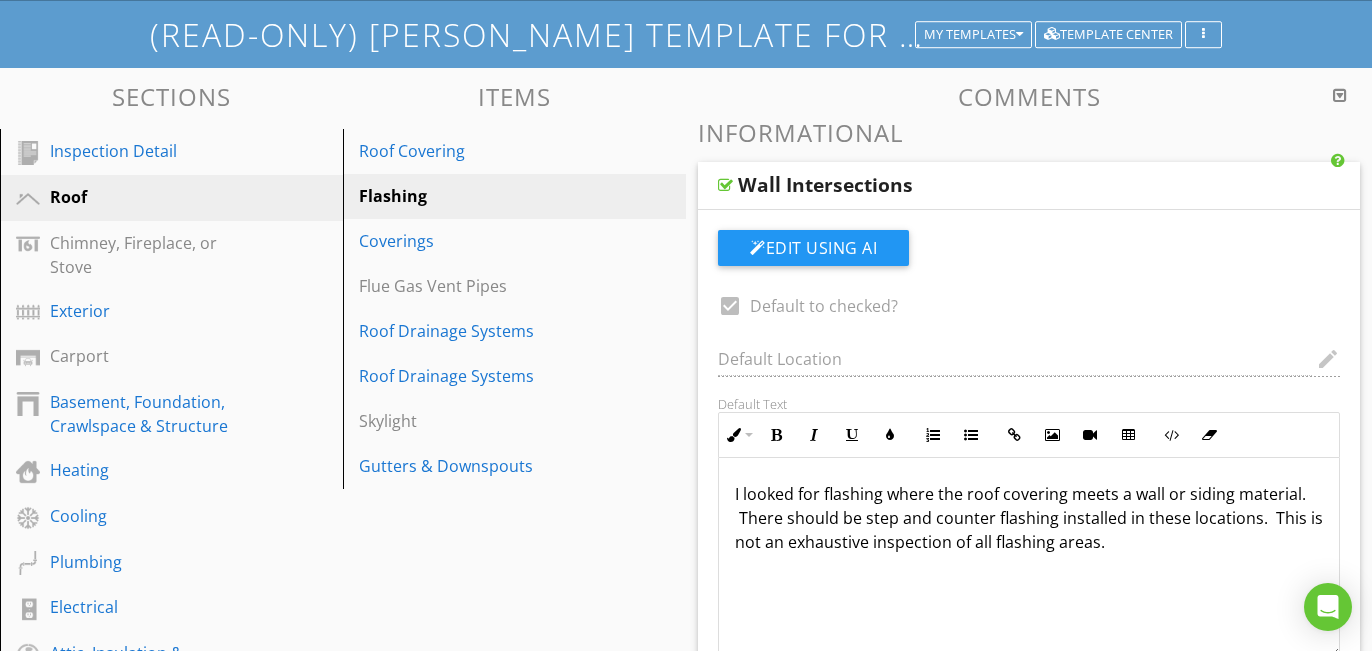 scroll, scrollTop: 119, scrollLeft: 0, axis: vertical 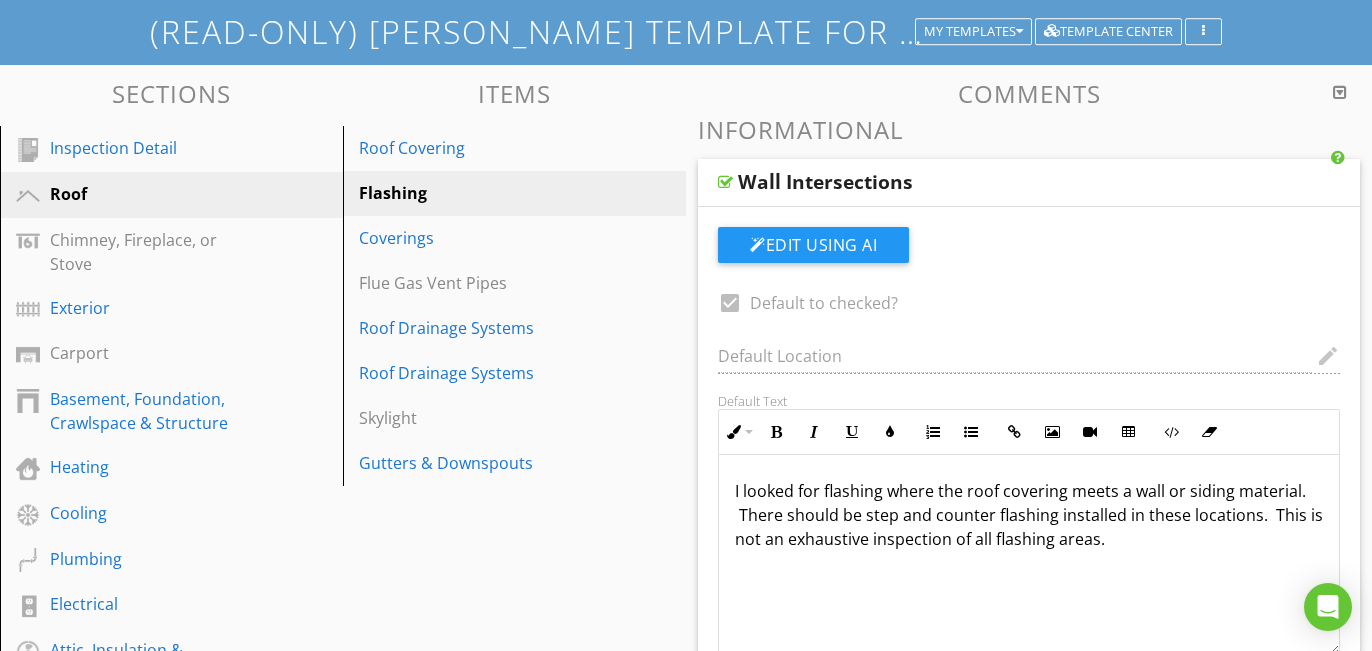 click at bounding box center [1340, 92] 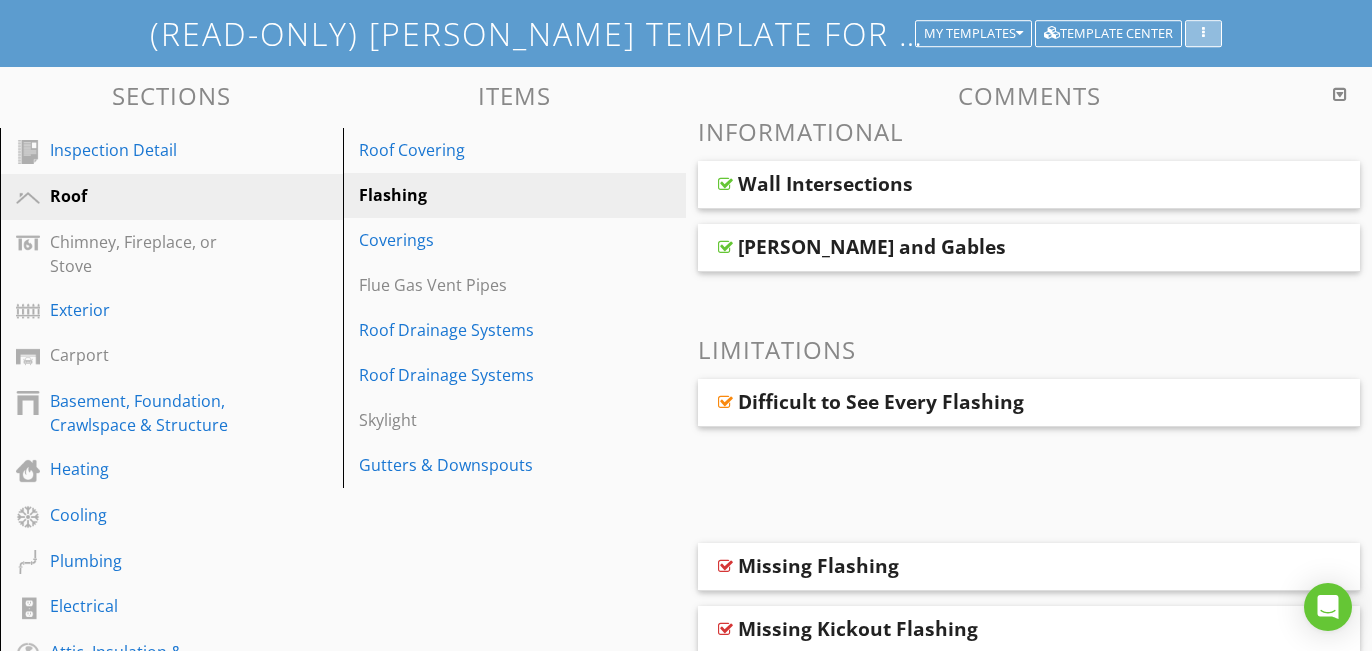 click at bounding box center [1203, 34] 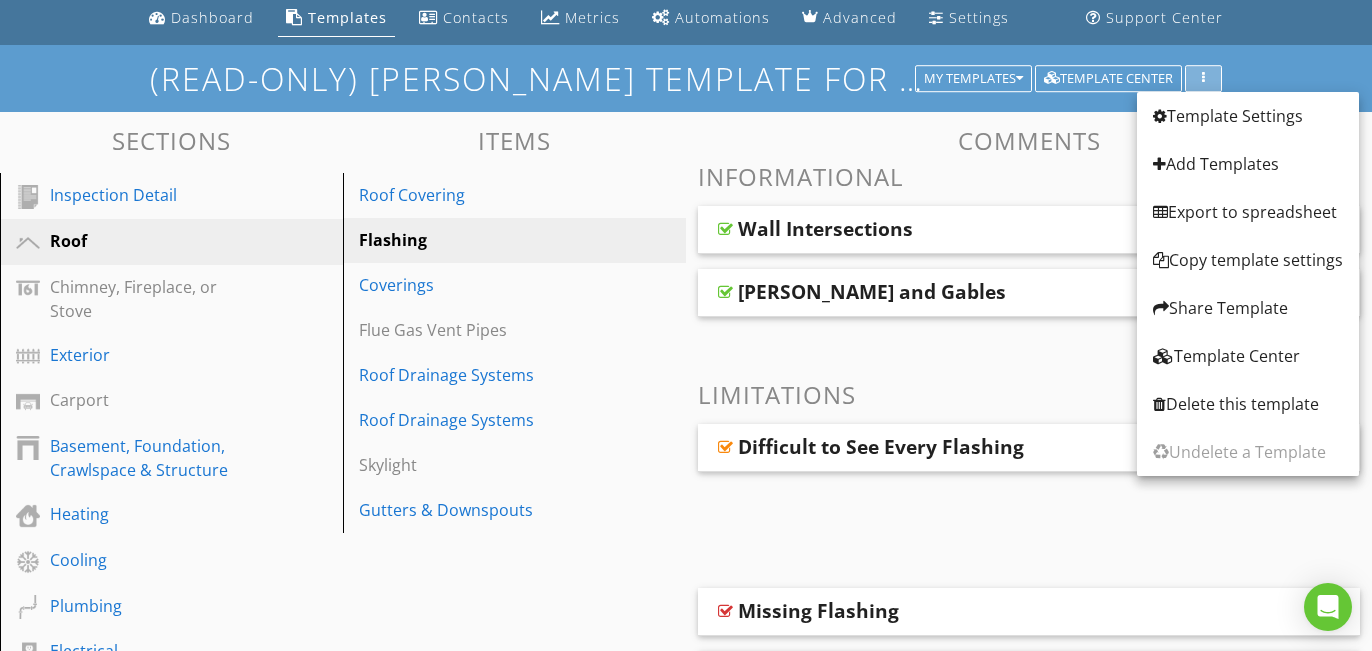 scroll, scrollTop: 0, scrollLeft: 0, axis: both 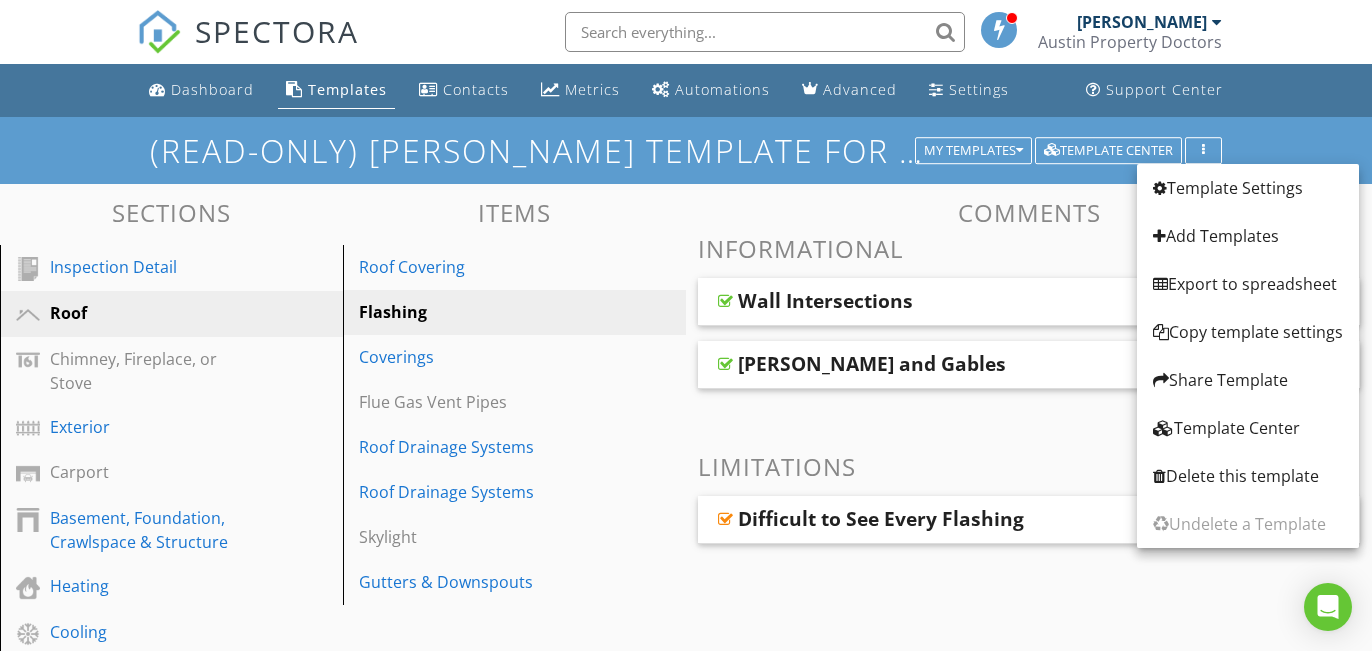 click on "Informational" at bounding box center (1029, 248) 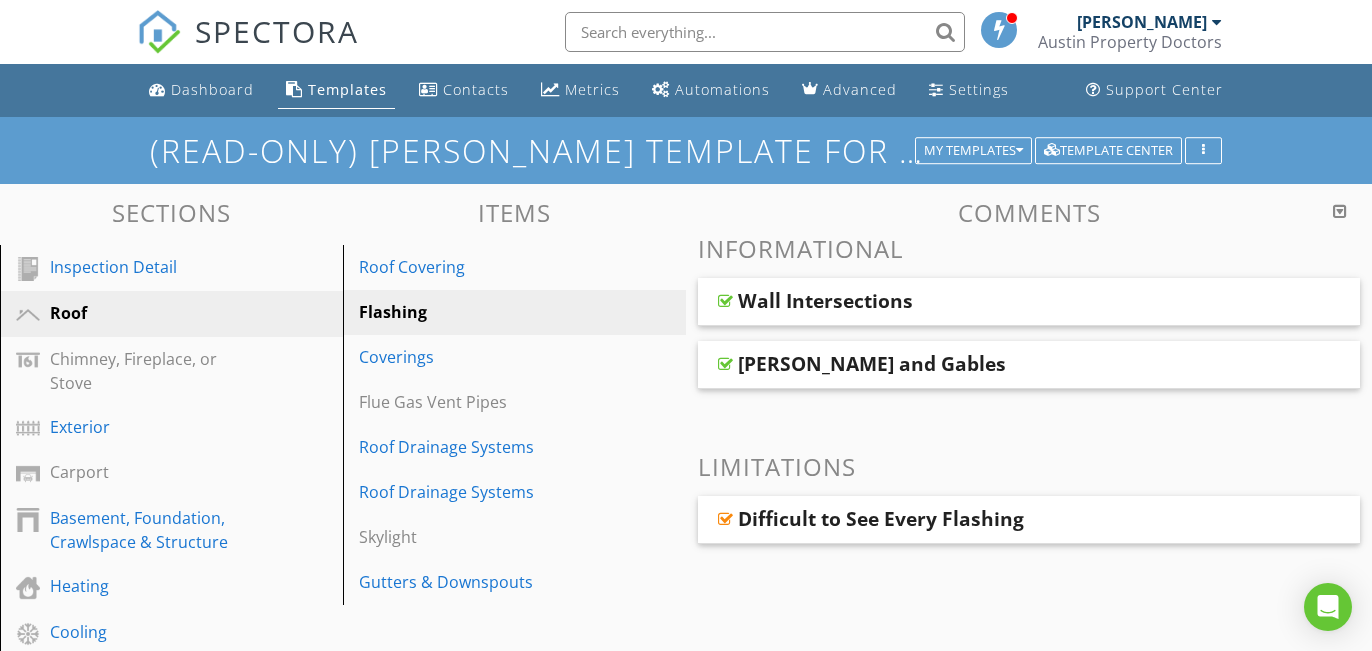 click on "Wall Intersections" at bounding box center [825, 301] 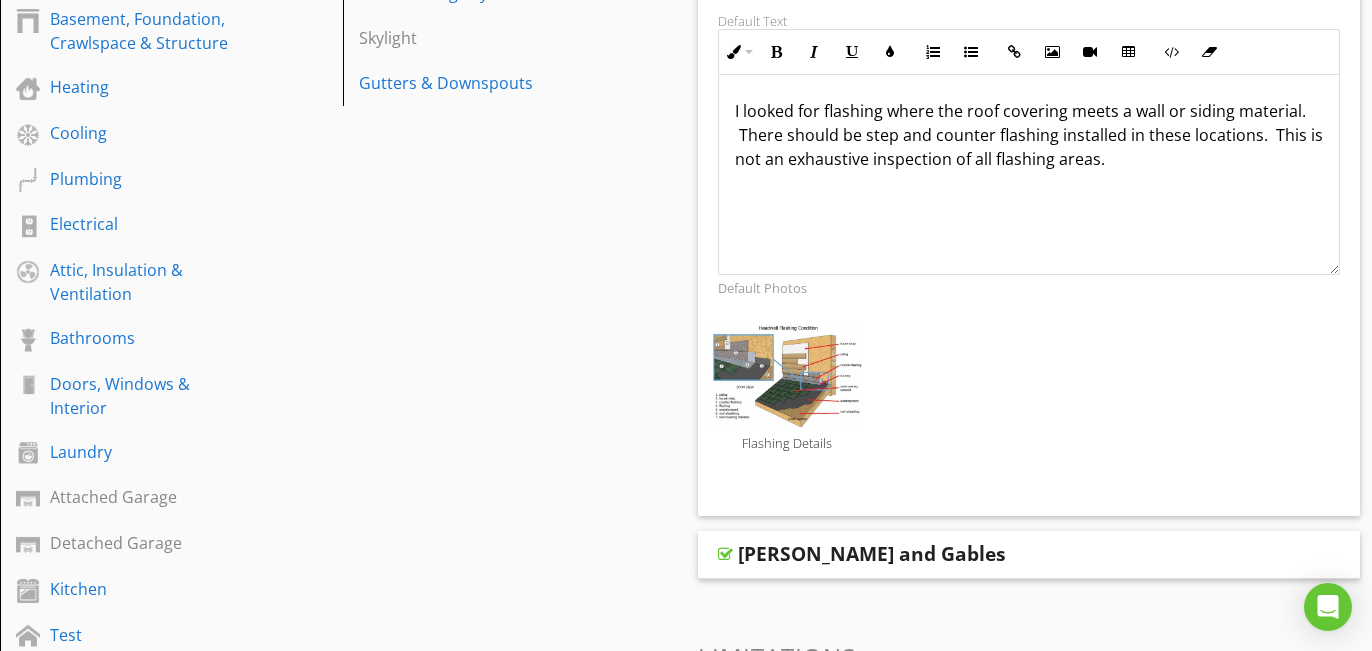 scroll, scrollTop: 500, scrollLeft: 0, axis: vertical 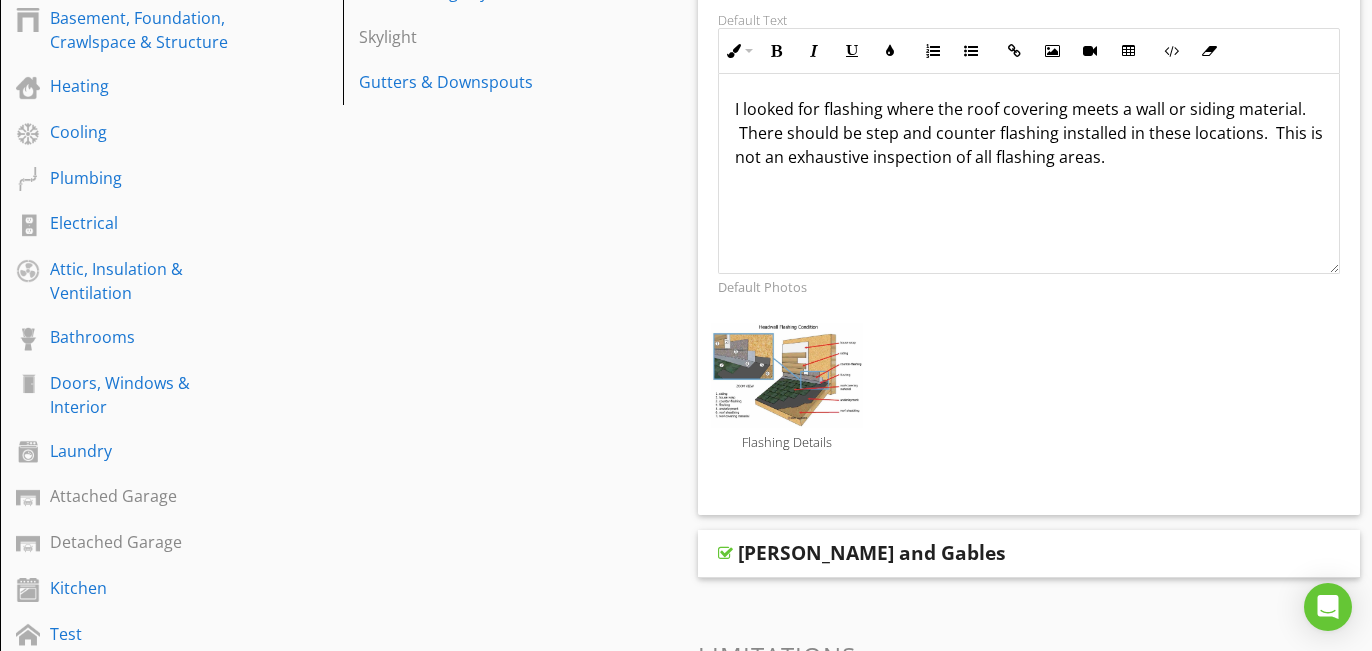 click at bounding box center [787, 375] 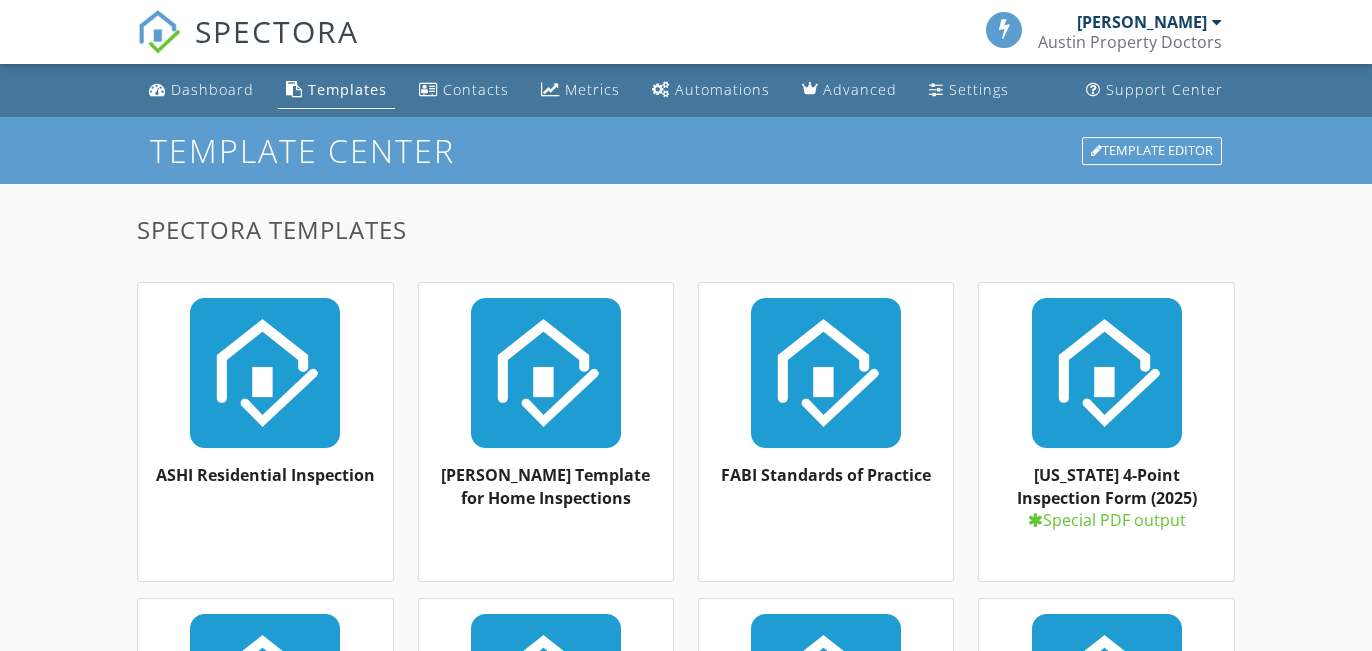 scroll, scrollTop: 100, scrollLeft: 0, axis: vertical 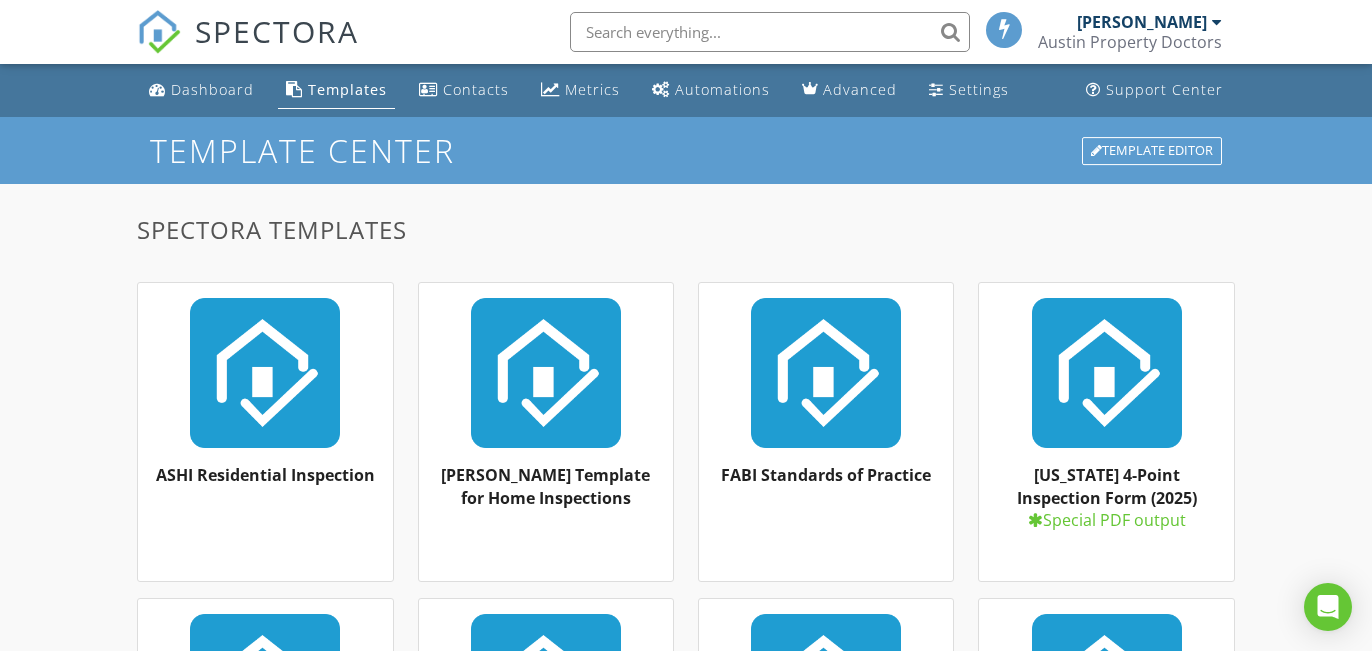 click on "Templates" at bounding box center [347, 89] 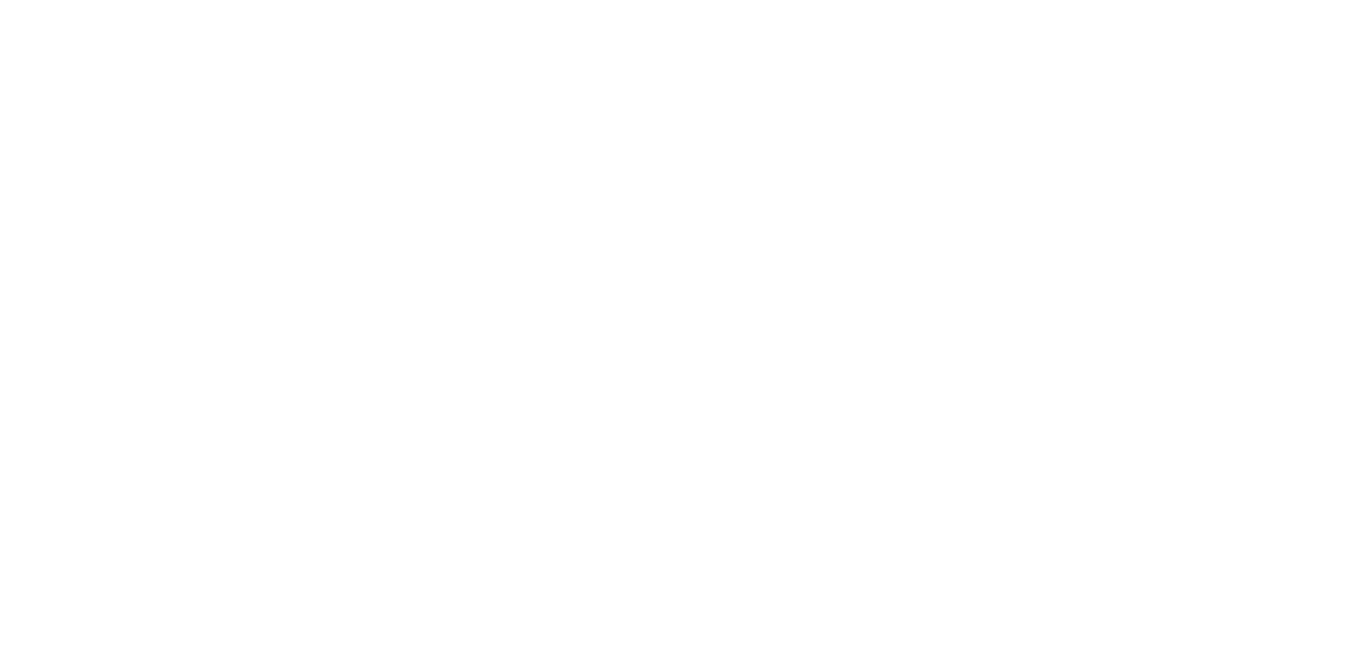 scroll, scrollTop: 0, scrollLeft: 0, axis: both 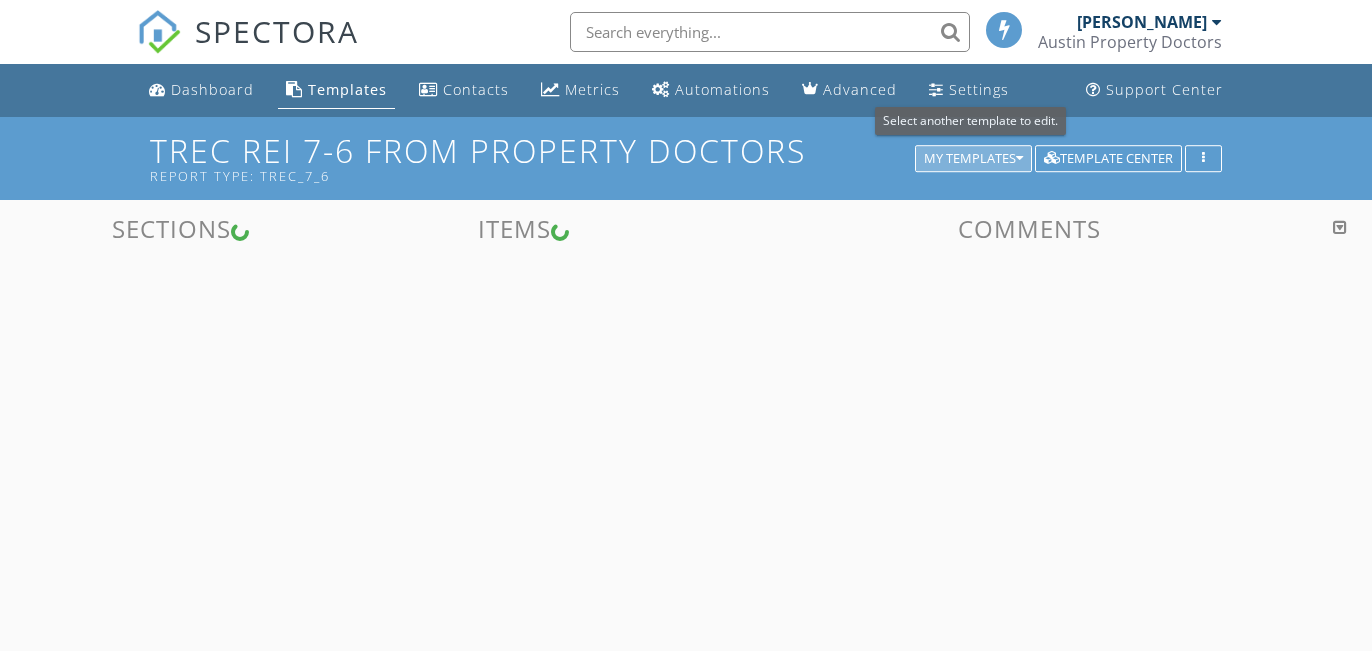 click on "My Templates" at bounding box center (973, 159) 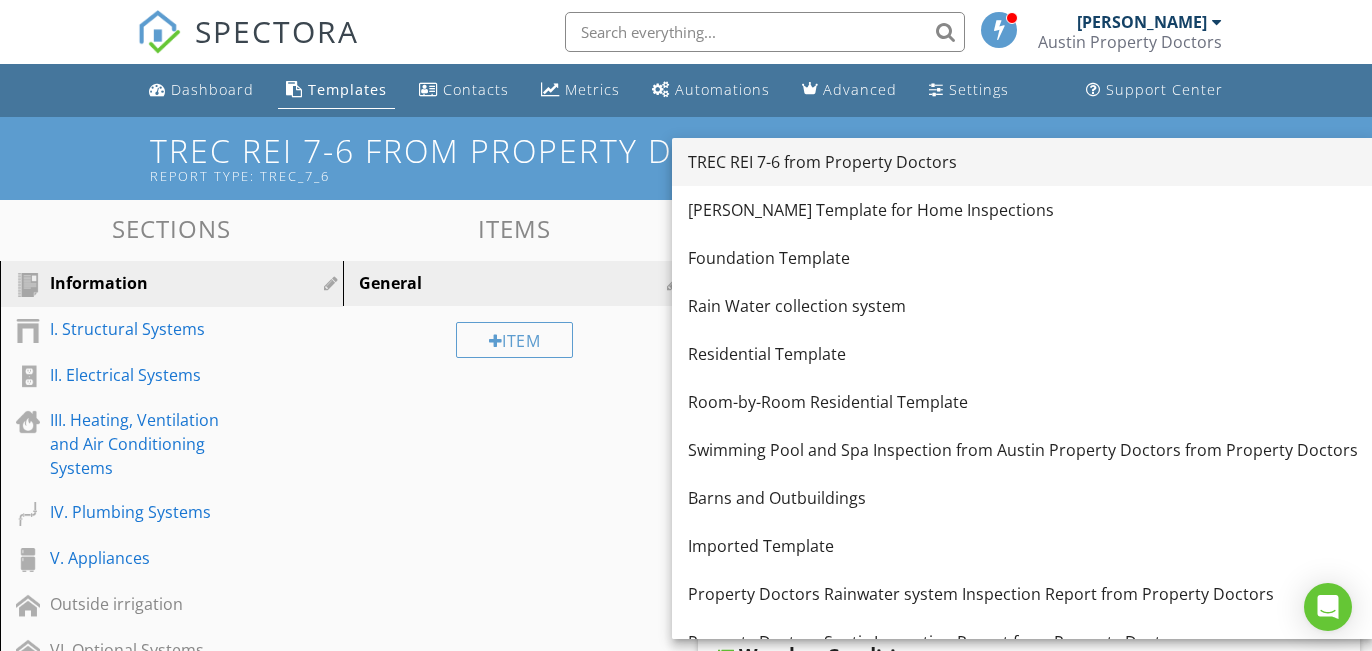 click on "TREC REI 7-6 from Property Doctors" at bounding box center [1023, 162] 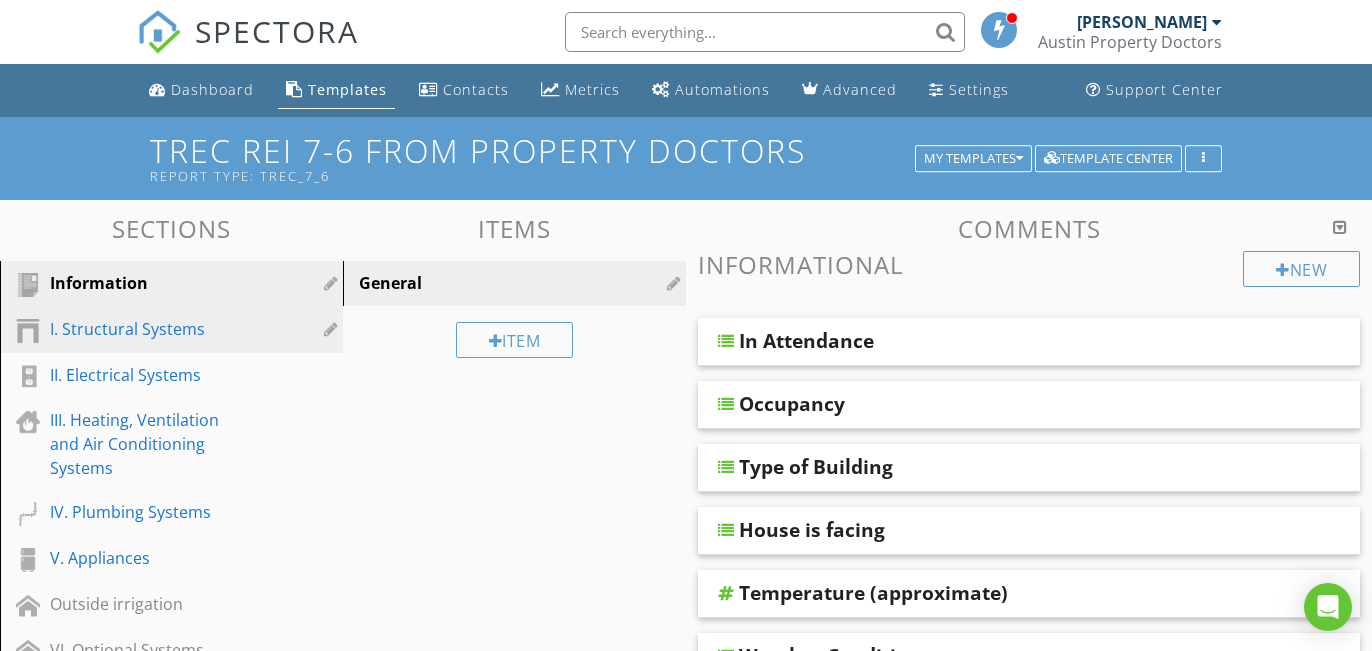 click on "I. Structural Systems" at bounding box center (149, 329) 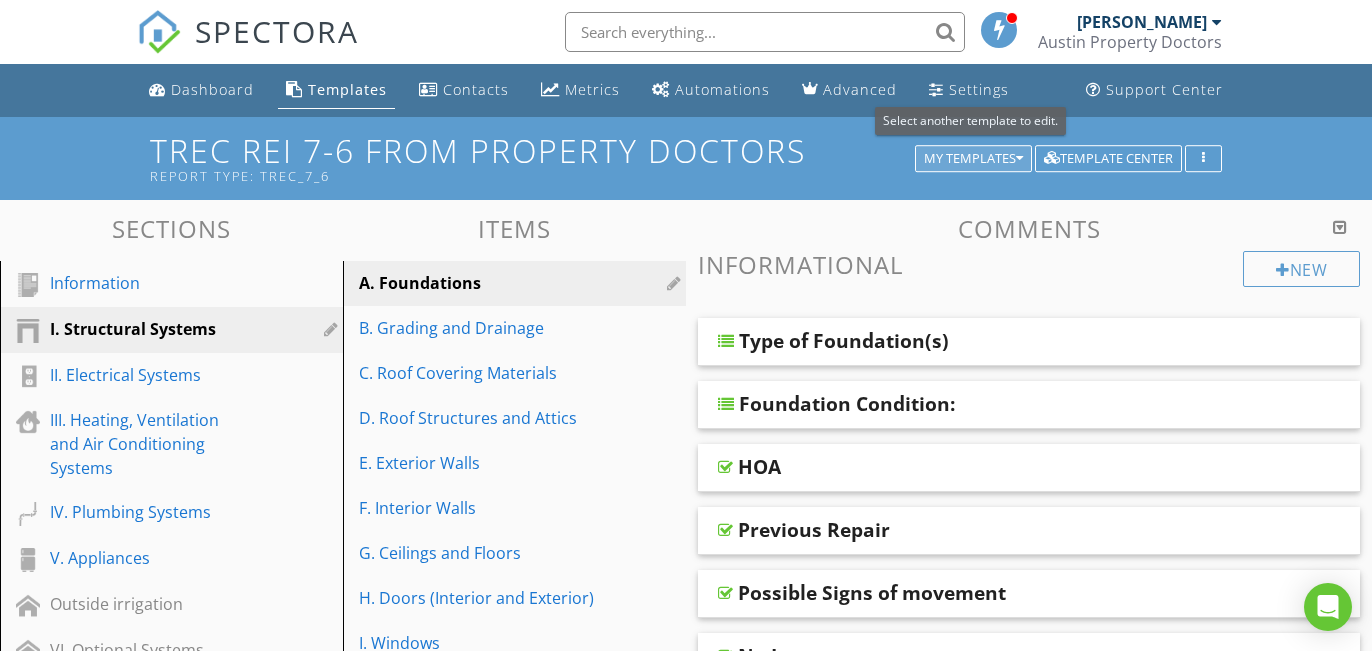 click on "My Templates" at bounding box center [973, 159] 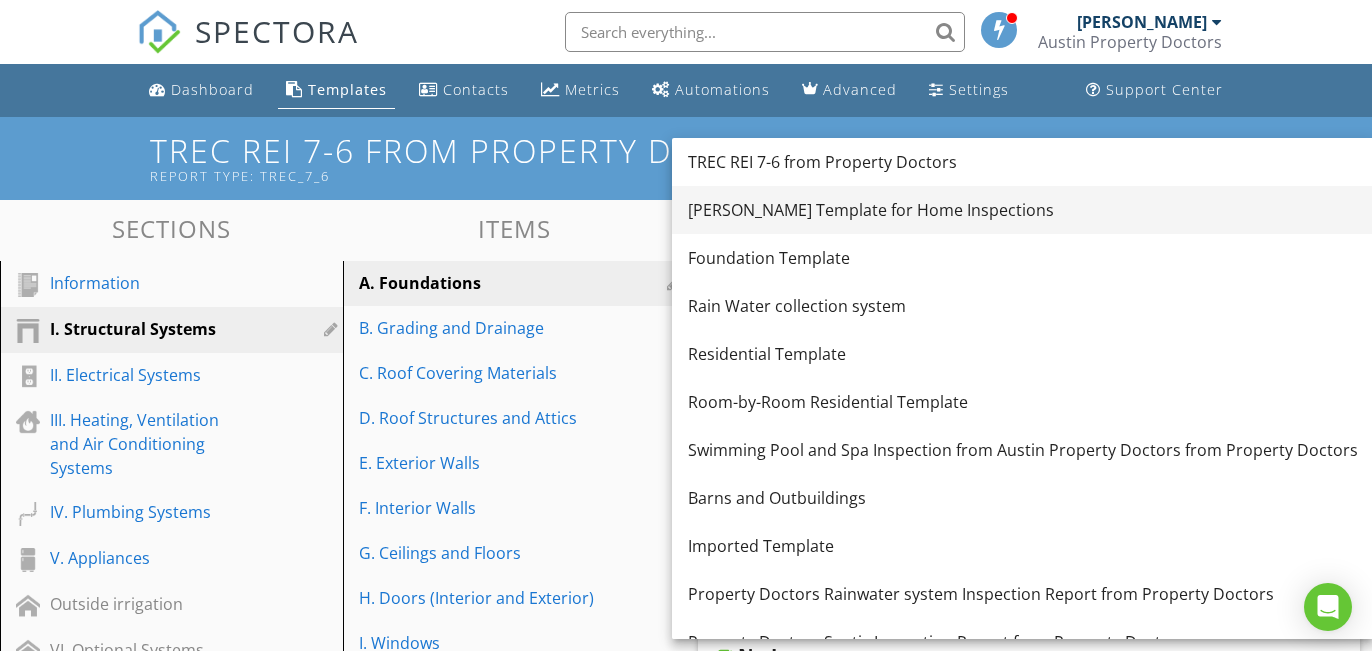 scroll, scrollTop: 1, scrollLeft: 0, axis: vertical 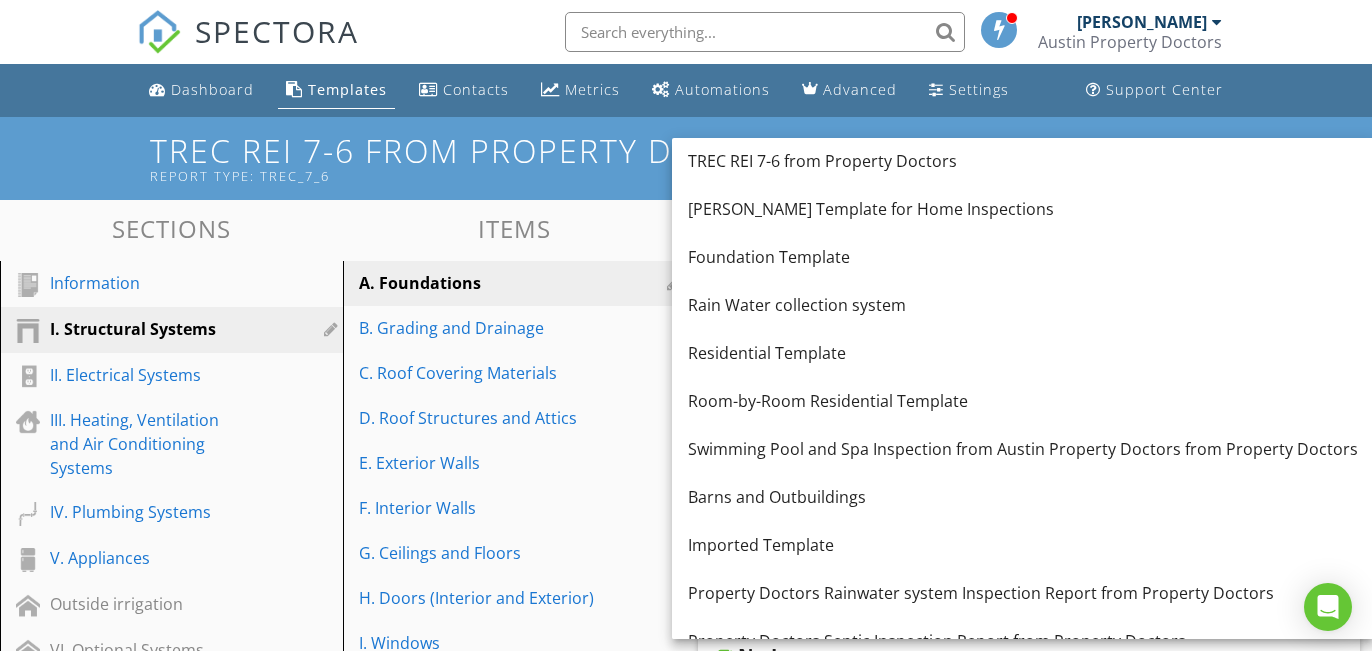 click on "Ben Gromicko's Template for Home Inspections" at bounding box center [1023, 209] 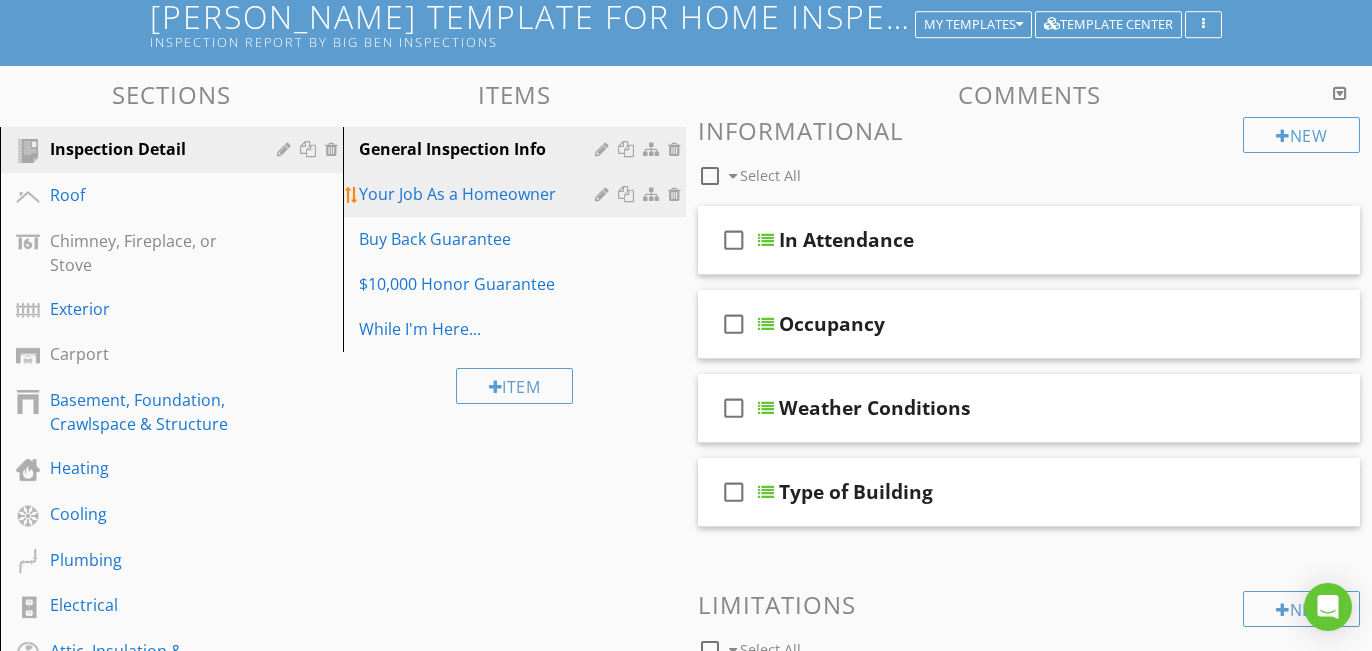 scroll, scrollTop: 137, scrollLeft: 0, axis: vertical 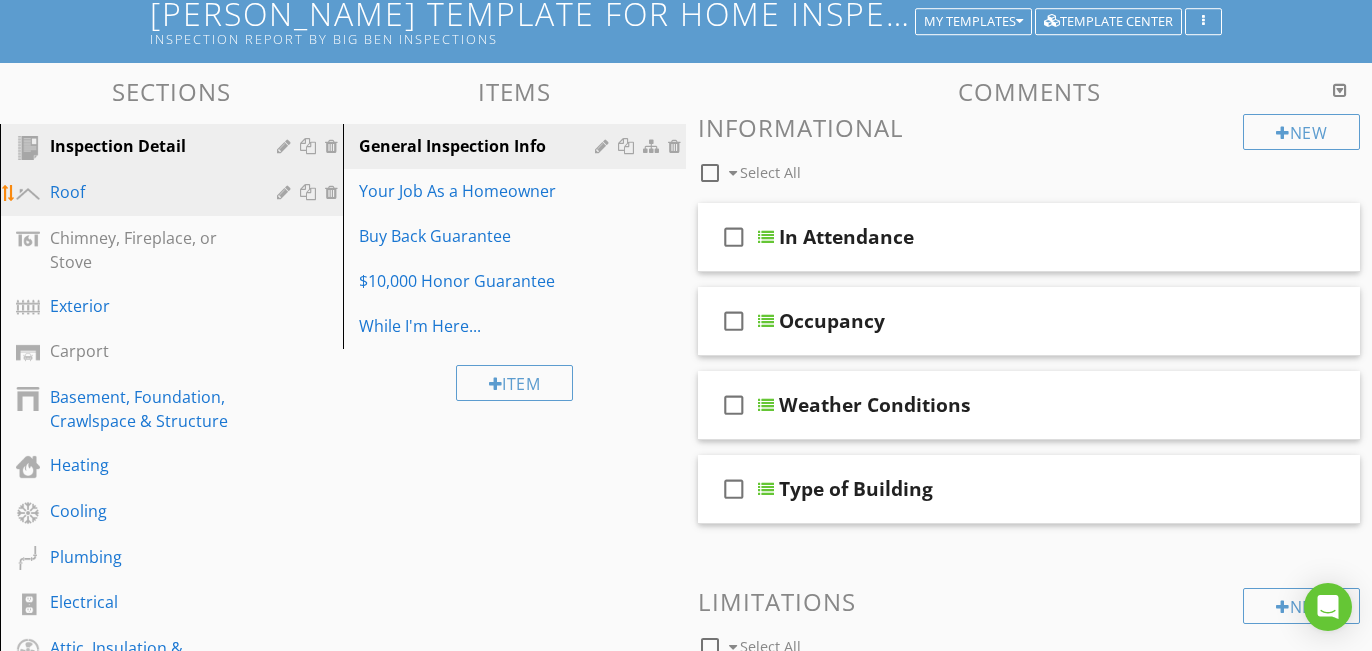 click on "Roof" at bounding box center [149, 192] 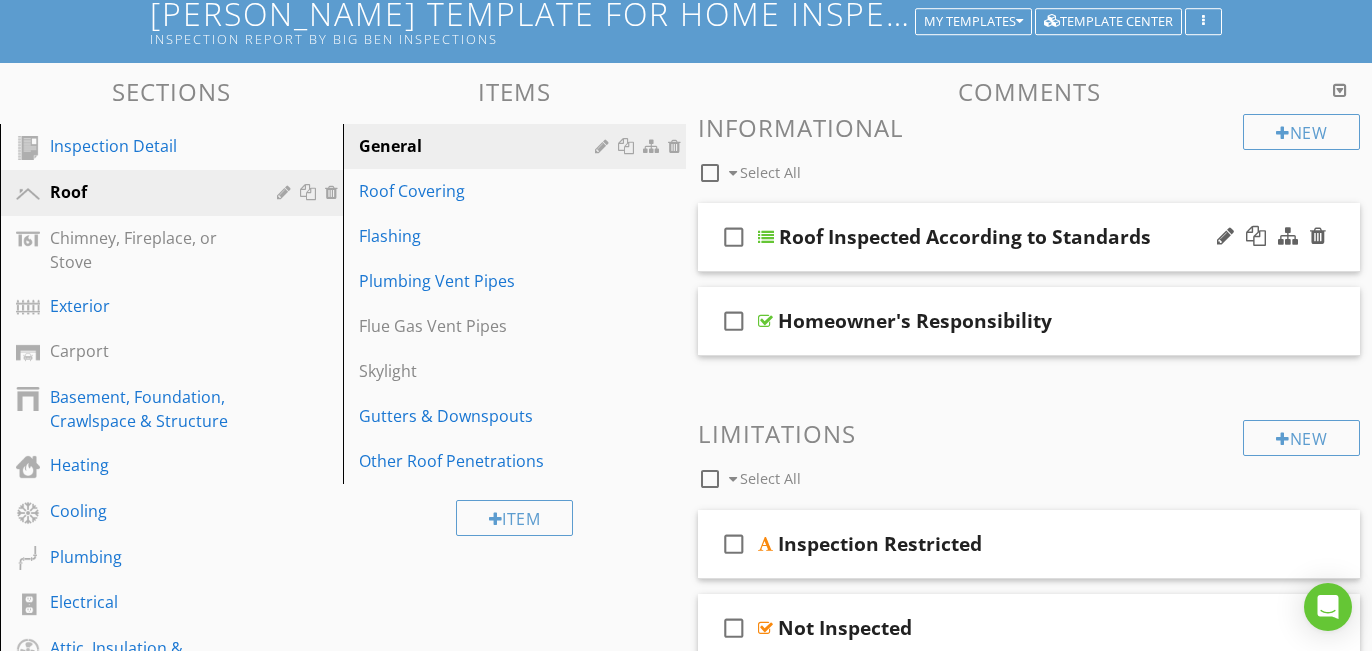 click on "Roof Inspected According to Standards" at bounding box center (965, 237) 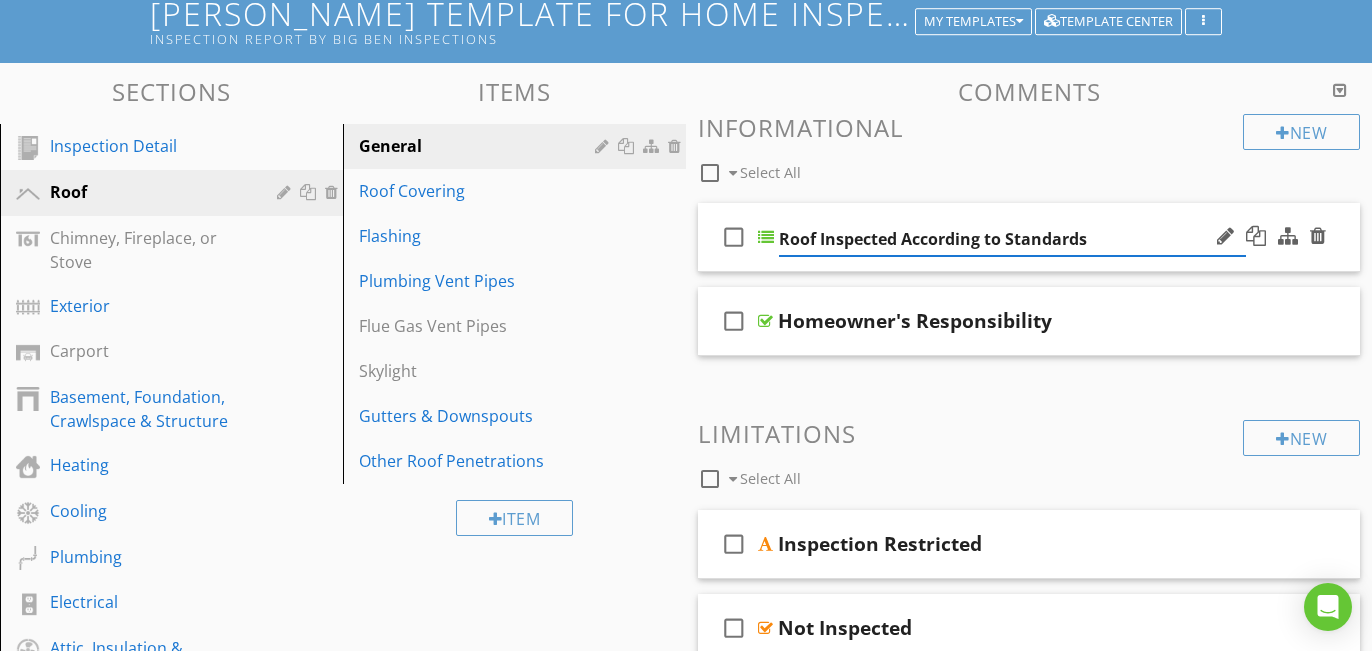 click on "Roof Inspected According to Standards" at bounding box center [1012, 239] 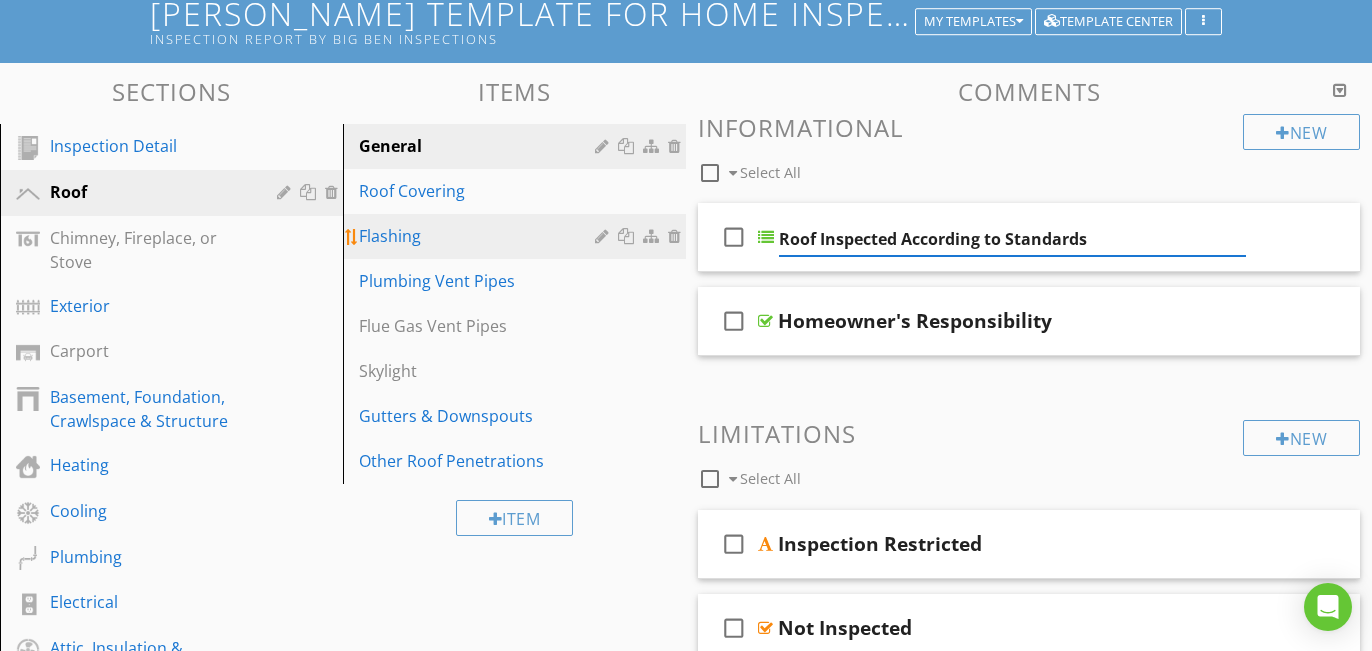 click on "Flashing" at bounding box center [480, 236] 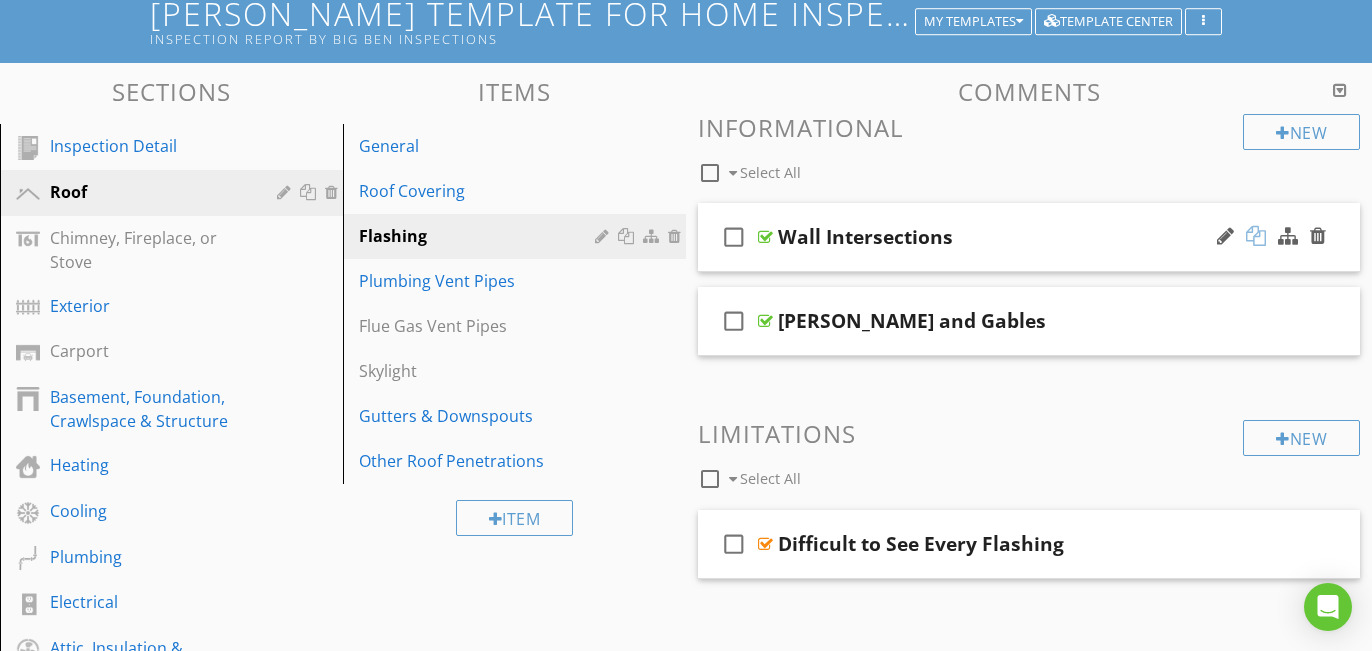 click at bounding box center [1256, 236] 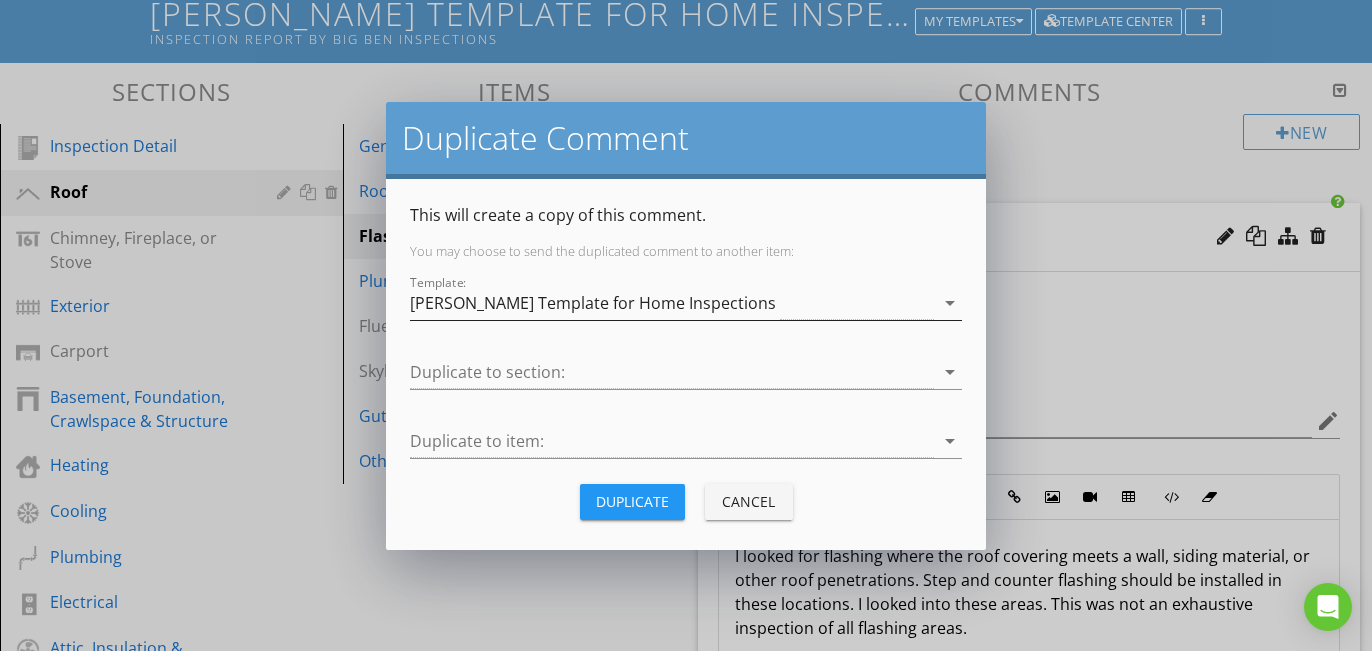 click on "arrow_drop_down" at bounding box center [950, 303] 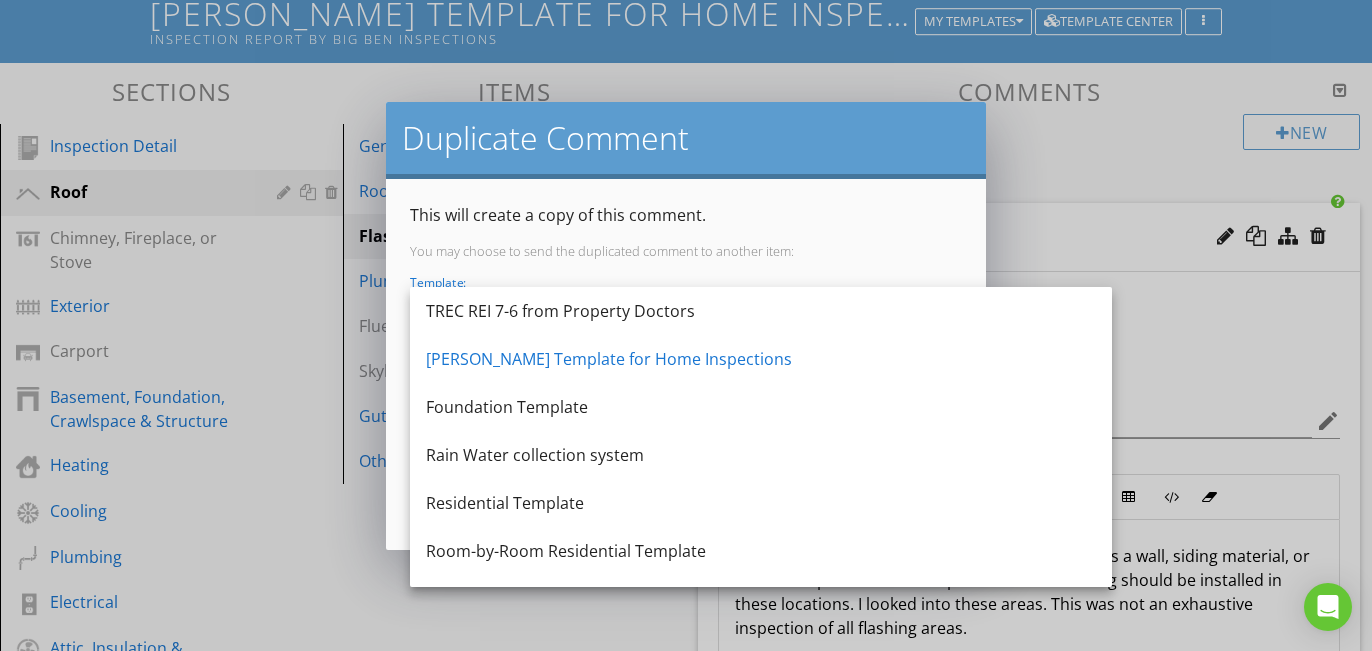 click on "Duplicate Comment     This will create a copy of this comment.   You may choose to send the duplicated comment to another item:   Template: Ben Gromicko's Template for Home Inspections arrow_drop_down   Duplicate to section: arrow_drop_down   Duplicate to item: arrow_drop_down     Duplicate   Cancel" at bounding box center (686, 325) 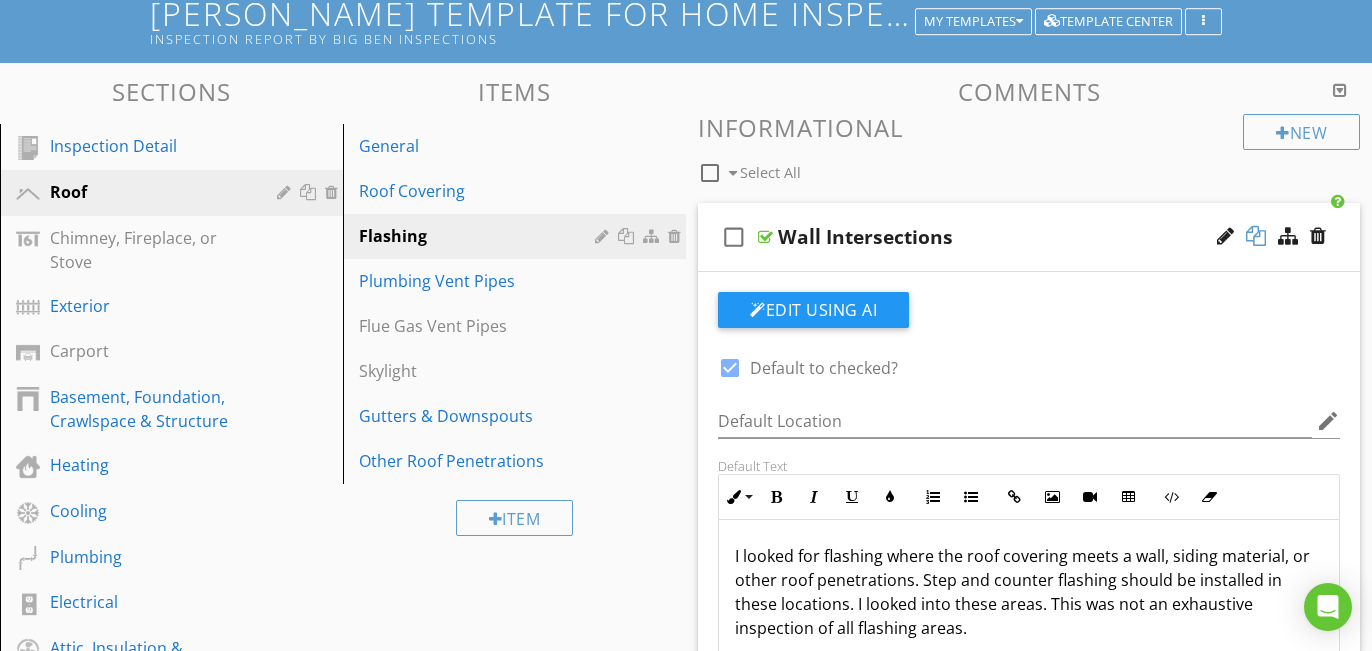 click at bounding box center (1256, 236) 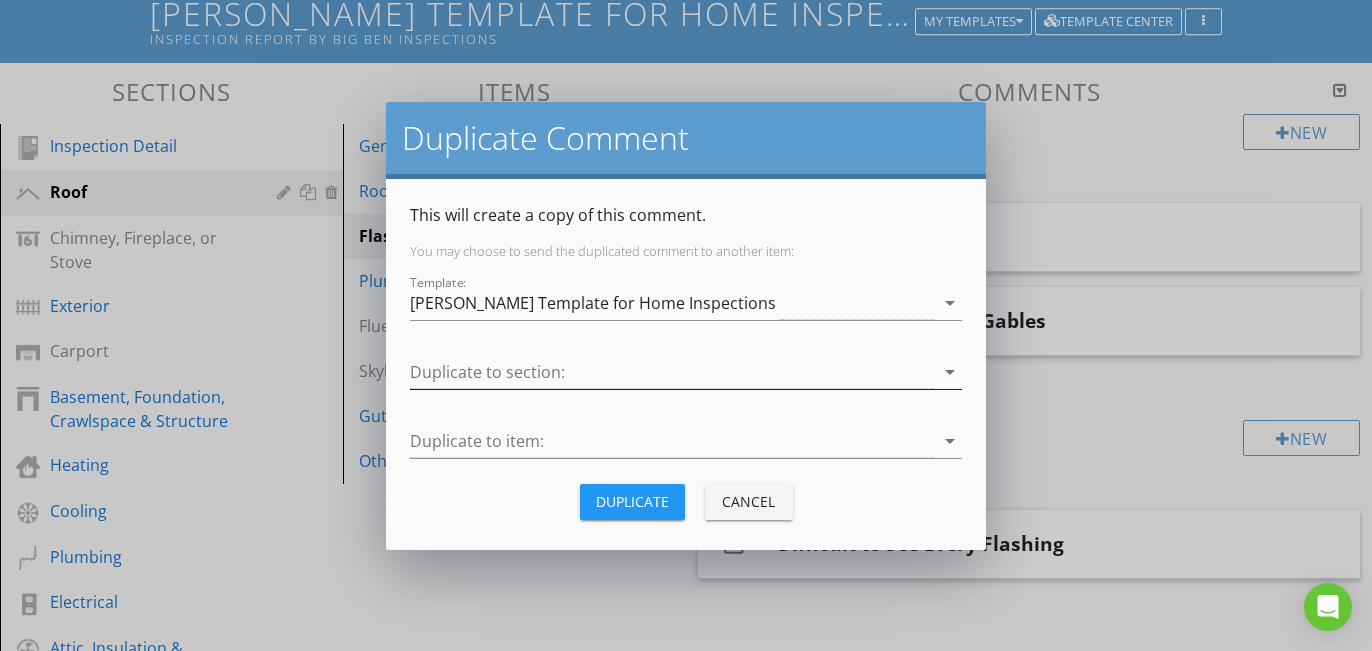 click on "arrow_drop_down" at bounding box center (950, 372) 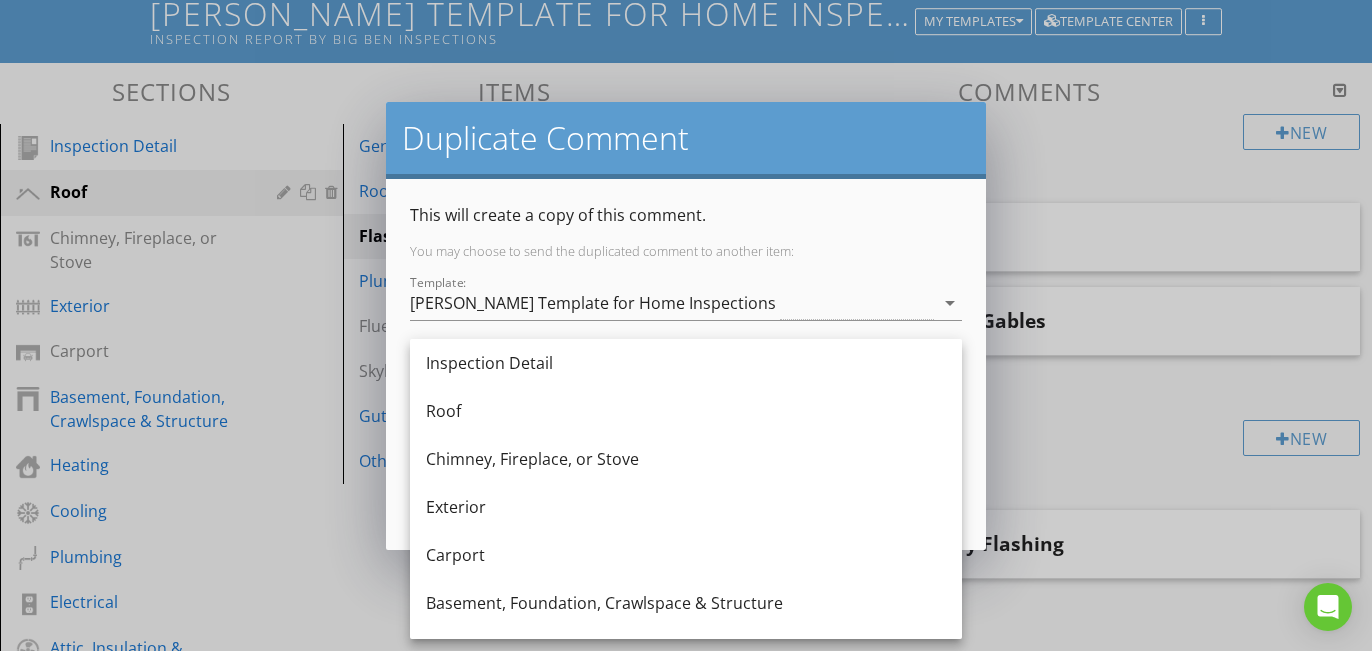 click on "This will create a copy of this comment." at bounding box center (686, 215) 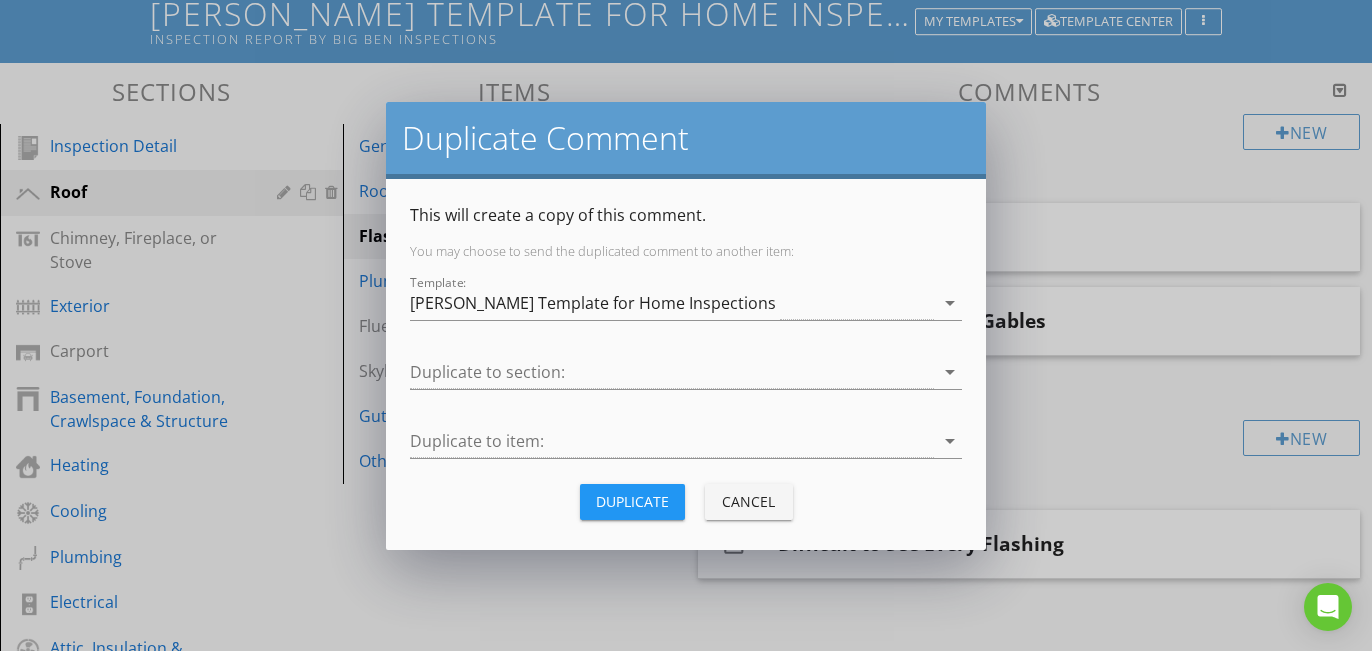 click on "arrow_drop_down" at bounding box center [950, 441] 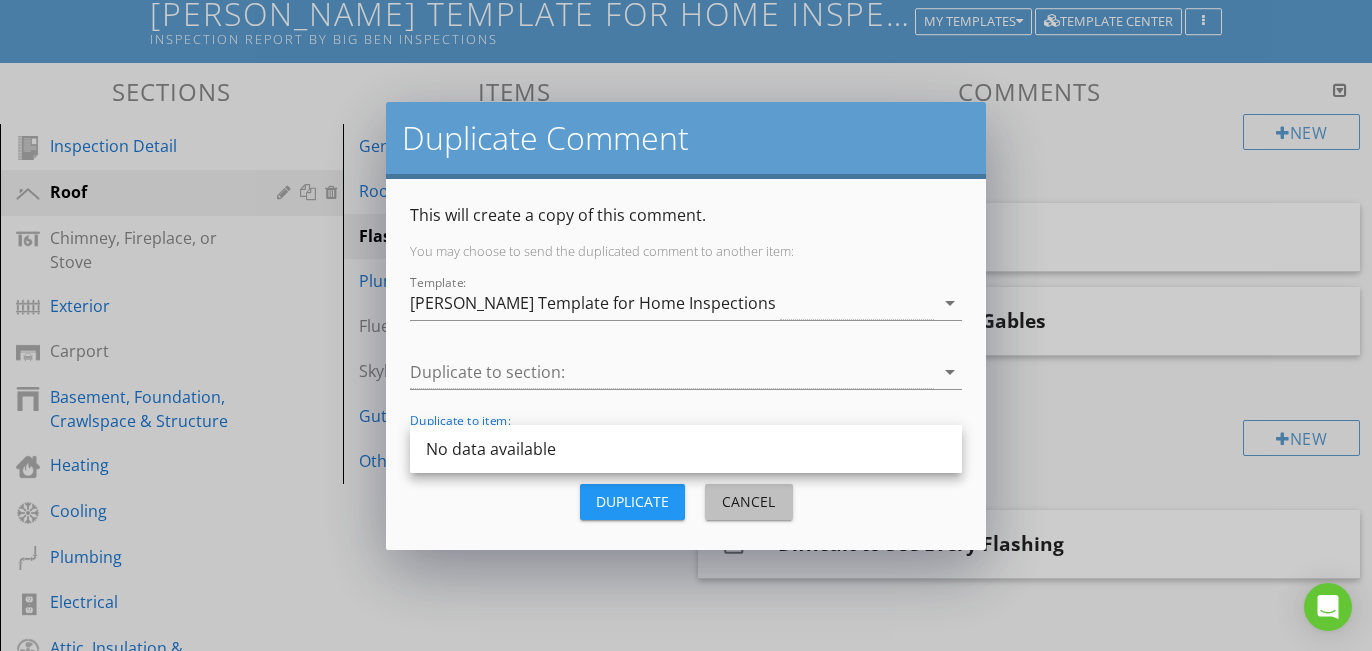 click on "Cancel" at bounding box center [749, 501] 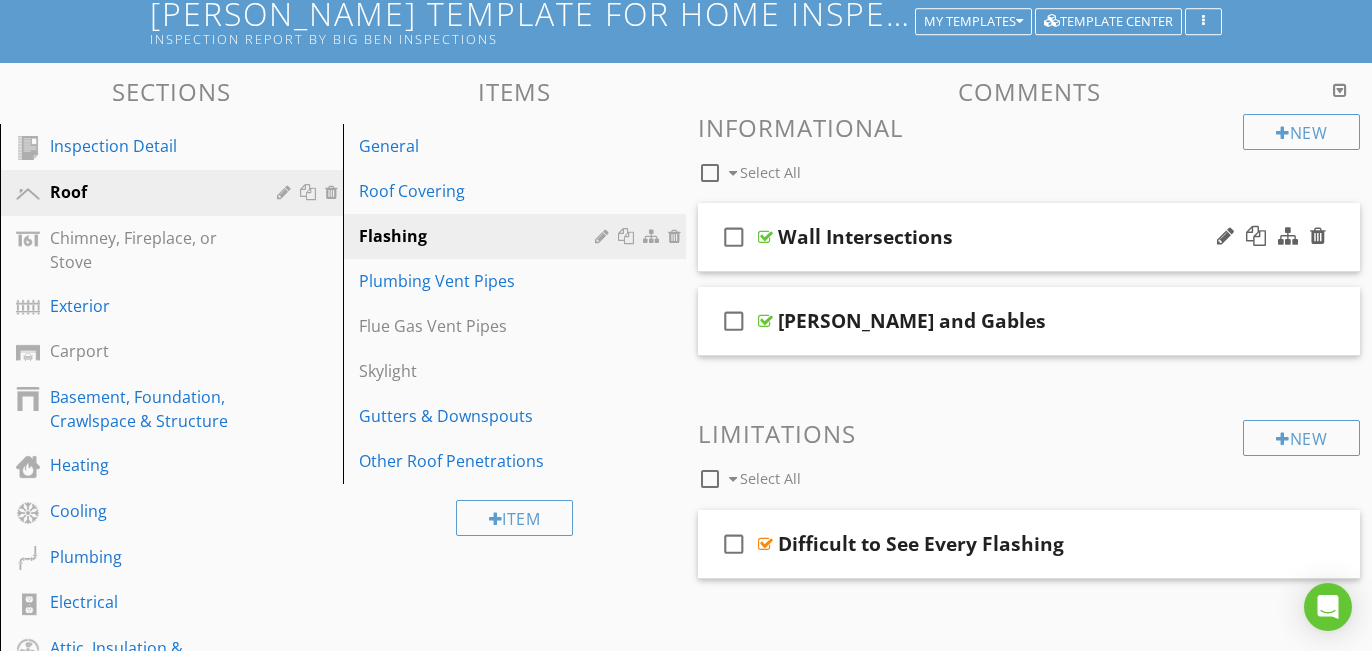 scroll, scrollTop: 136, scrollLeft: 0, axis: vertical 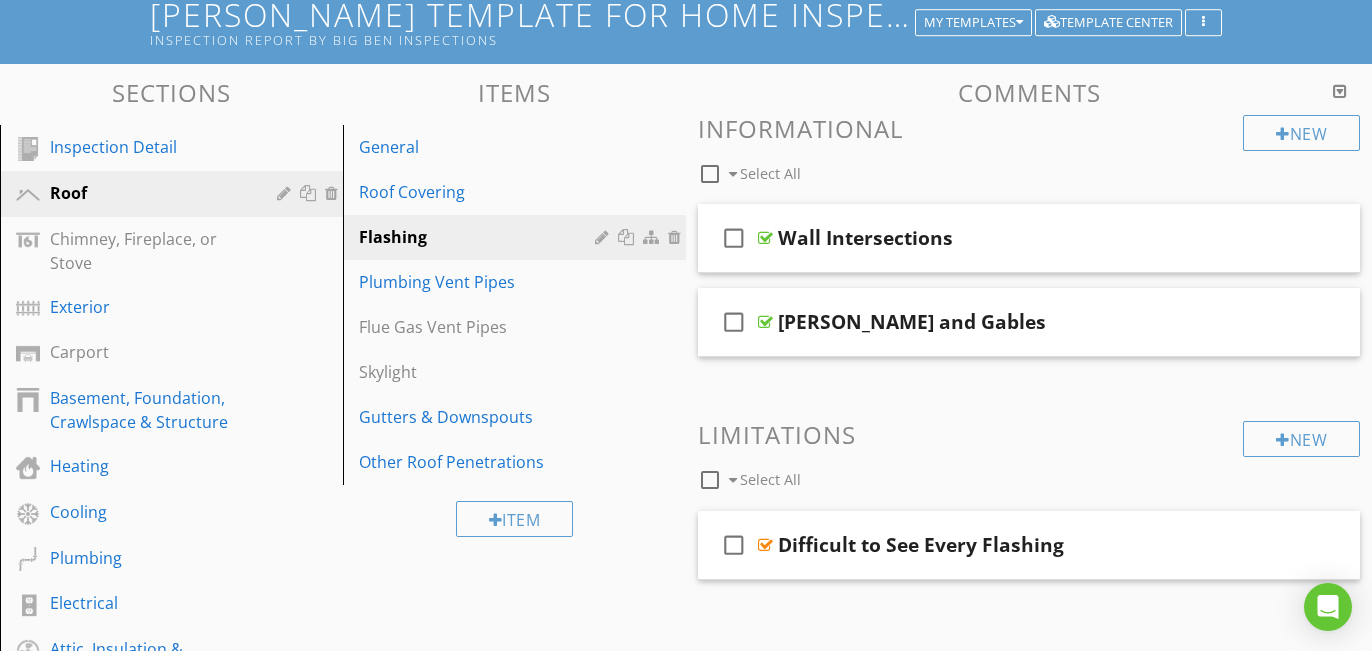 click at bounding box center [1340, 91] 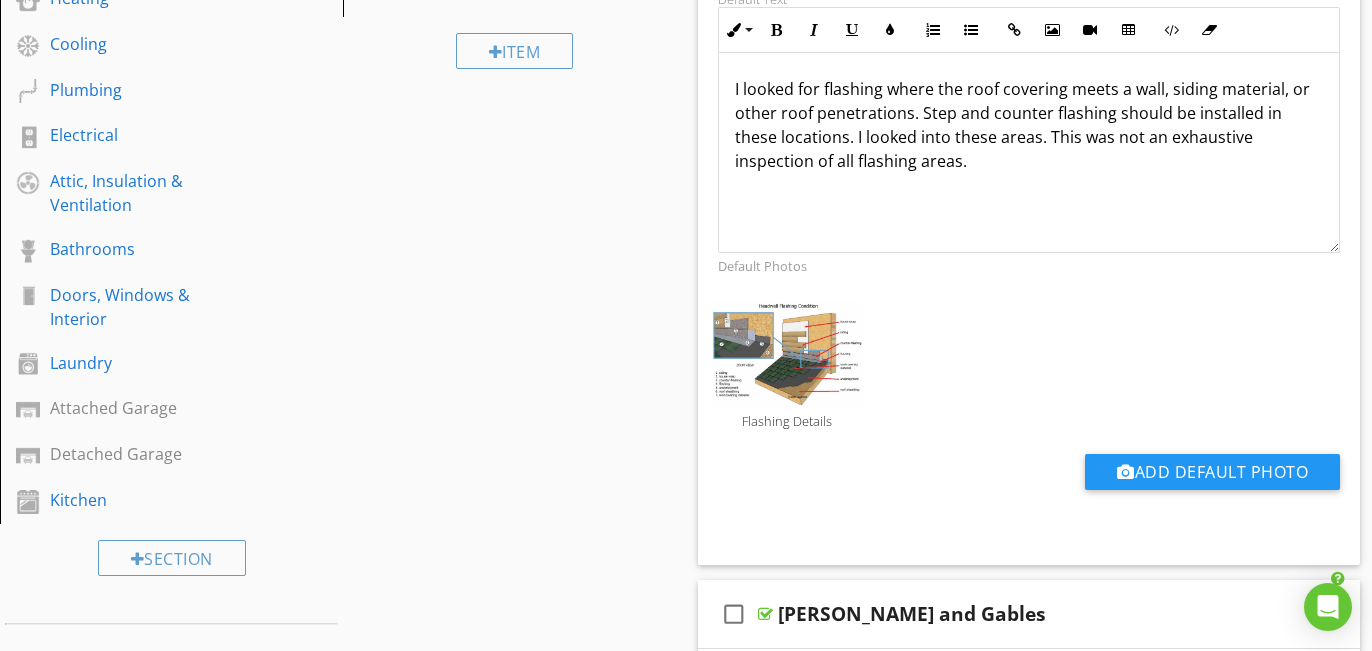 scroll, scrollTop: 605, scrollLeft: 0, axis: vertical 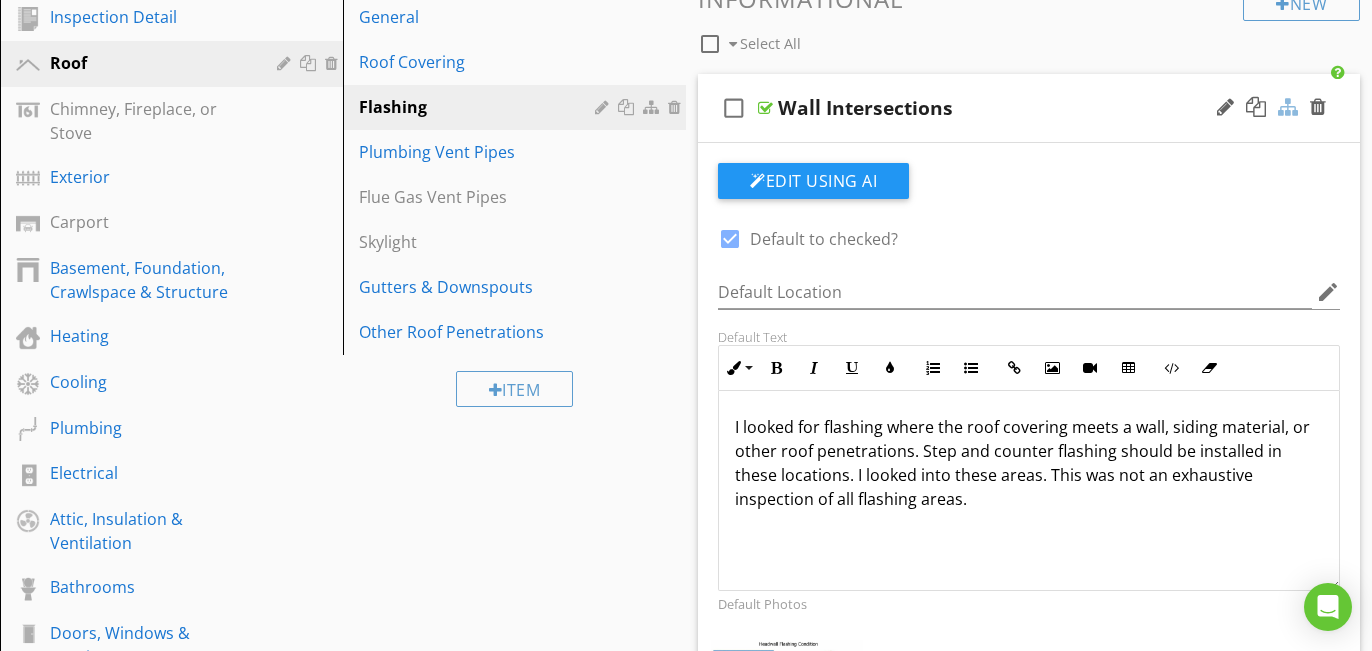 click at bounding box center [1288, 107] 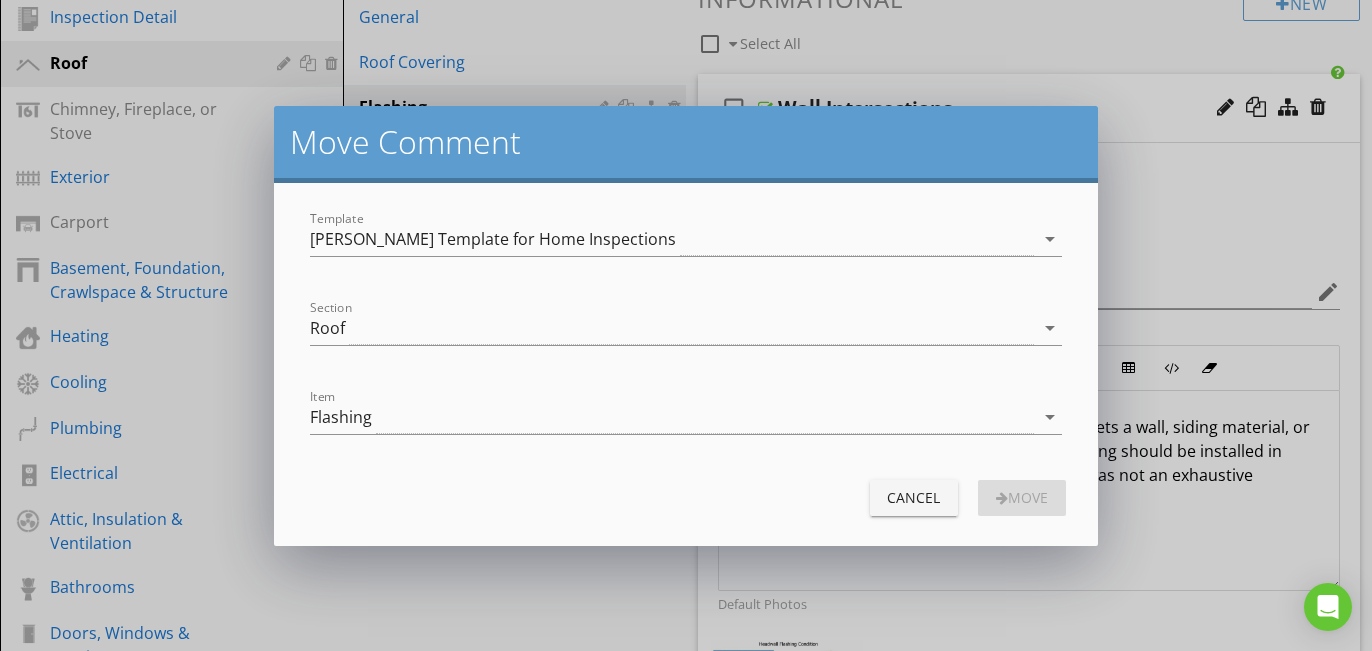 click on "Cancel" at bounding box center [914, 497] 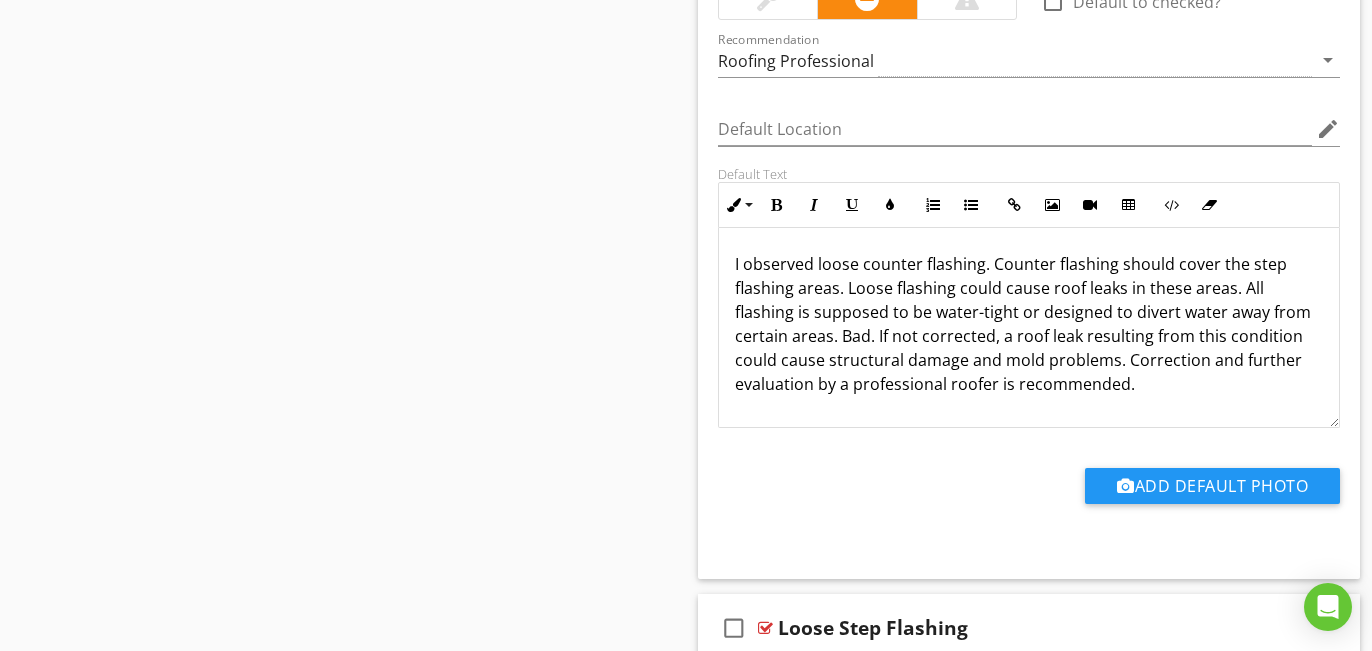 scroll, scrollTop: 4656, scrollLeft: 0, axis: vertical 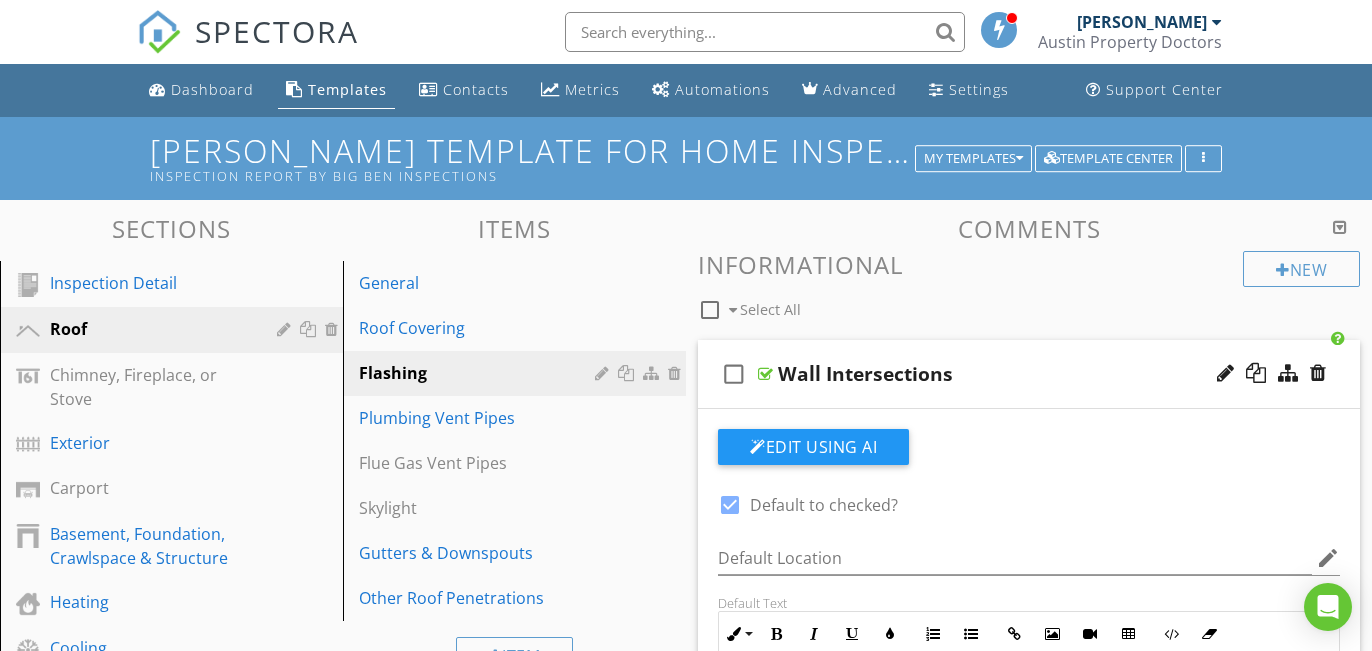 click at bounding box center (1340, 227) 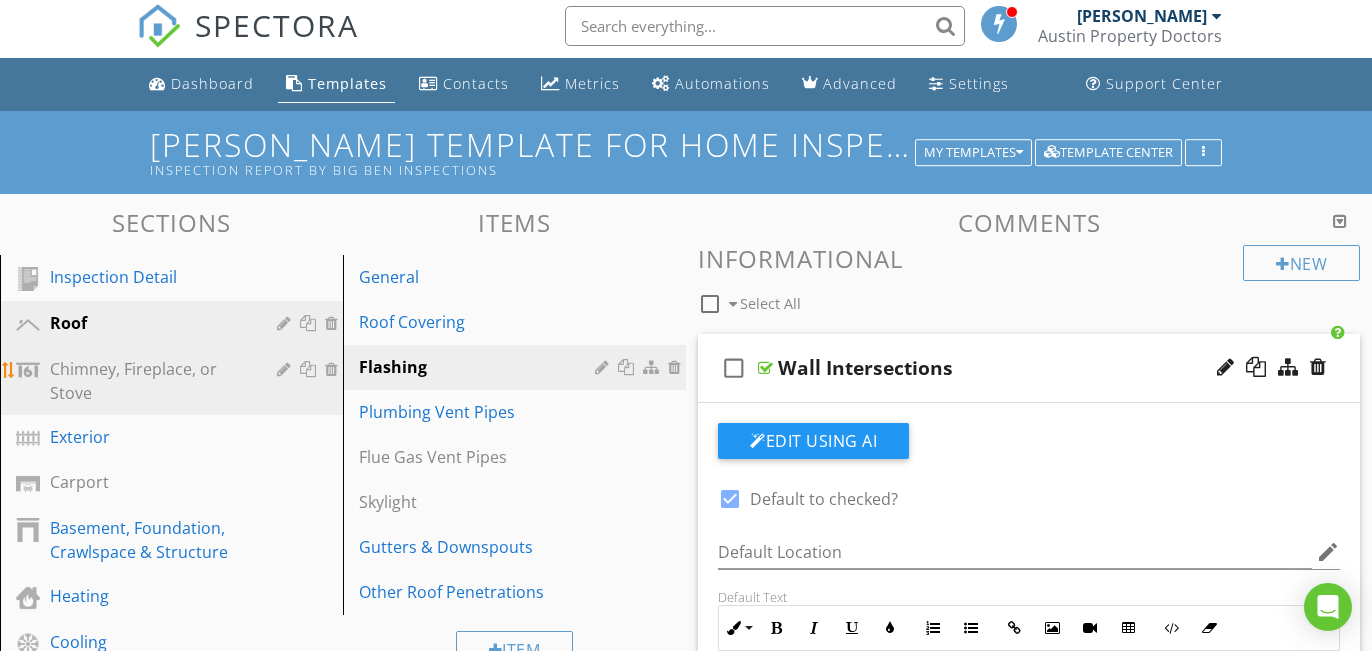 click on "Chimney, Fireplace, or Stove" at bounding box center [149, 381] 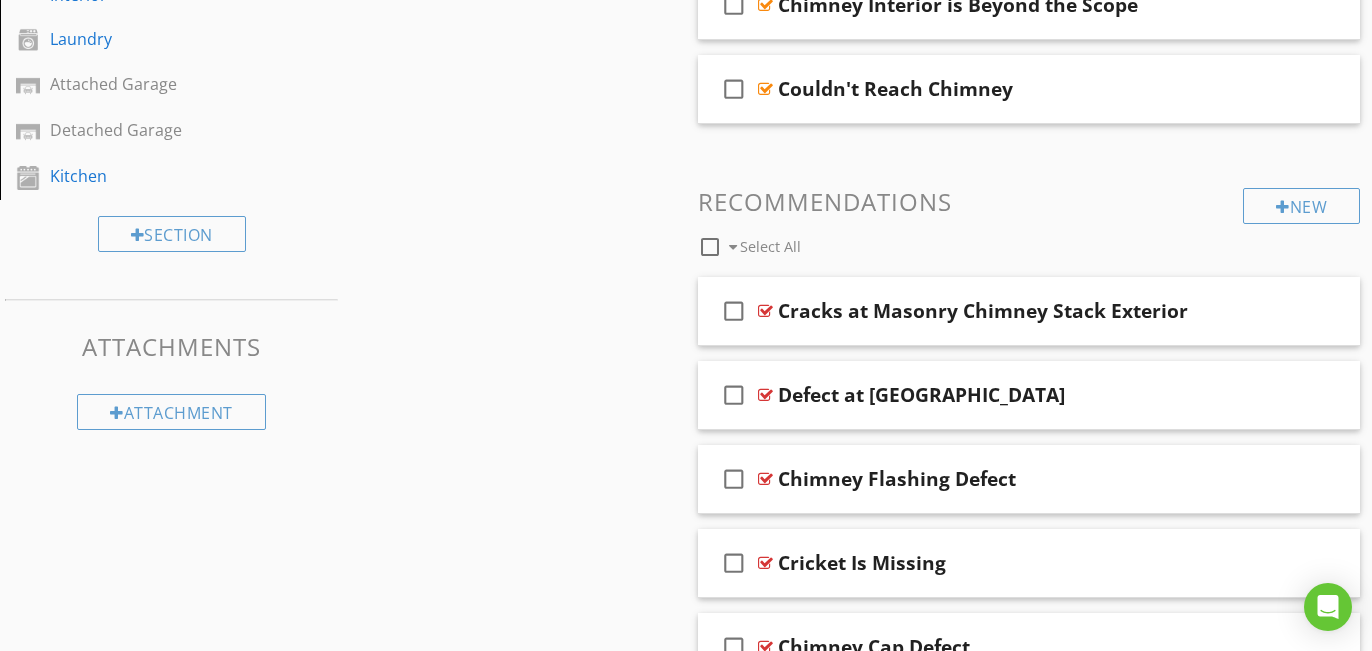 scroll, scrollTop: 930, scrollLeft: 0, axis: vertical 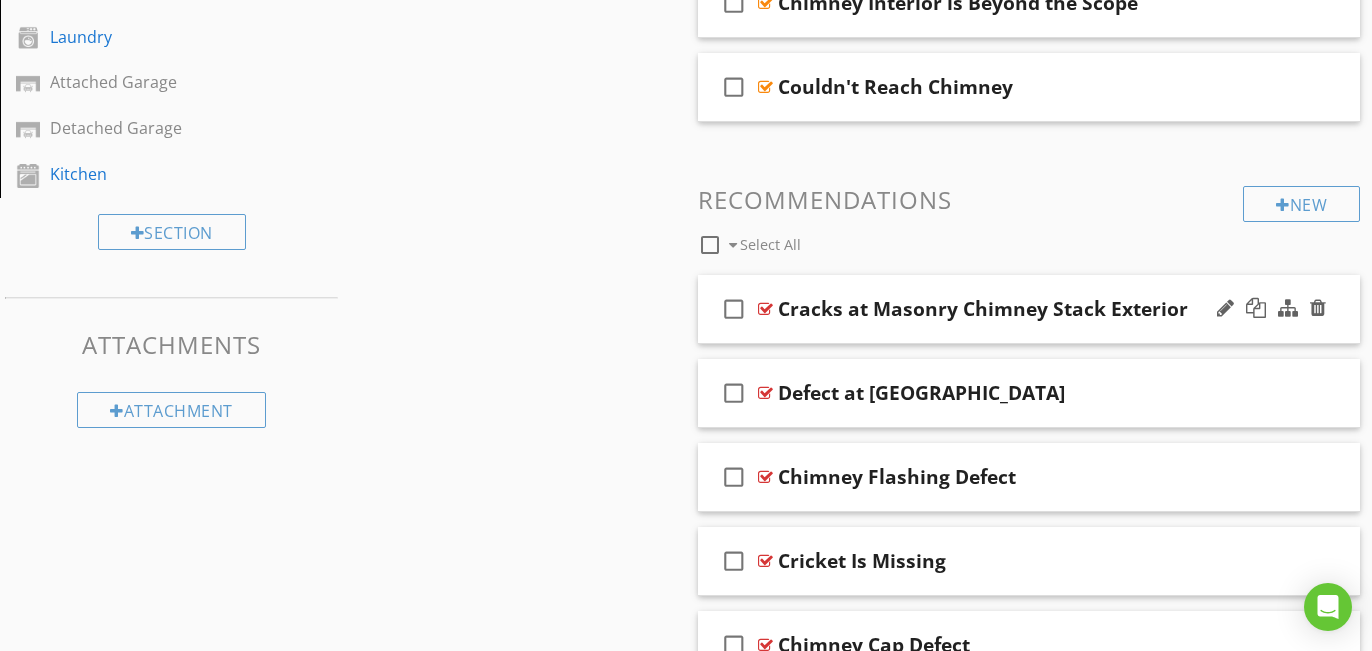 click on "check_box_outline_blank" at bounding box center [734, 309] 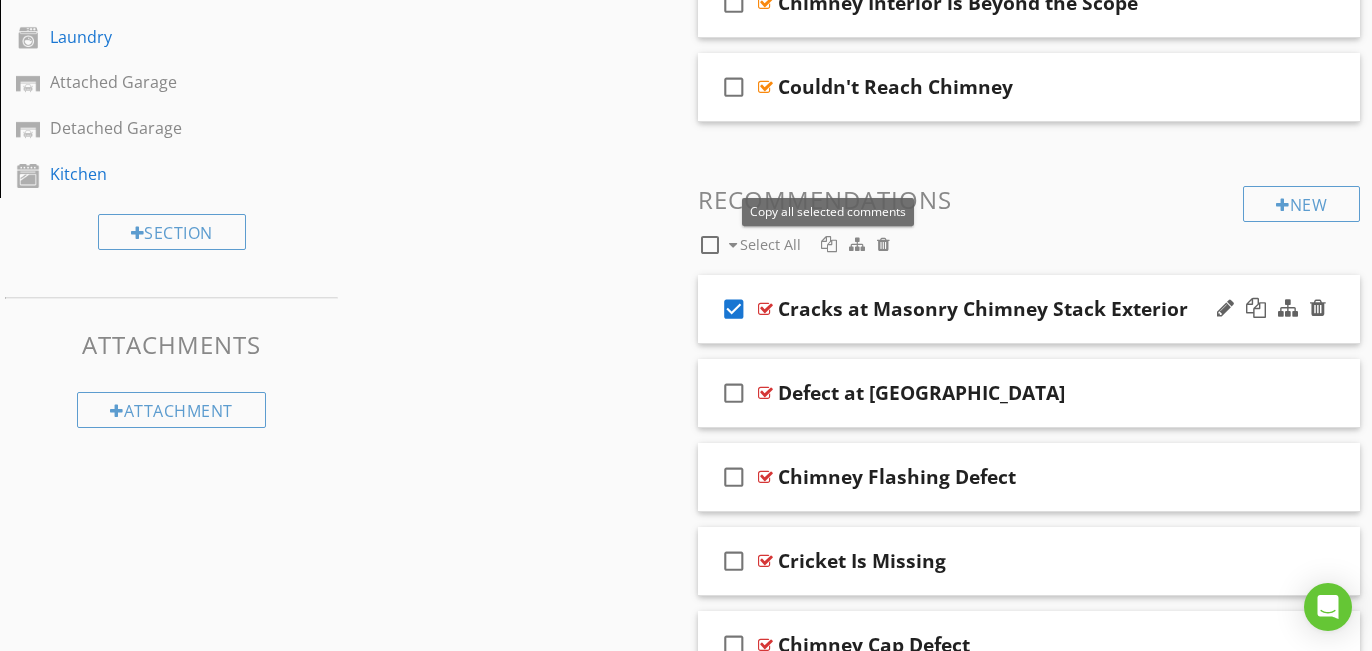 click at bounding box center [829, 244] 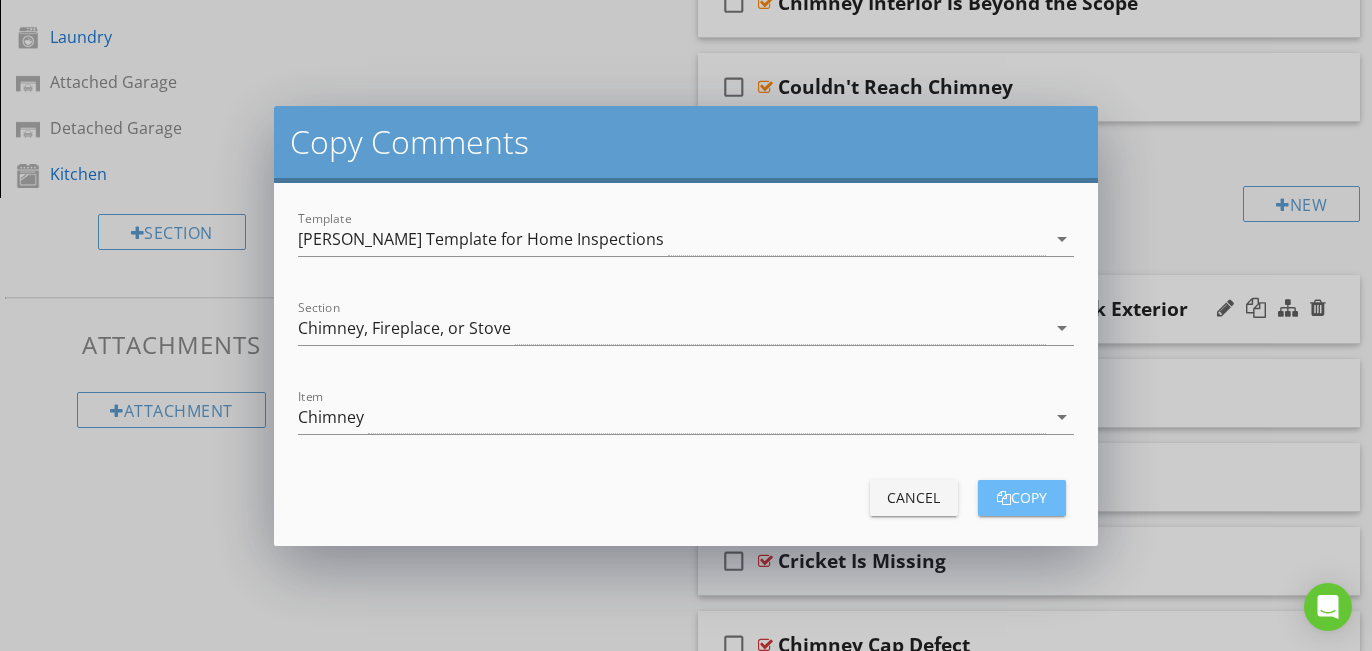 click on "copy" at bounding box center [1022, 497] 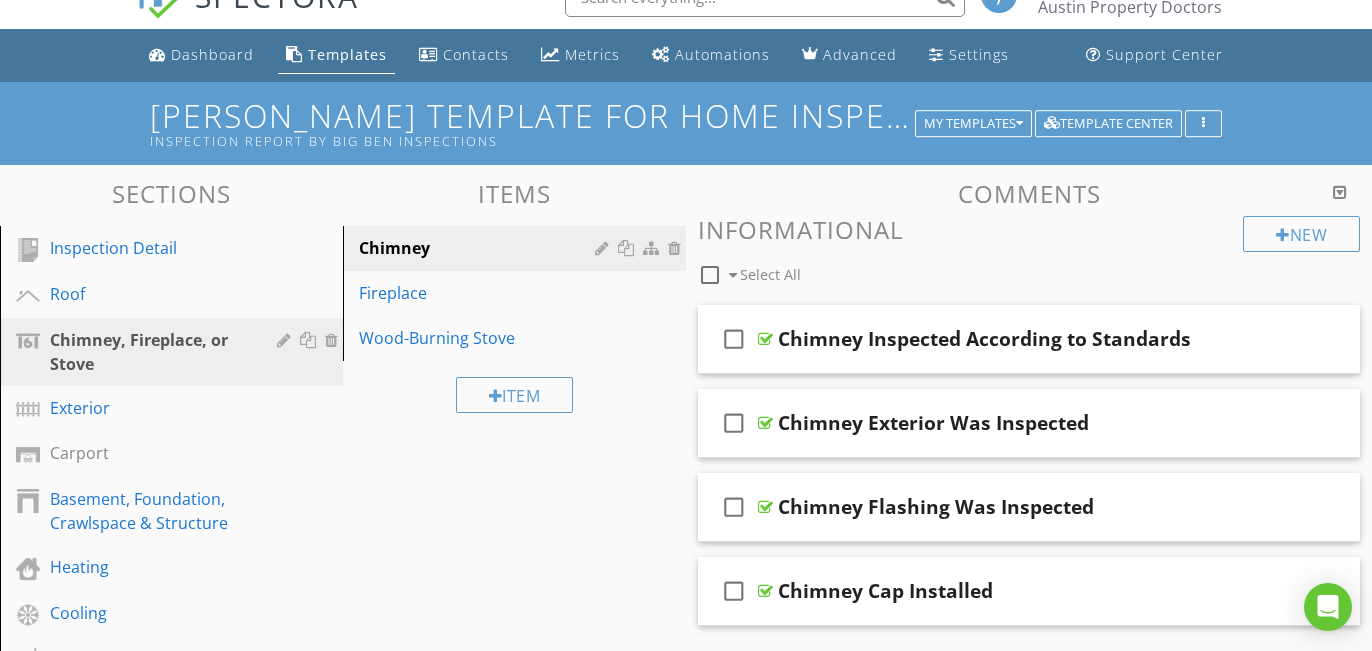 scroll, scrollTop: 0, scrollLeft: 0, axis: both 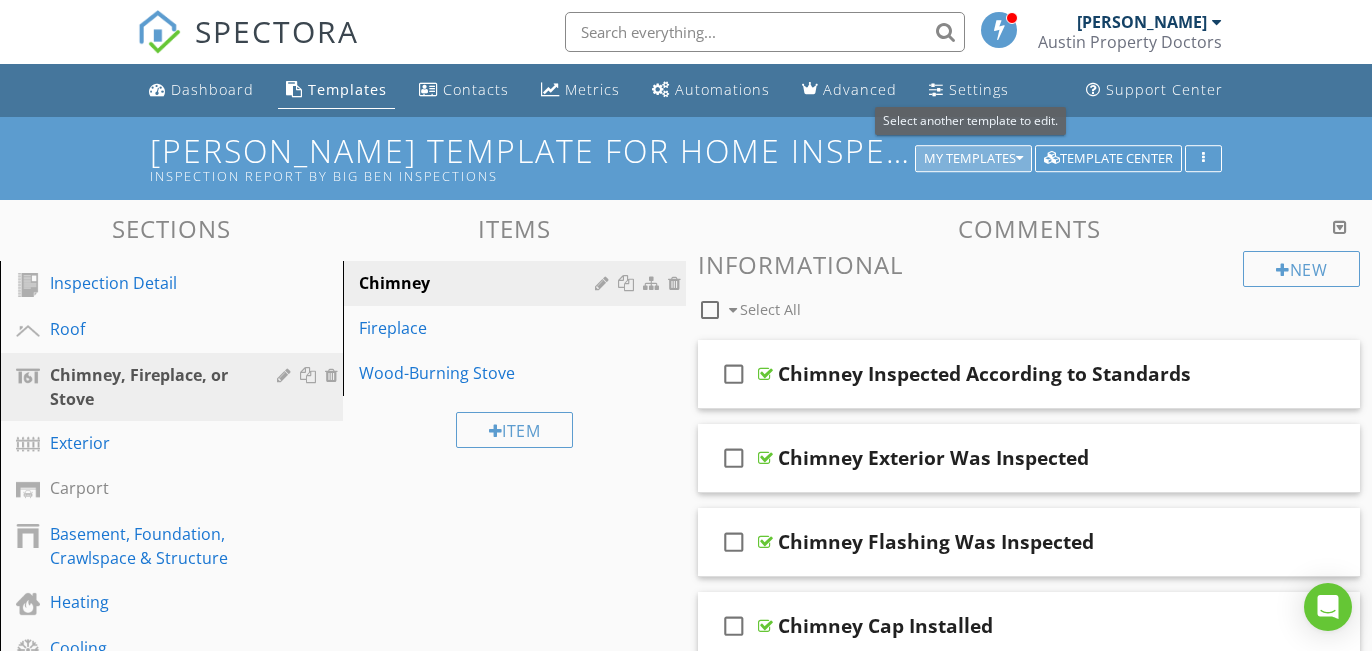 click on "My Templates" at bounding box center [973, 159] 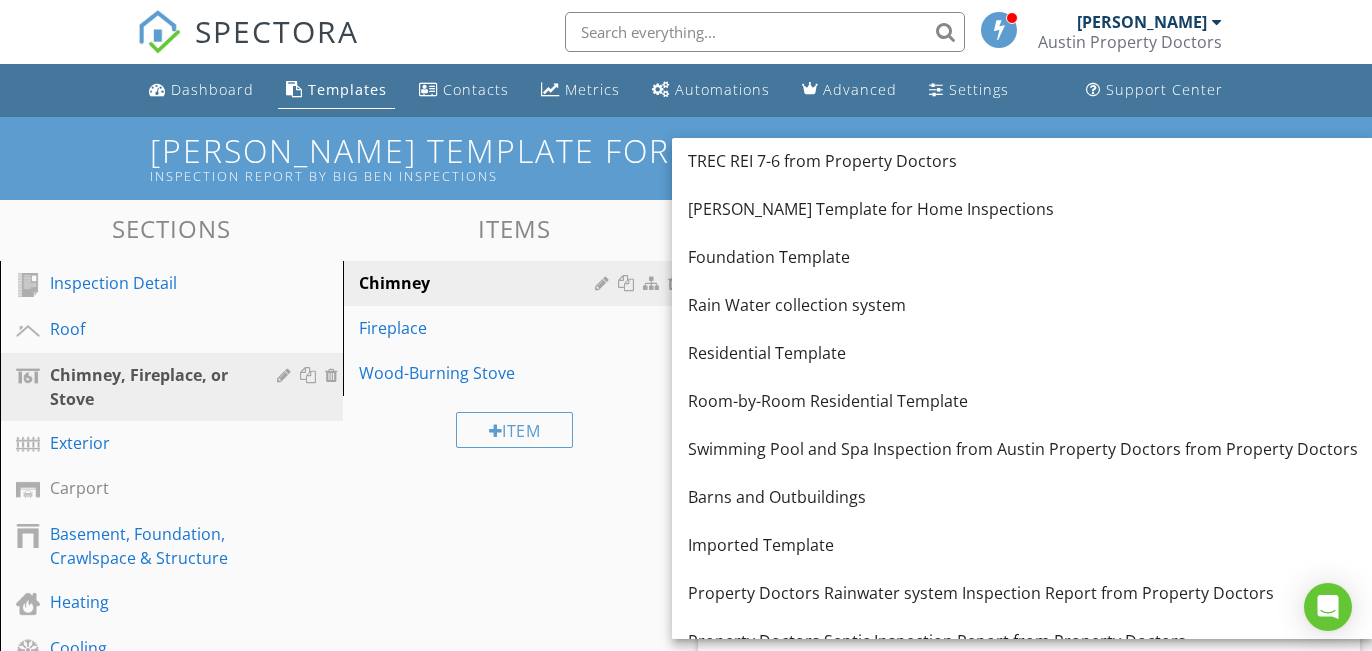 click on "TREC REI 7-6 from Property Doctors" at bounding box center [1023, 161] 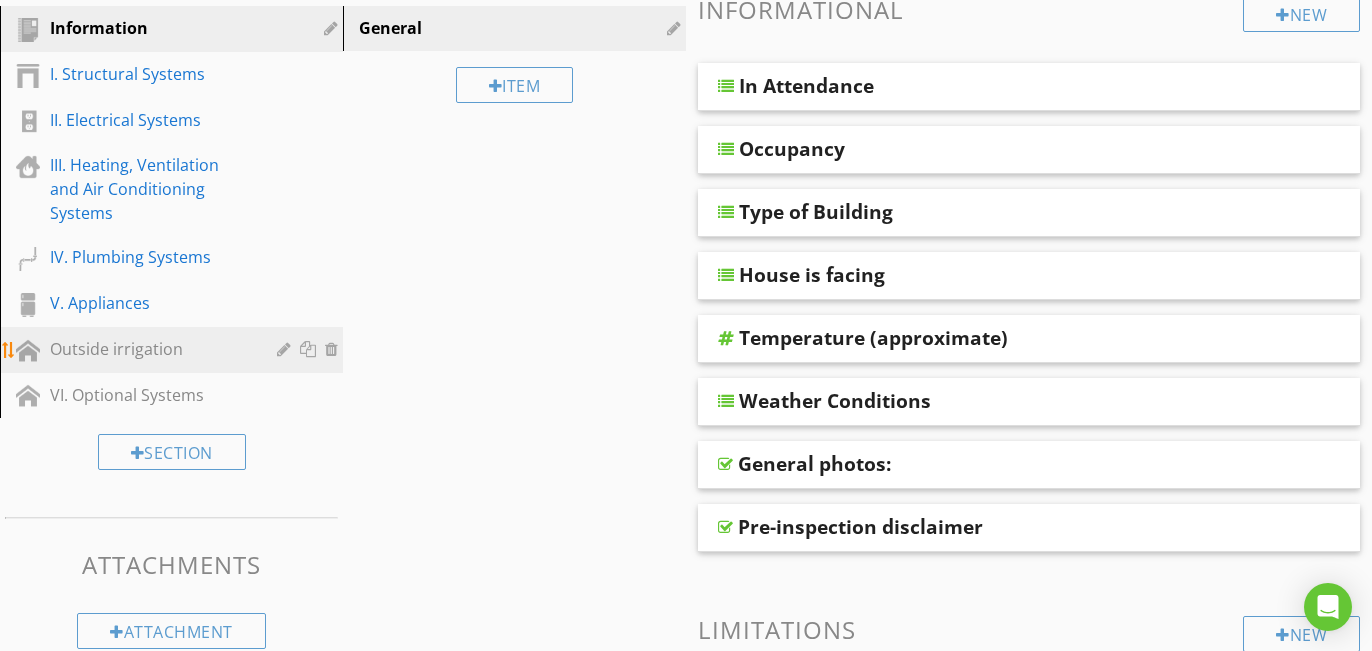 scroll, scrollTop: 258, scrollLeft: 0, axis: vertical 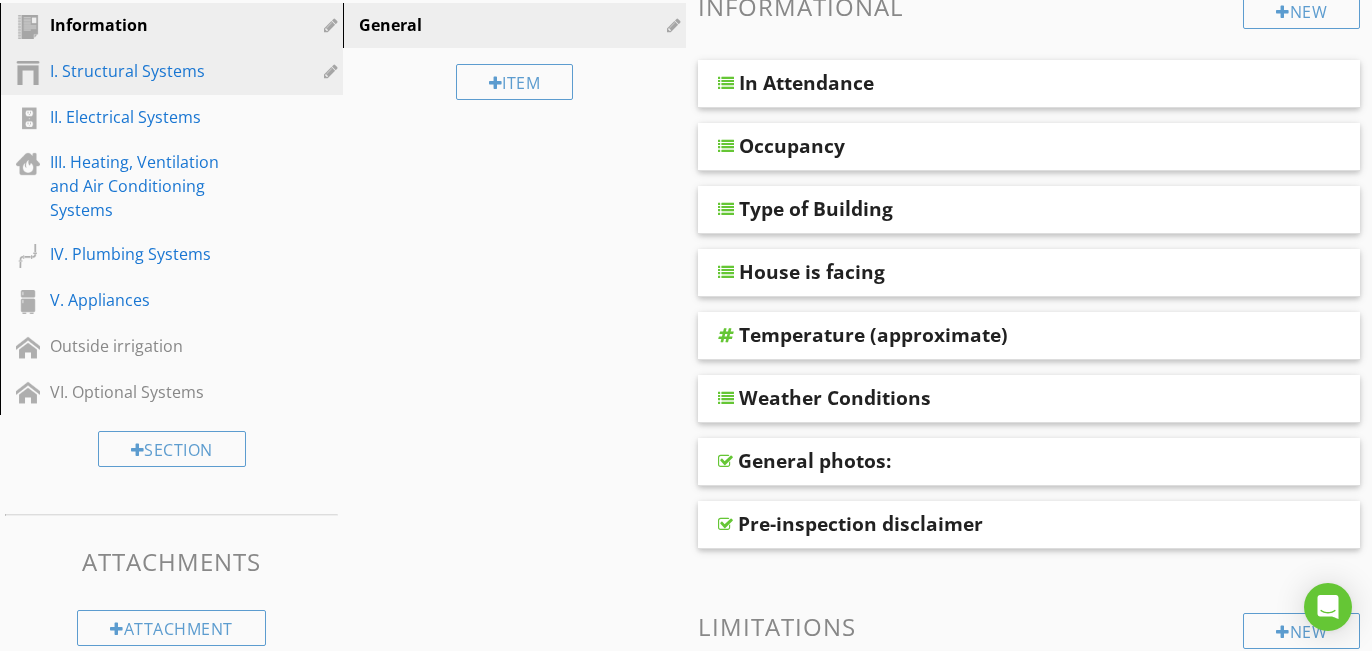 click on "I. Structural Systems" at bounding box center [149, 71] 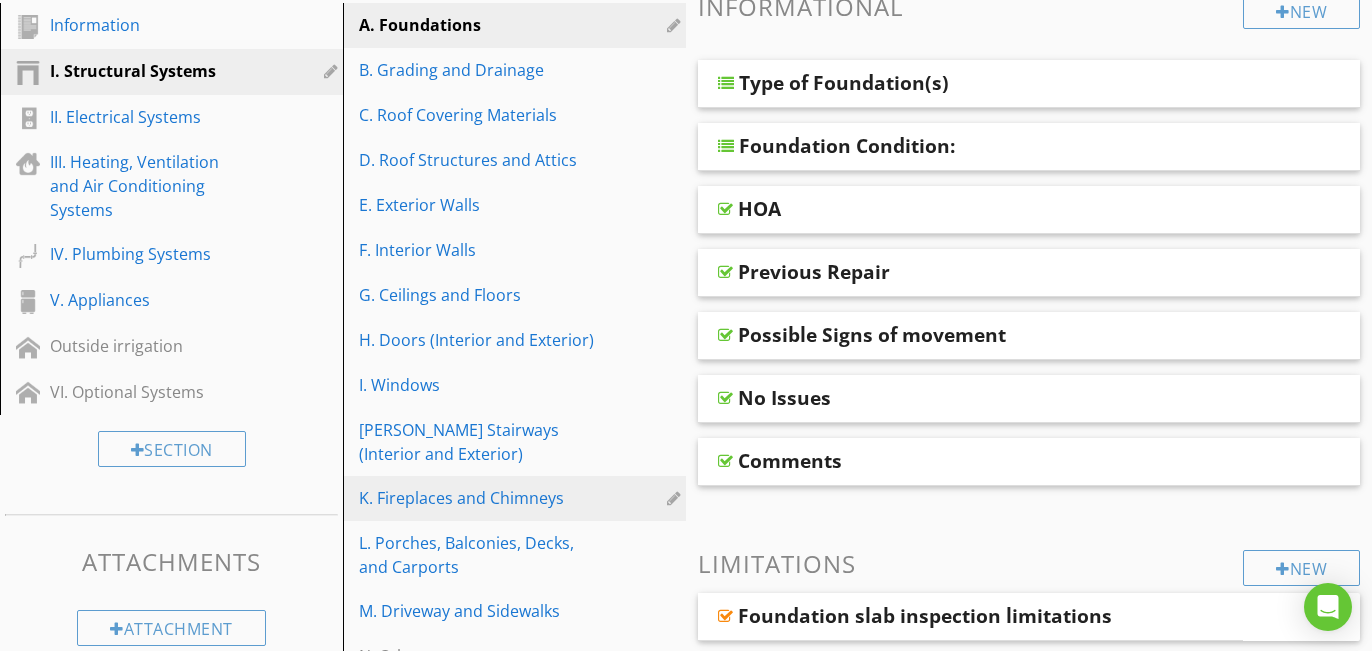 click on "K. Fireplaces and Chimneys" at bounding box center (480, 498) 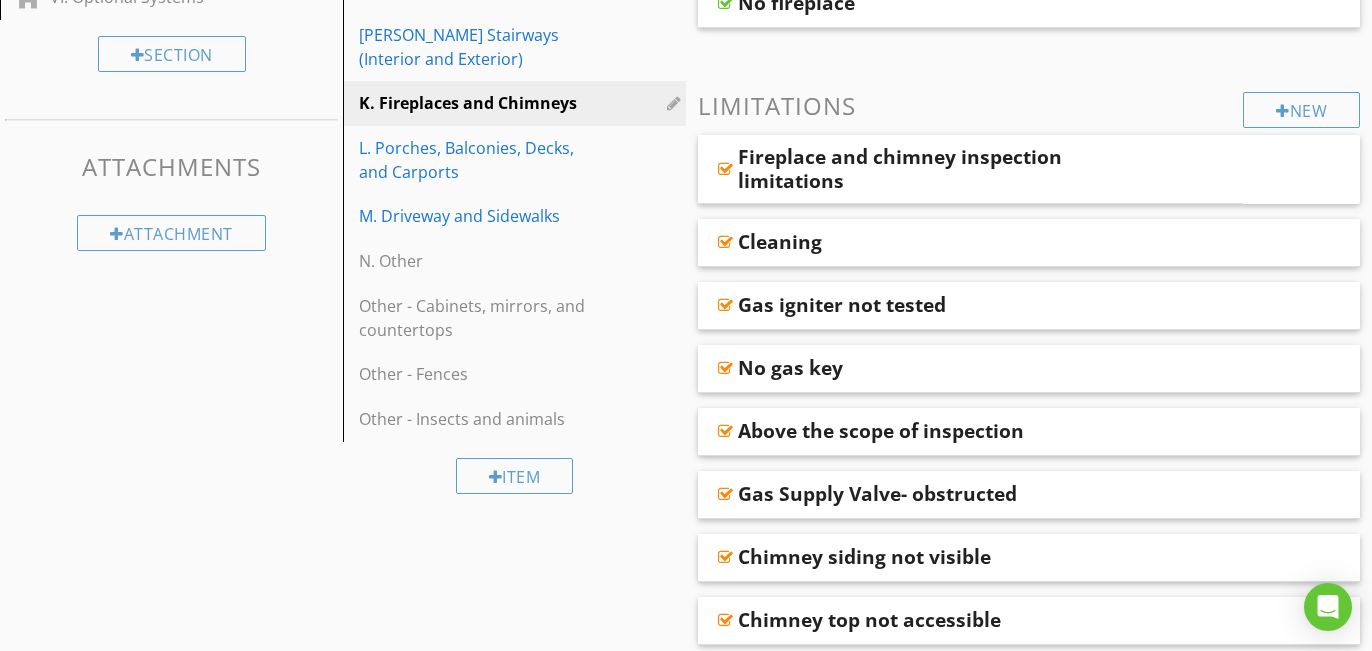 scroll, scrollTop: 689, scrollLeft: 0, axis: vertical 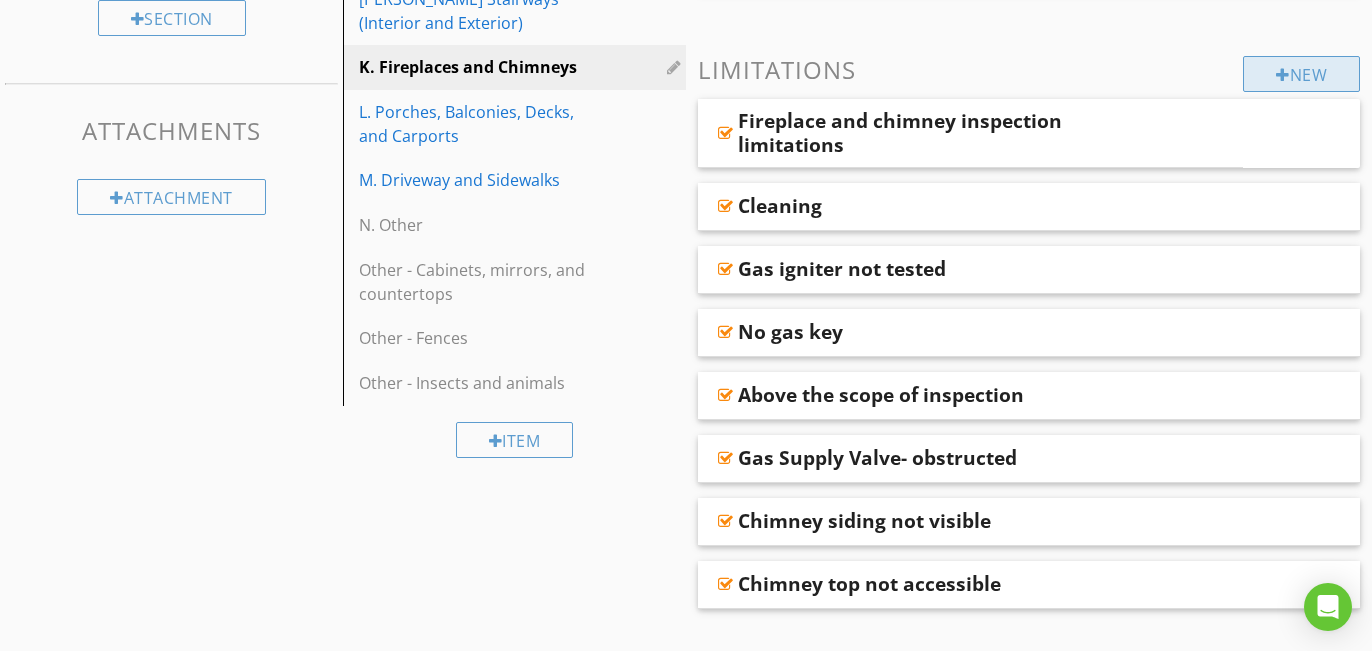 click on "New" at bounding box center [1301, 74] 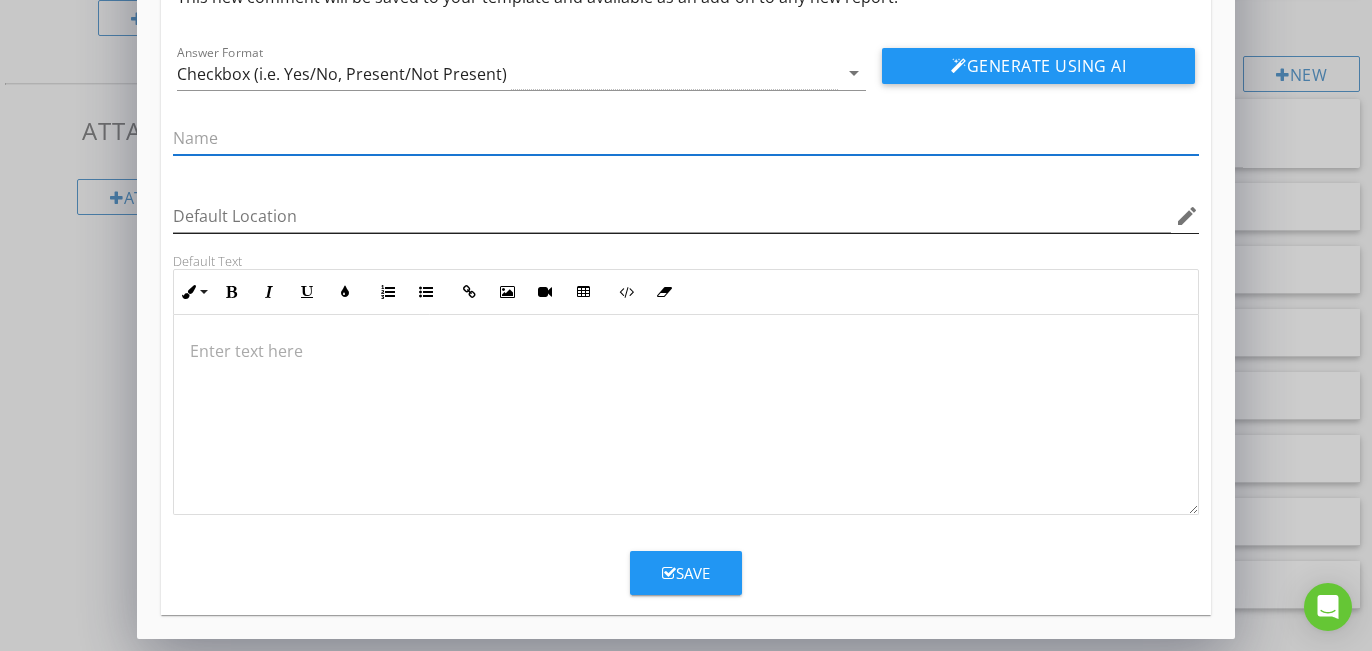 scroll, scrollTop: 0, scrollLeft: 0, axis: both 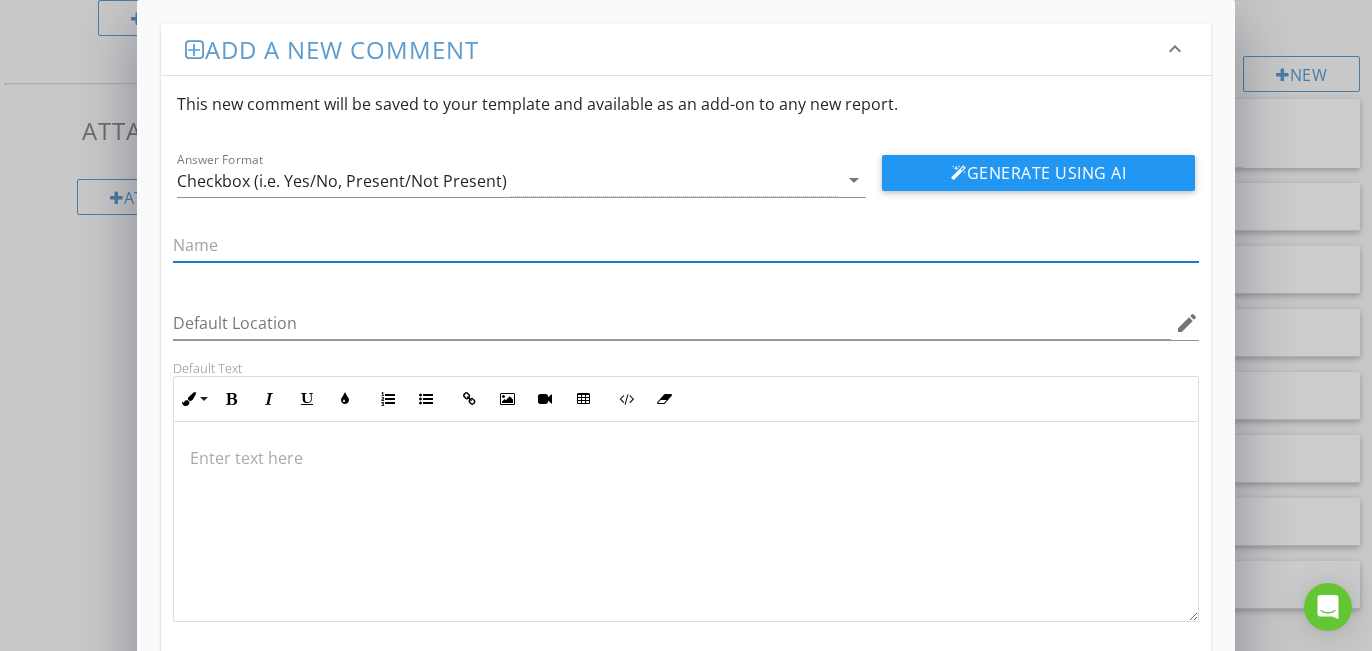 click on "Add a new comment
keyboard_arrow_down
This new comment will be saved to your template and available as an
add-on to any new report.
Answer Format Checkbox (i.e. Yes/No, Present/Not Present) arrow_drop_down
Generate Using AI
Default Location edit       Default Text   Inline Style XLarge Large Normal Small Light Small/Light Bold Italic Underline Colors Ordered List Unordered List Insert Link Insert Image Insert Video Insert Table Code View Clear Formatting Enter text here
Save" at bounding box center [686, 379] 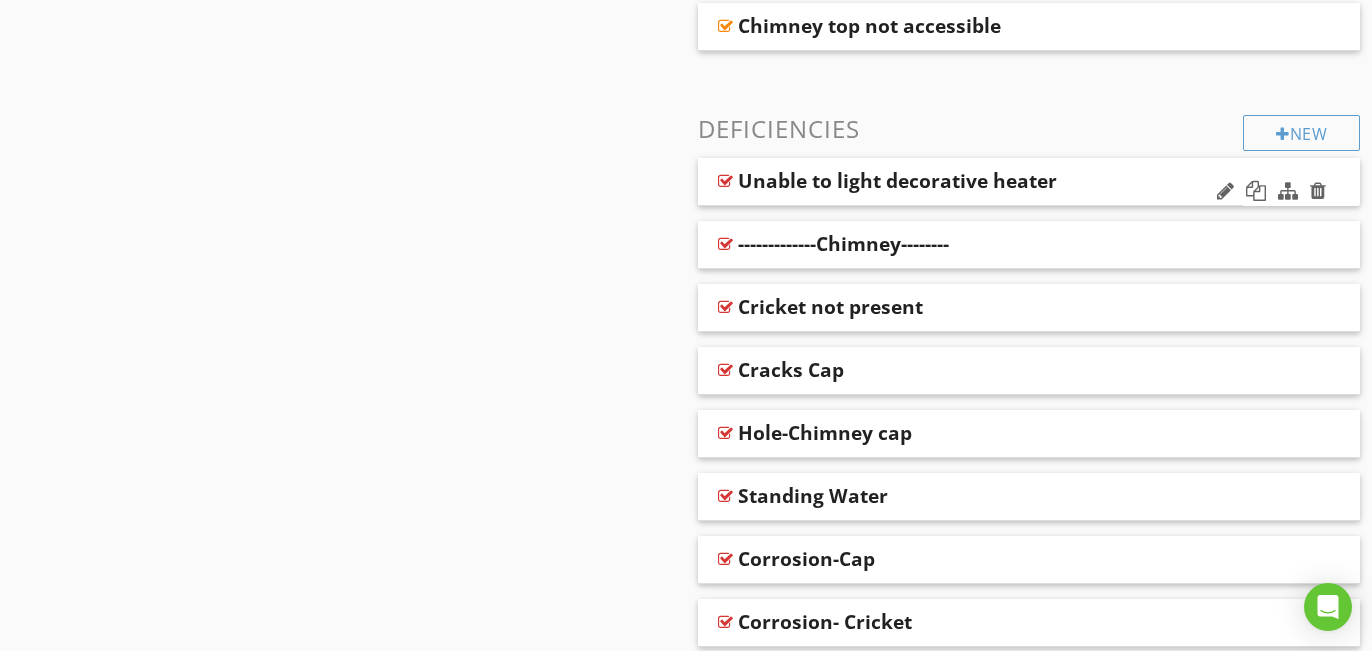 scroll, scrollTop: 1241, scrollLeft: 0, axis: vertical 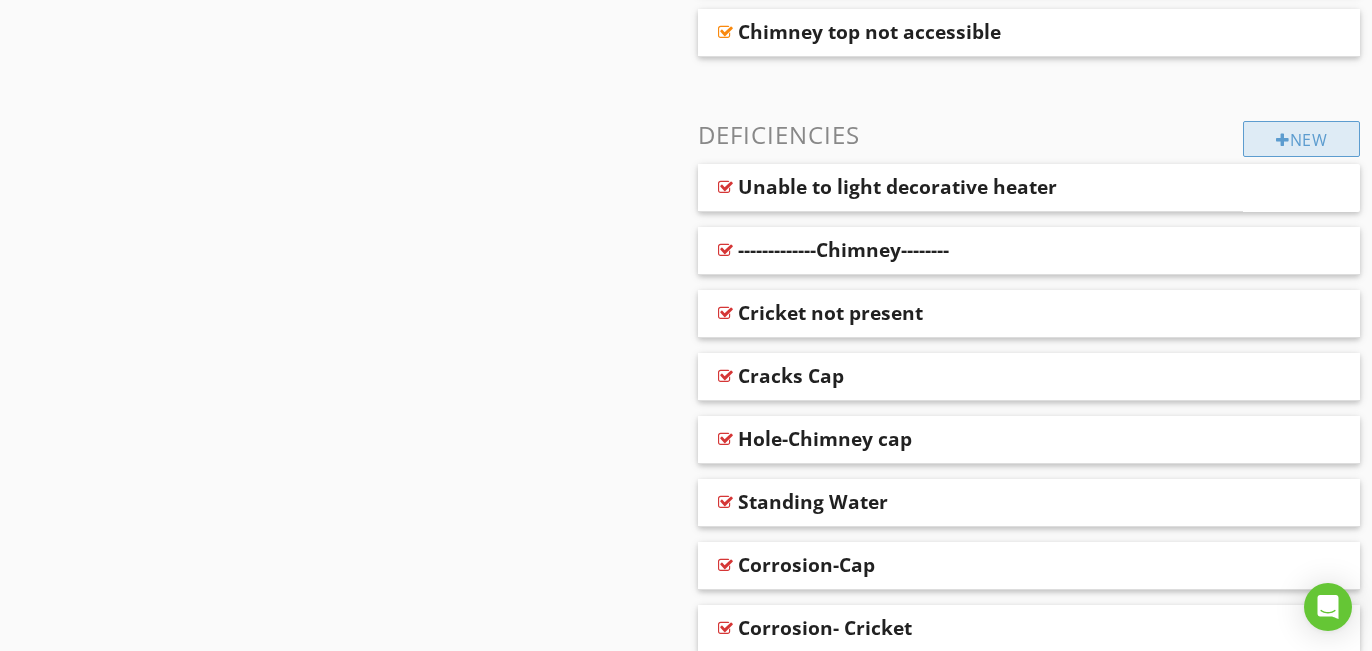 click on "New" at bounding box center (1301, 139) 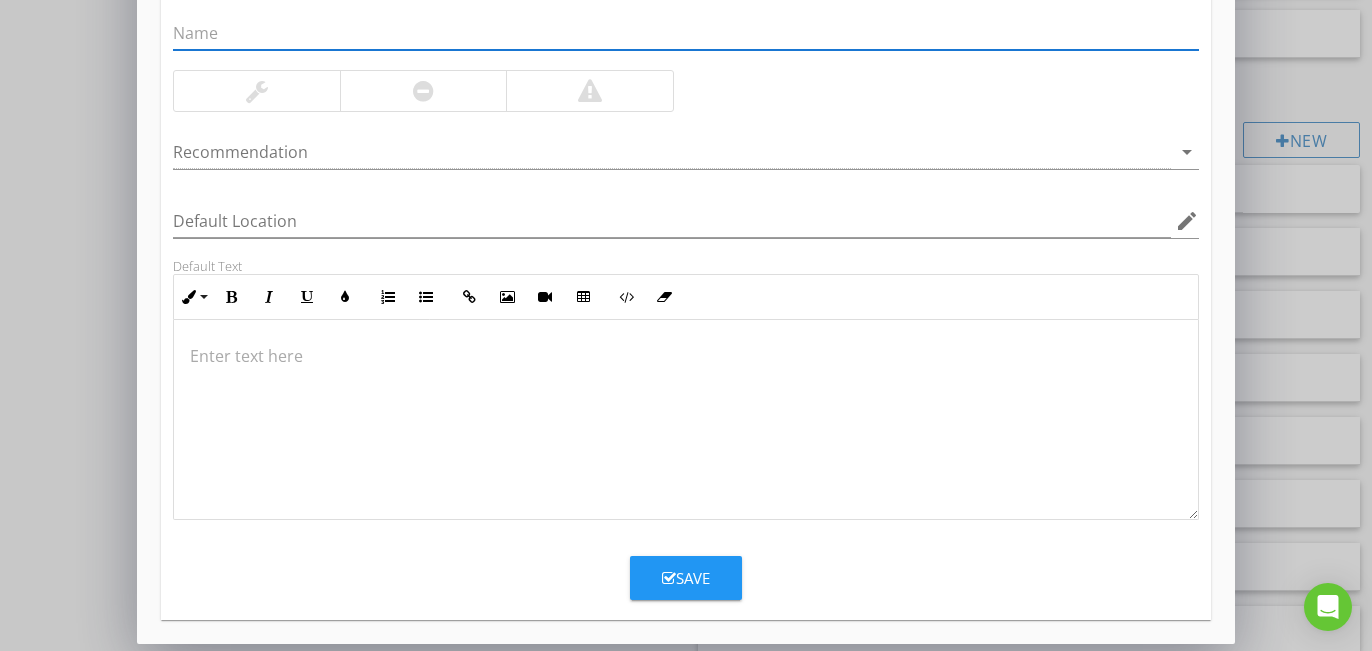 scroll, scrollTop: 217, scrollLeft: 0, axis: vertical 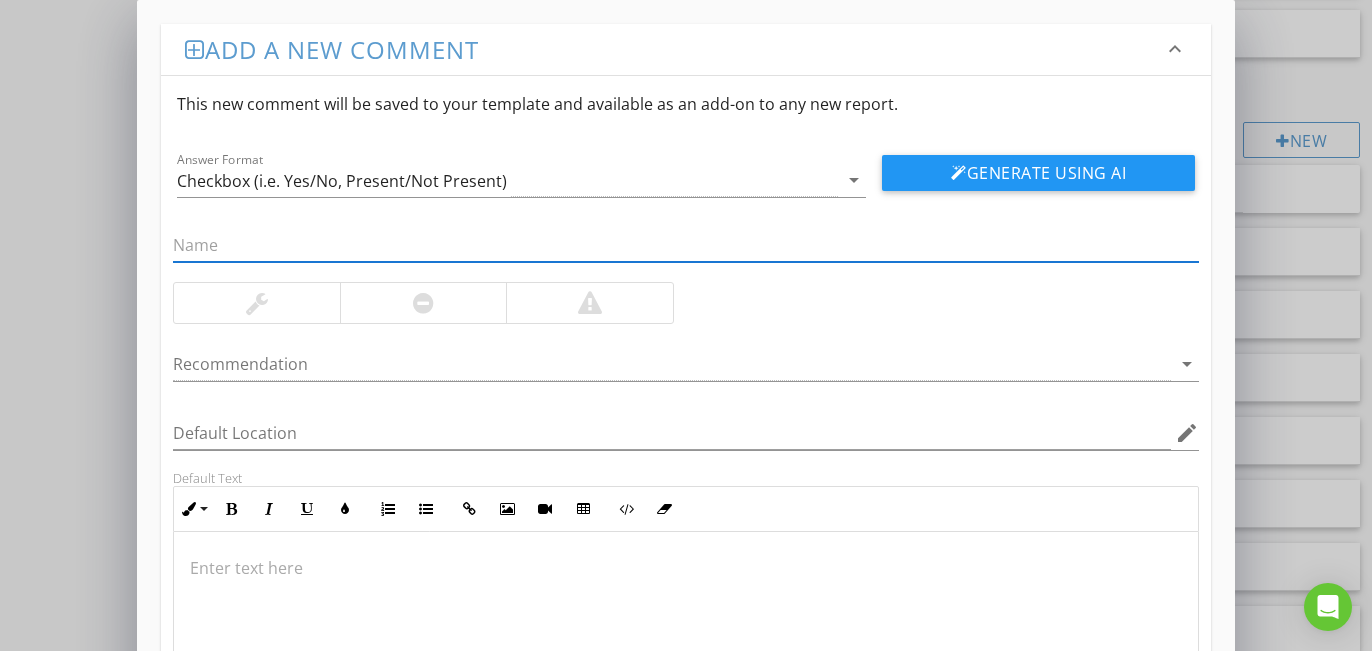click on "Add a new comment
keyboard_arrow_down
This new comment will be saved to your template and available as an
add-on to any new report.
Answer Format Checkbox (i.e. Yes/No, Present/Not Present) arrow_drop_down
Generate Using AI
Recommendation arrow_drop_down   Default Location edit       Default Text   Inline Style XLarge Large Normal Small Light Small/Light Bold Italic Underline Colors Ordered List Unordered List Insert Link Insert Image Insert Video Insert Table Code View Clear Formatting Enter text here
Save" at bounding box center [686, 434] 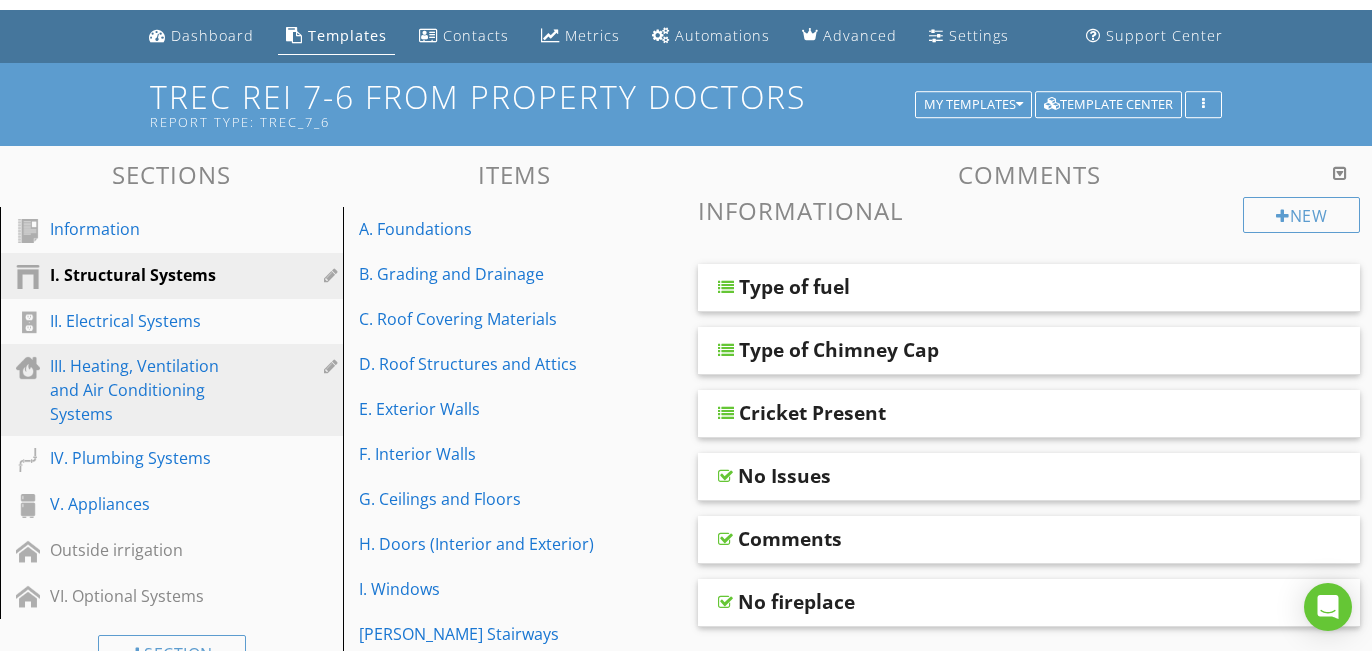scroll, scrollTop: 0, scrollLeft: 0, axis: both 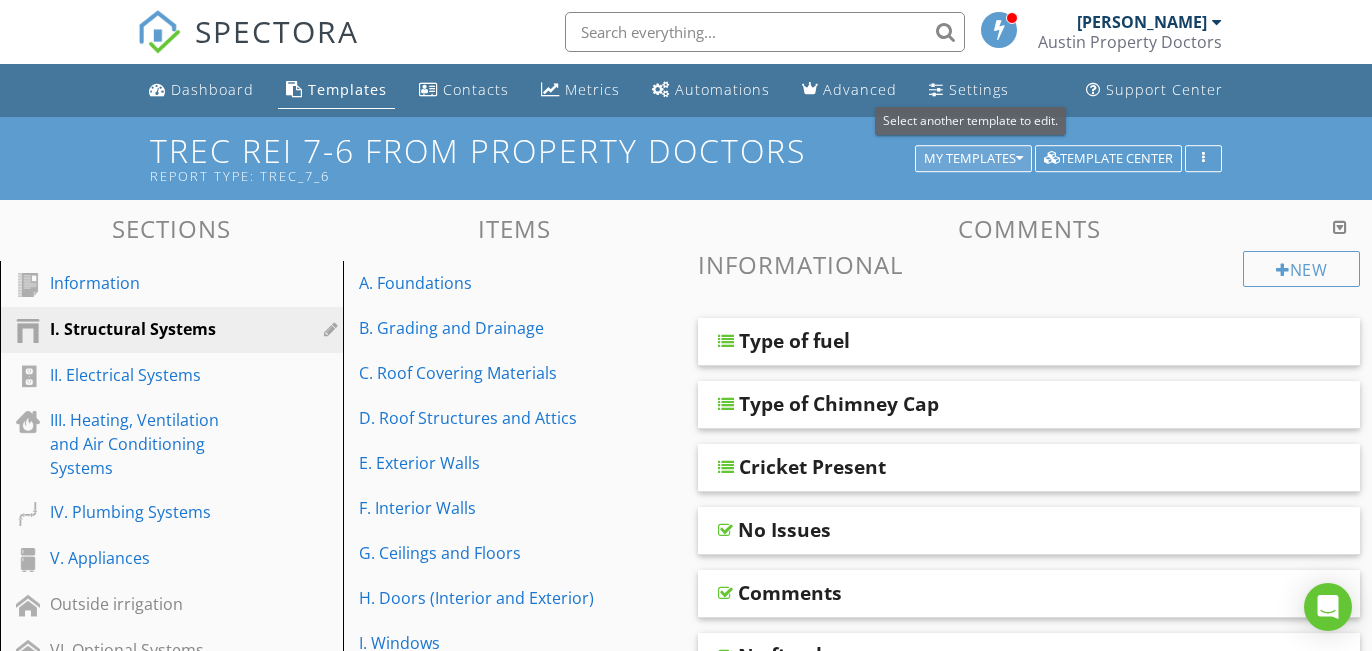 click on "My Templates" at bounding box center [973, 159] 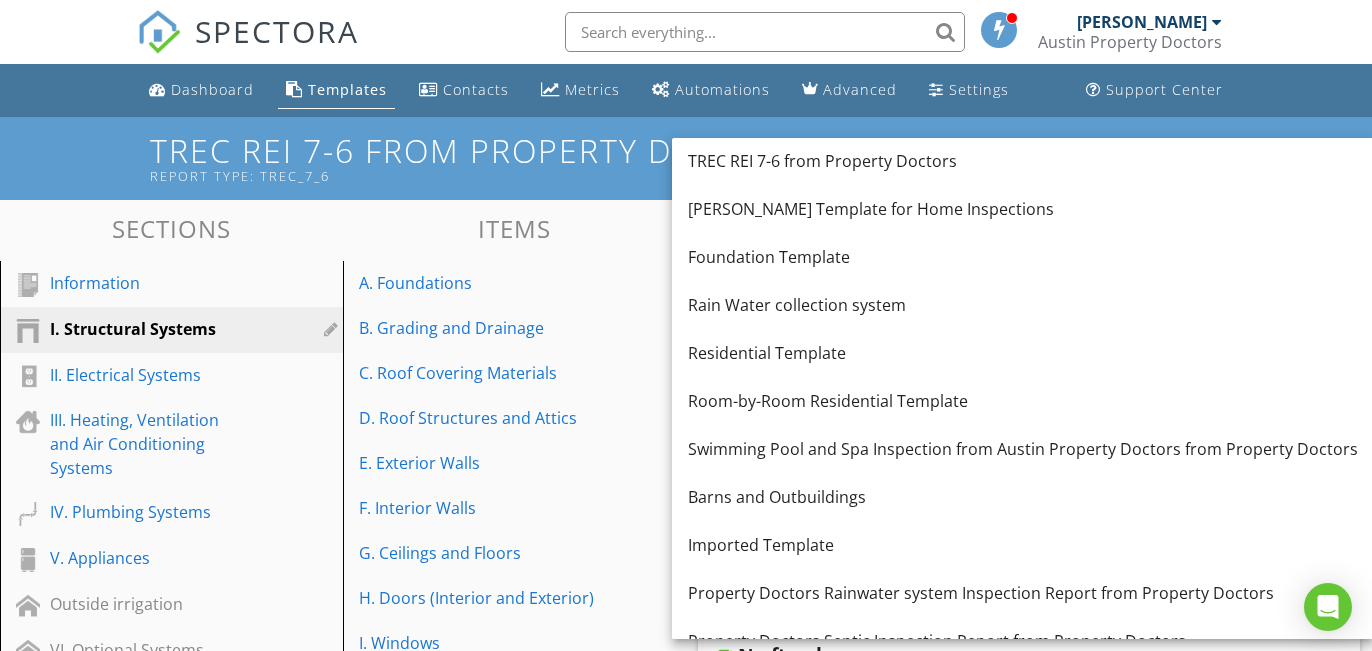 click on "[PERSON_NAME] Template for Home Inspections" at bounding box center (1023, 209) 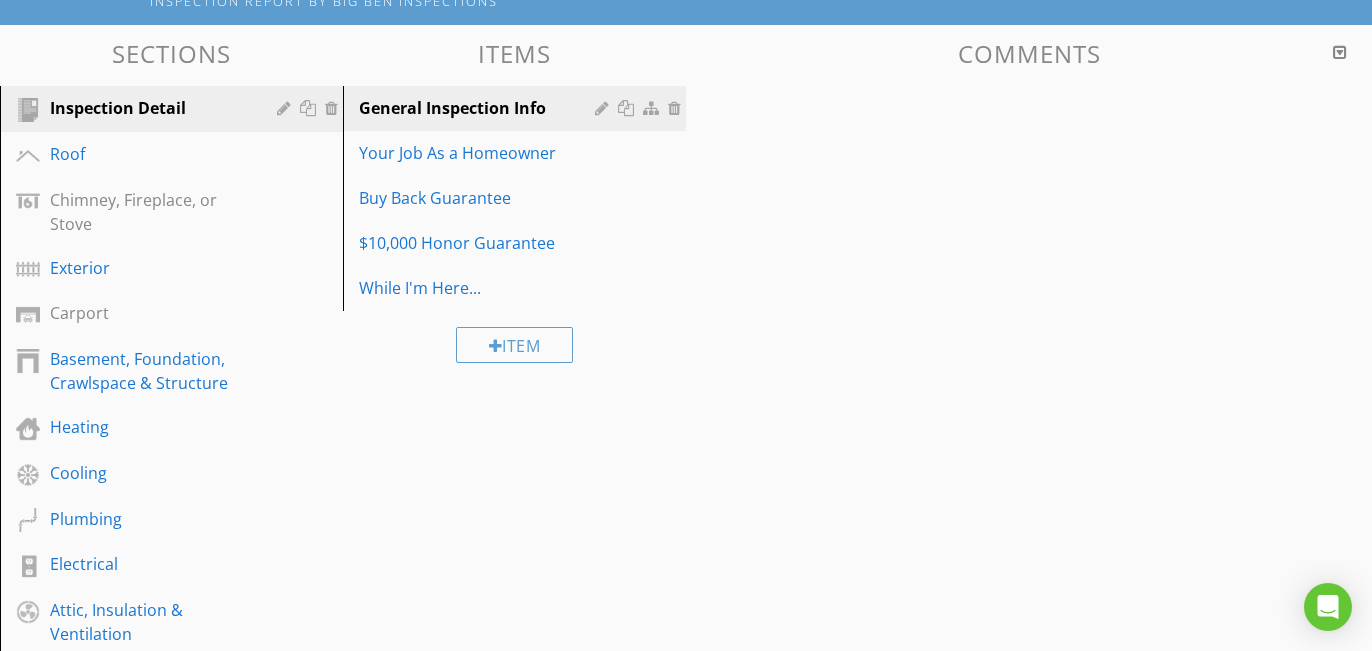scroll, scrollTop: 197, scrollLeft: 0, axis: vertical 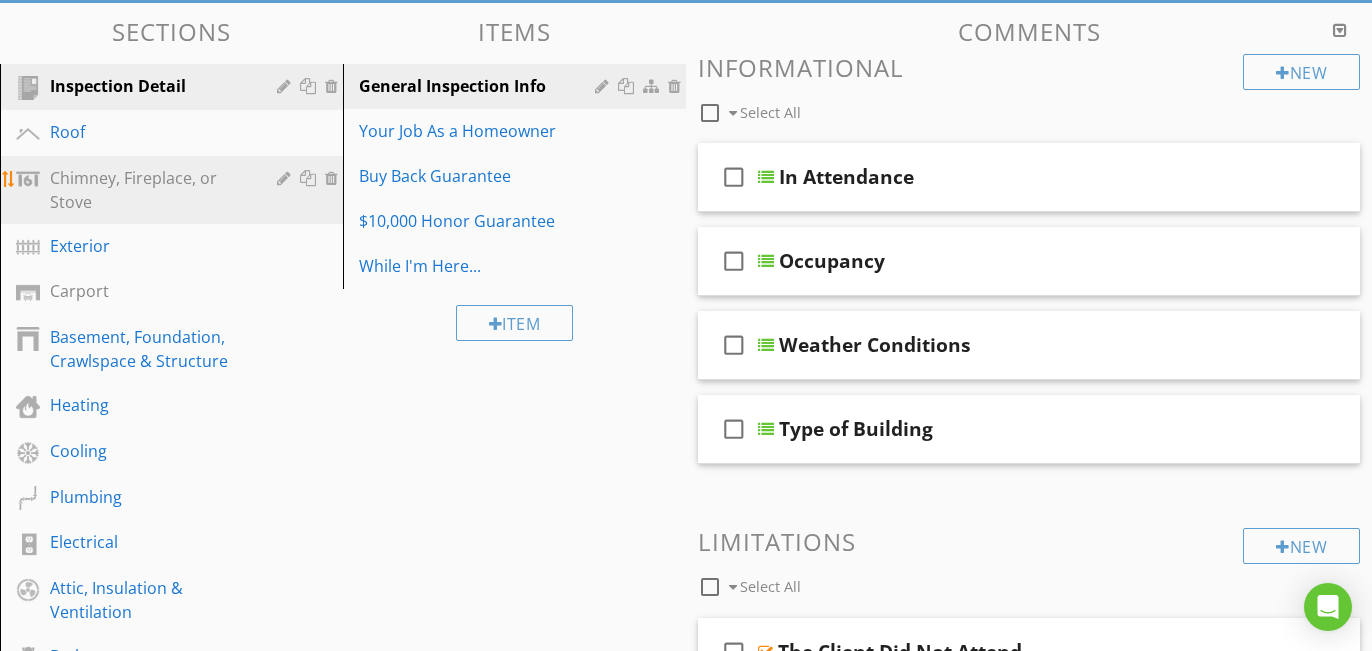 click on "Chimney, Fireplace, or Stove" at bounding box center [149, 190] 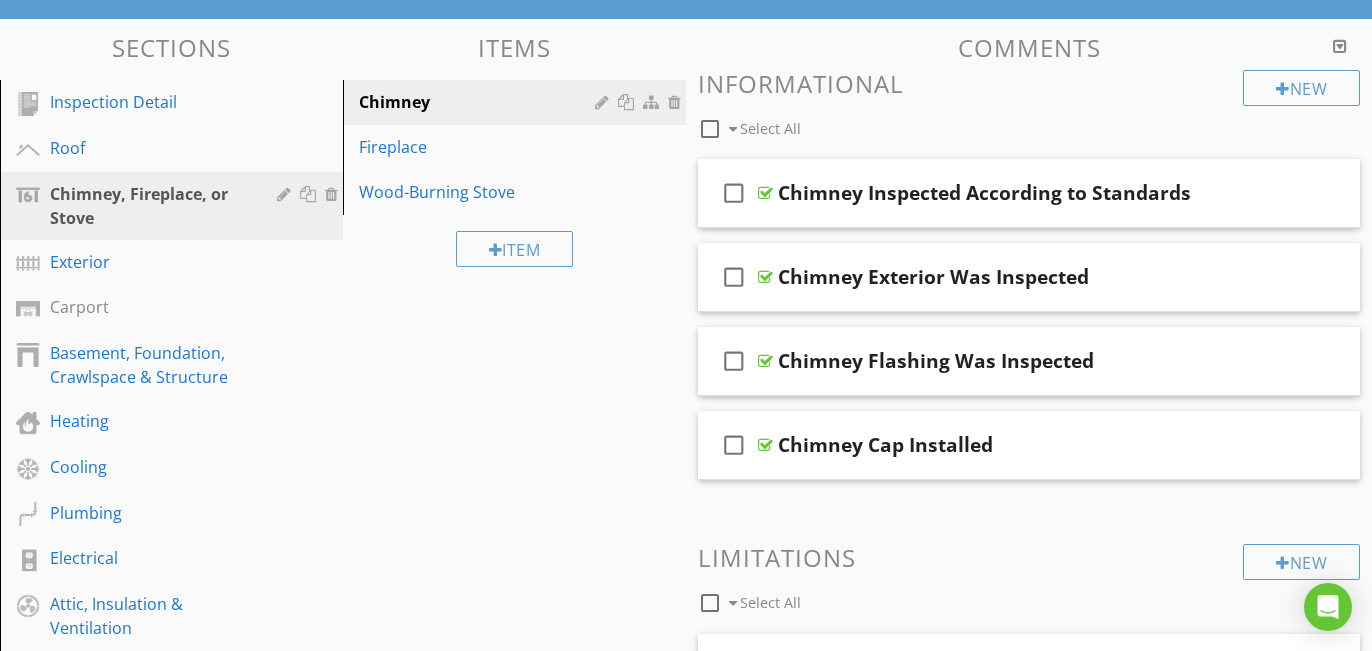 scroll, scrollTop: 186, scrollLeft: 0, axis: vertical 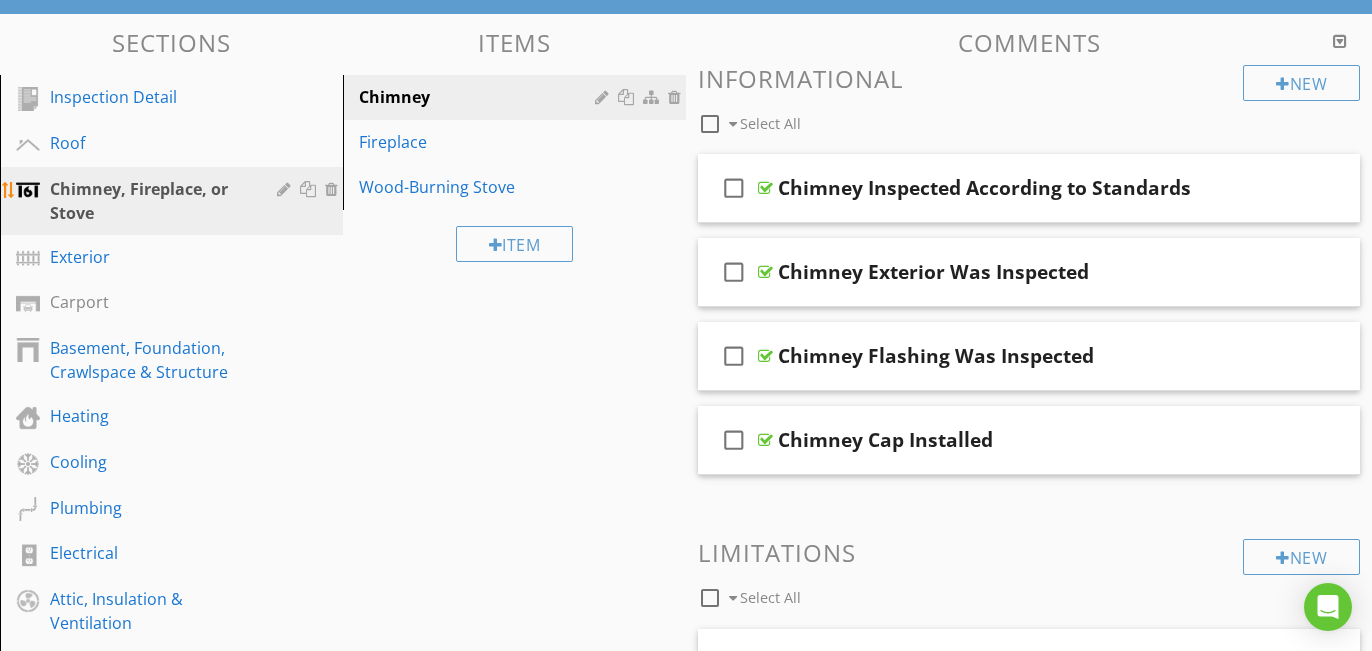click at bounding box center (28, 190) 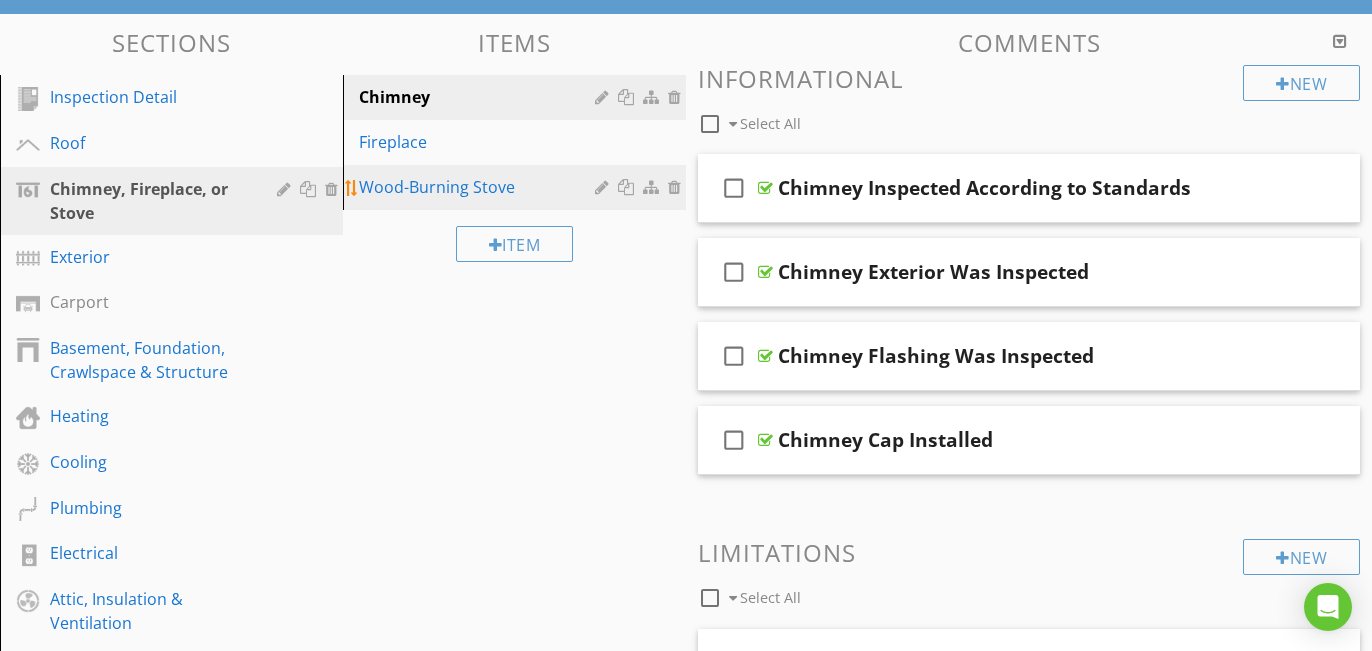 click on "Wood-Burning Stove" at bounding box center [480, 187] 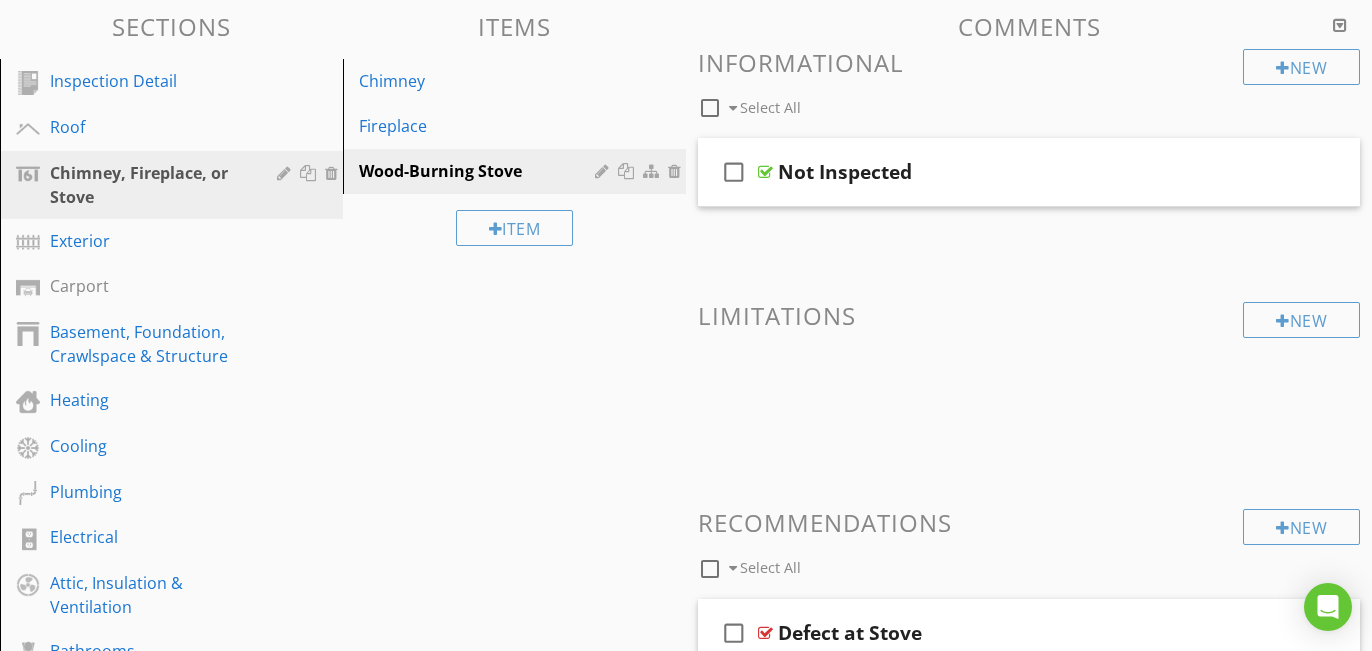 scroll, scrollTop: 204, scrollLeft: 0, axis: vertical 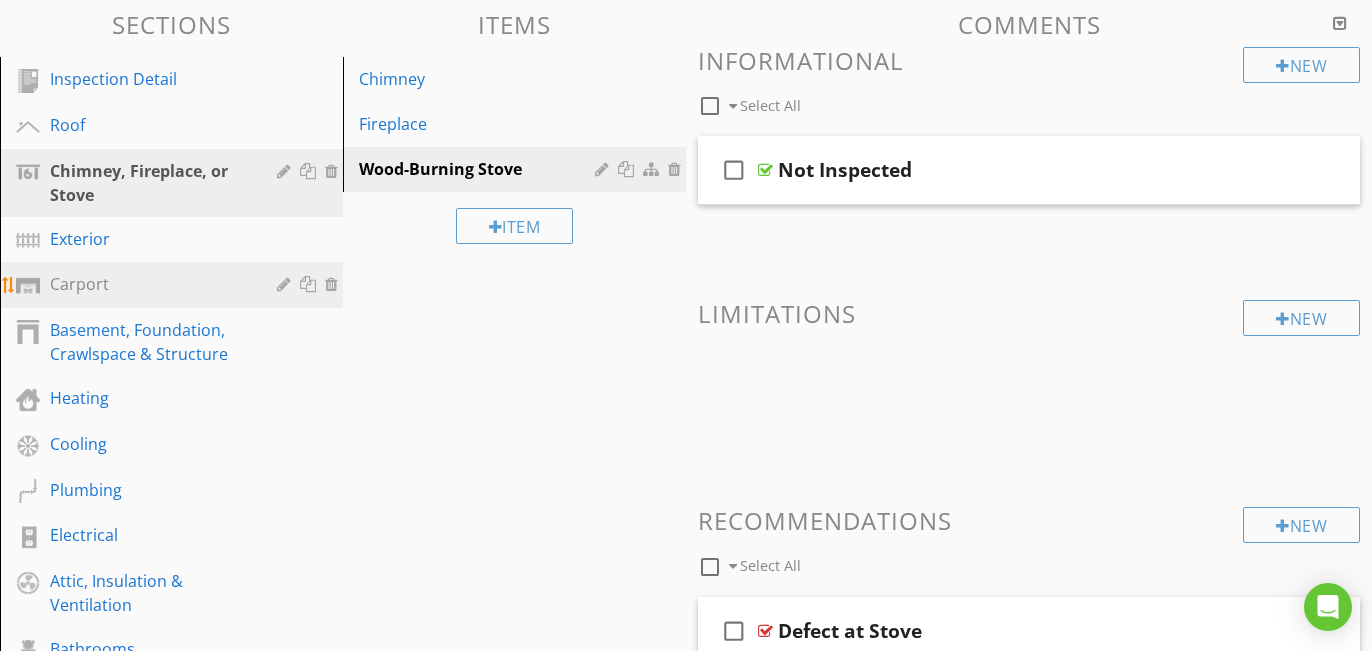 click on "Carport" at bounding box center [149, 284] 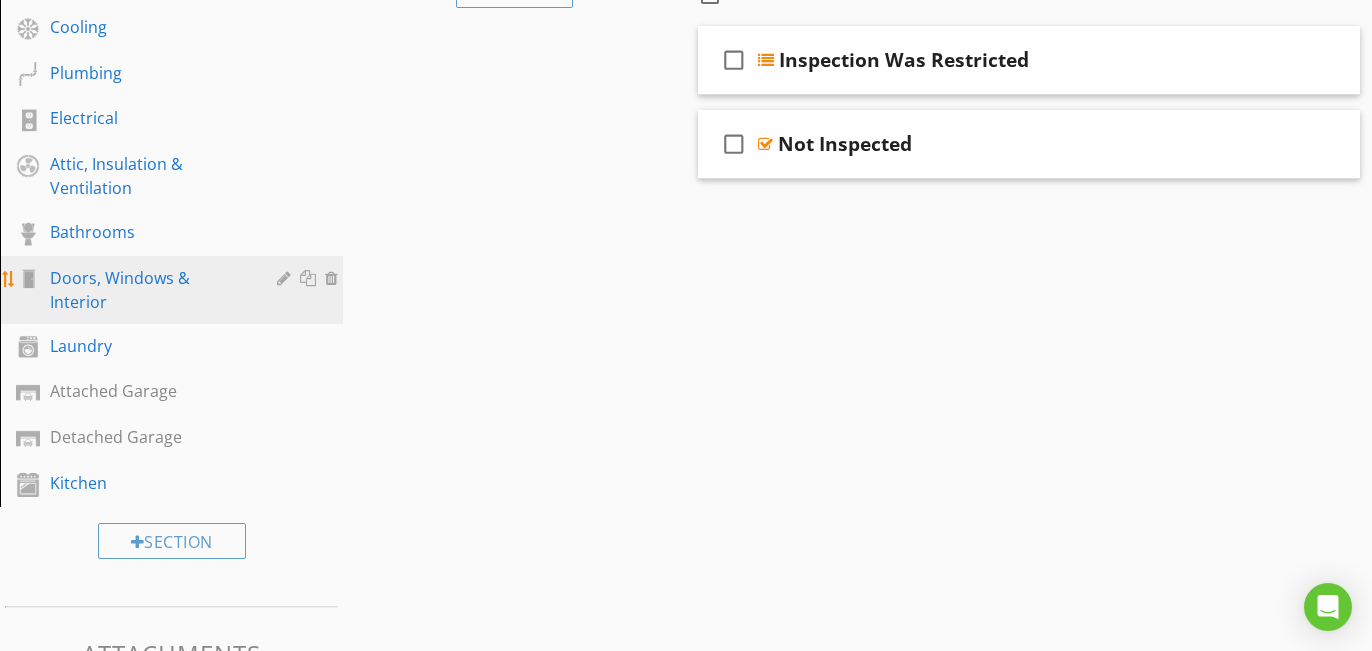 scroll, scrollTop: 720, scrollLeft: 0, axis: vertical 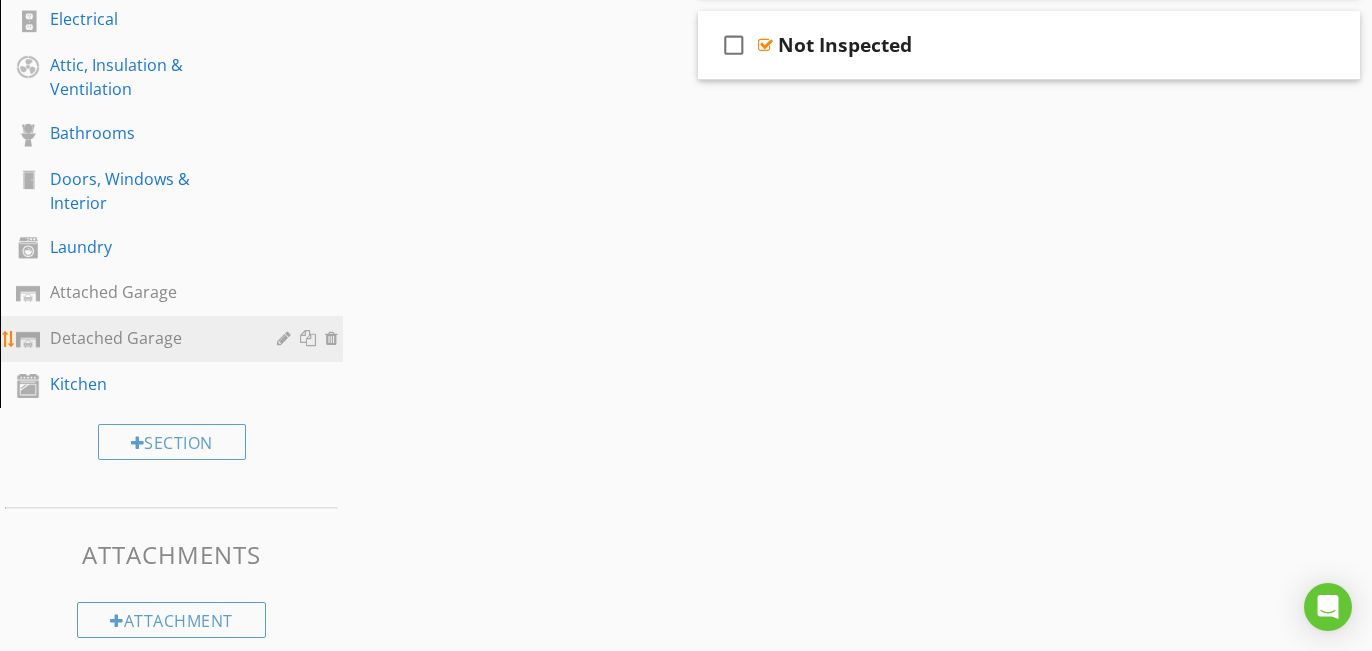 click on "Detached Garage" at bounding box center [149, 338] 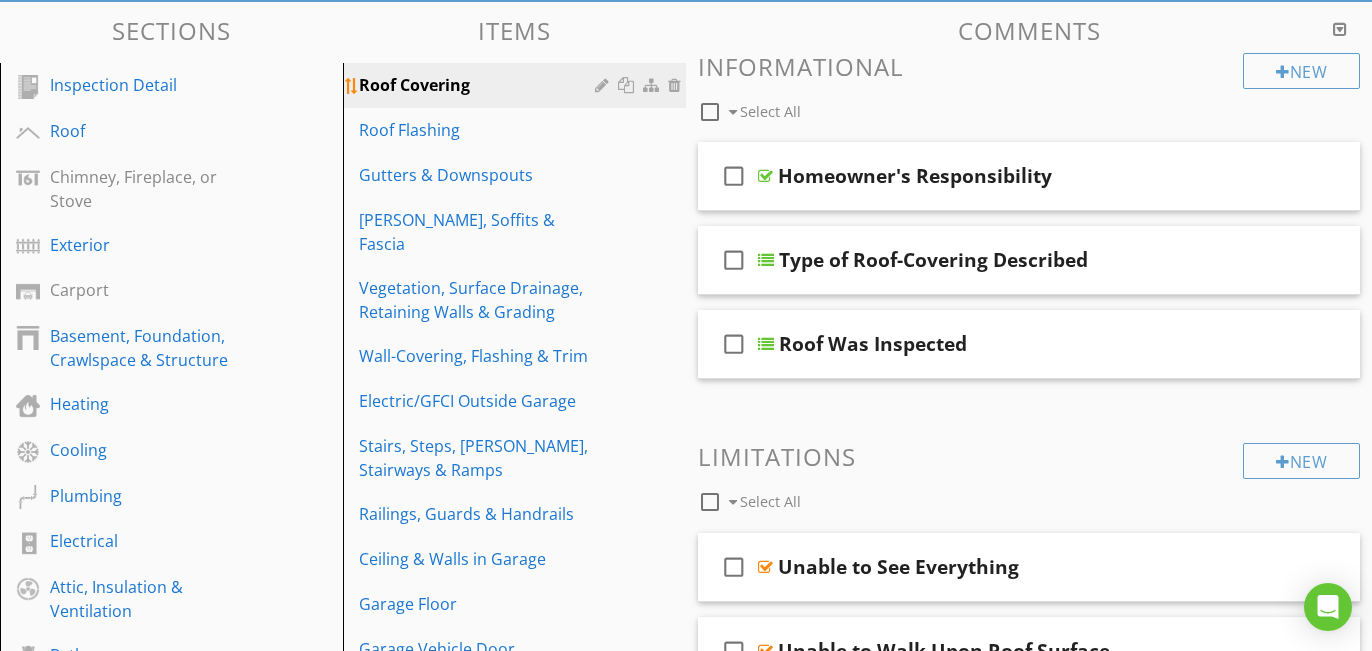 scroll, scrollTop: 197, scrollLeft: 0, axis: vertical 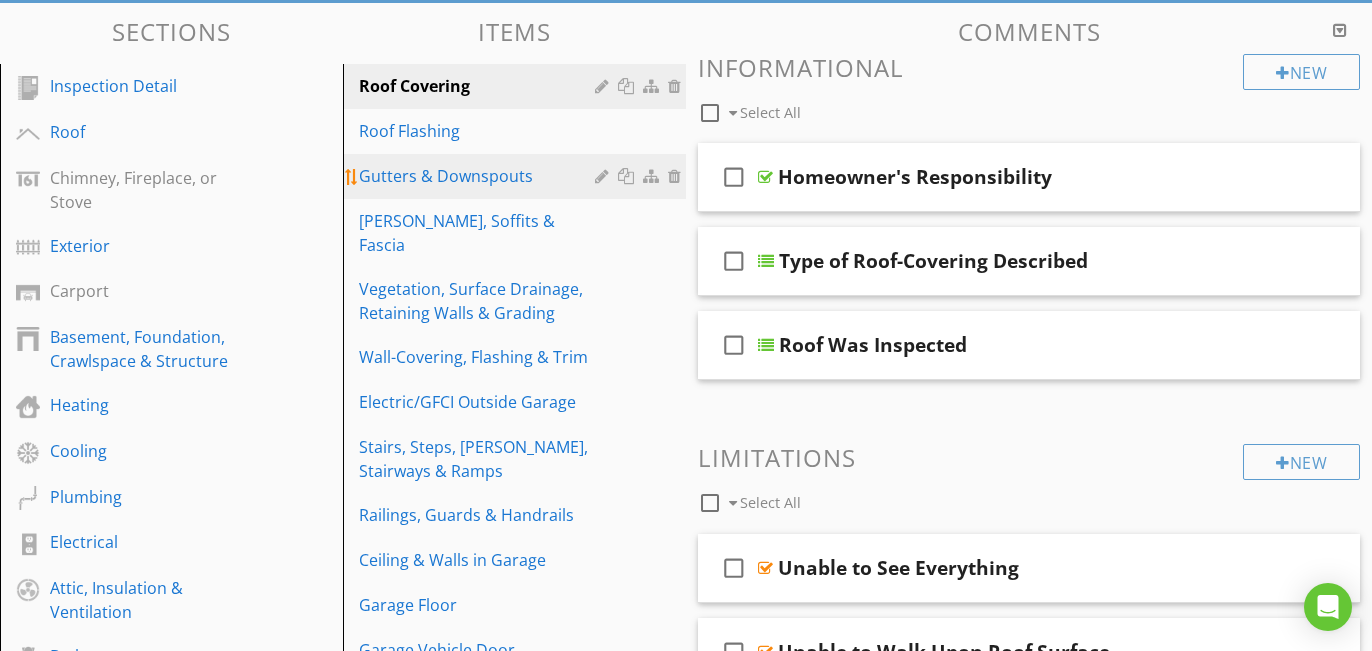 click on "Gutters & Downspouts" at bounding box center [480, 176] 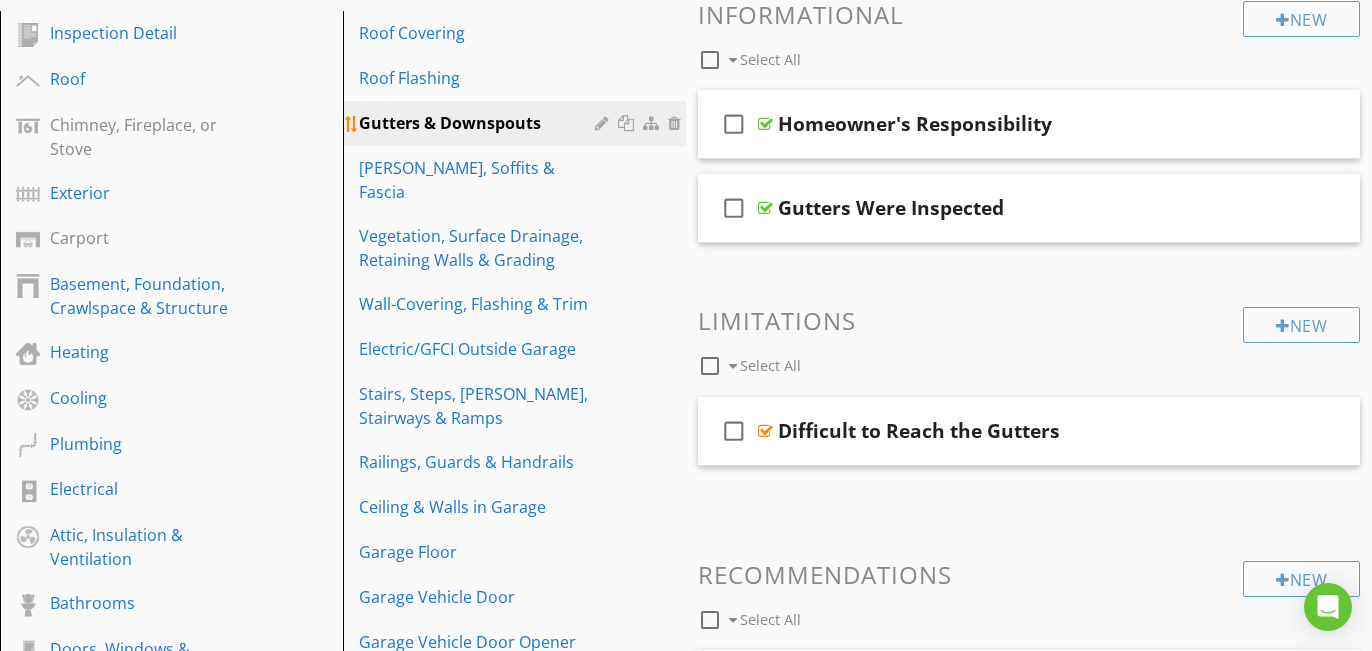 scroll, scrollTop: 252, scrollLeft: 0, axis: vertical 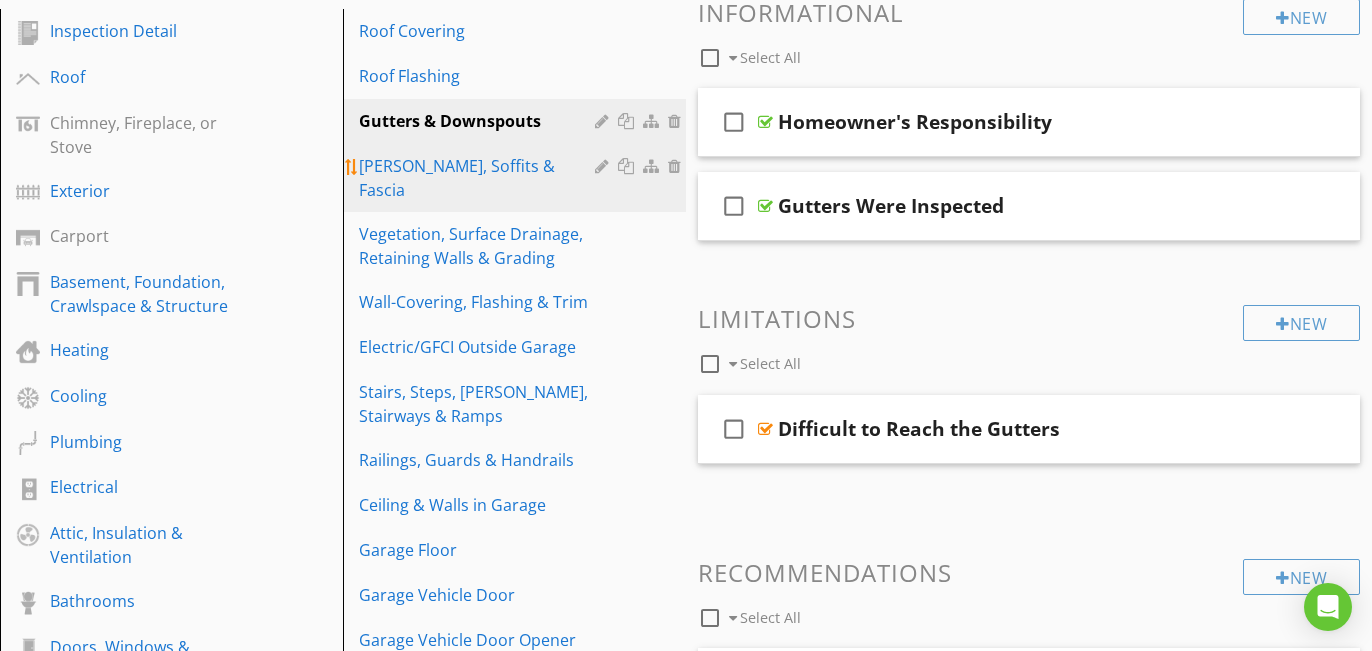 click on "Eaves, Soffits & Fascia" at bounding box center [480, 178] 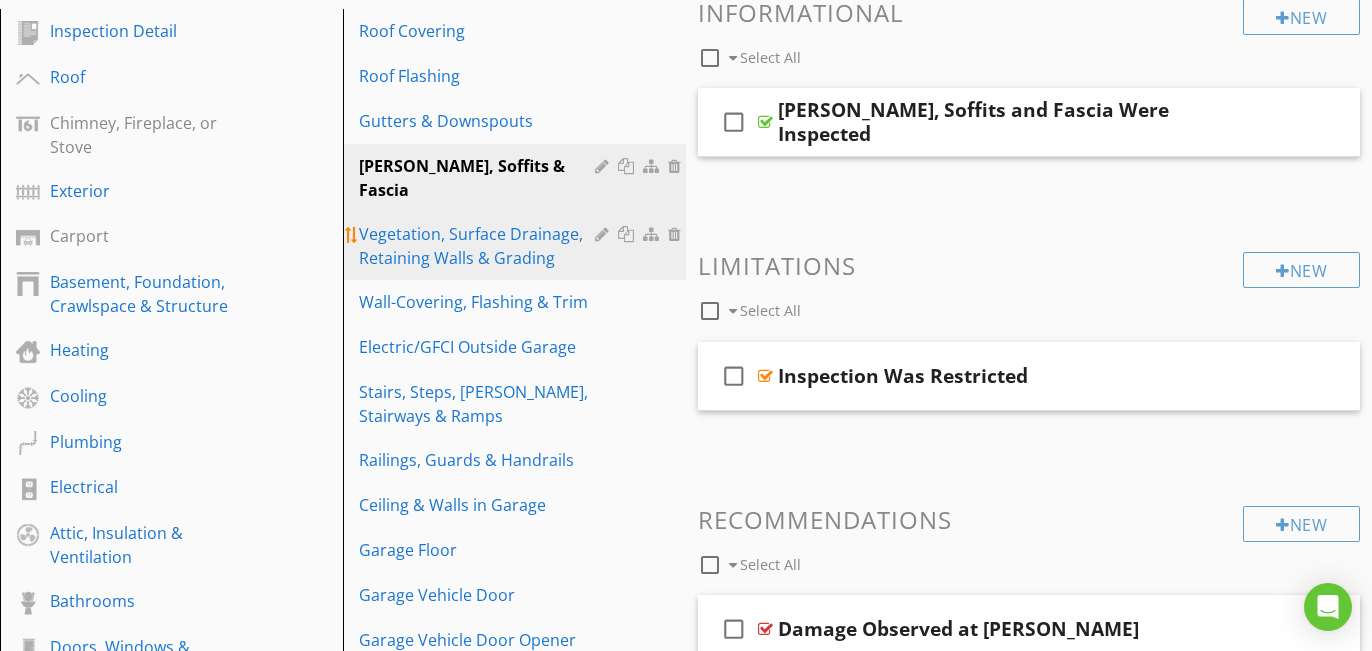 click on "Vegetation, Surface Drainage, Retaining Walls & Grading" at bounding box center [480, 246] 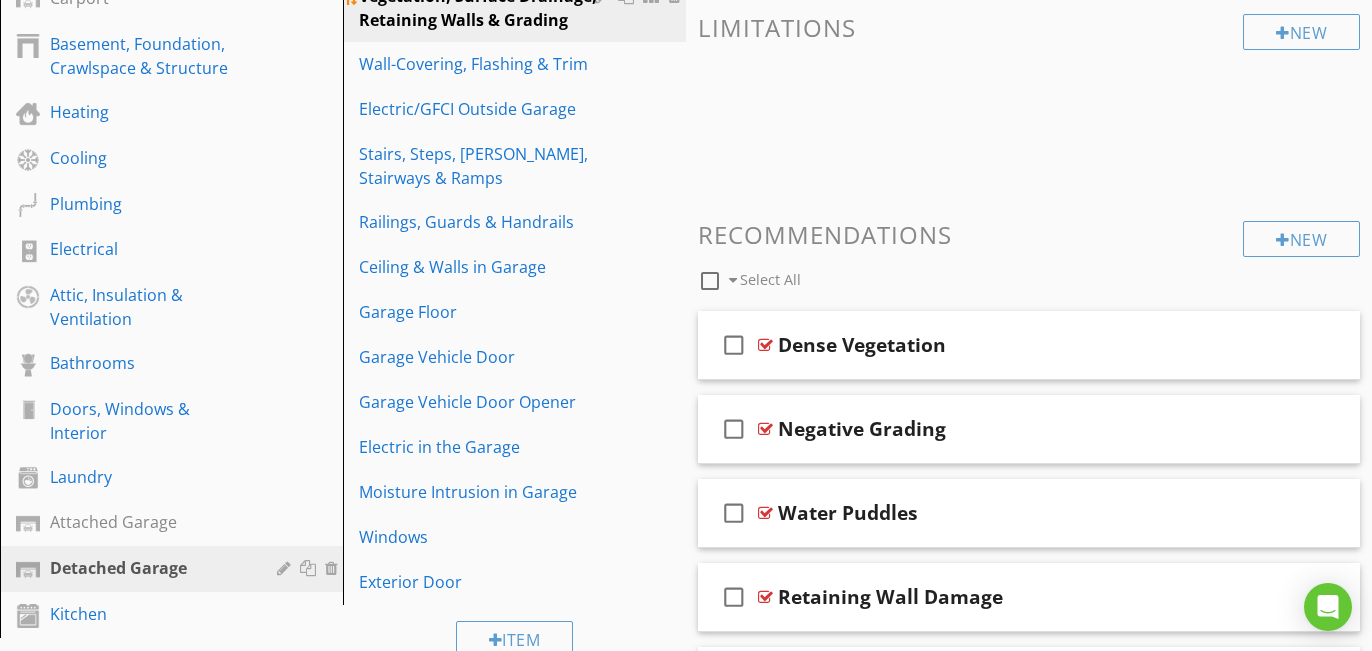 scroll, scrollTop: 499, scrollLeft: 0, axis: vertical 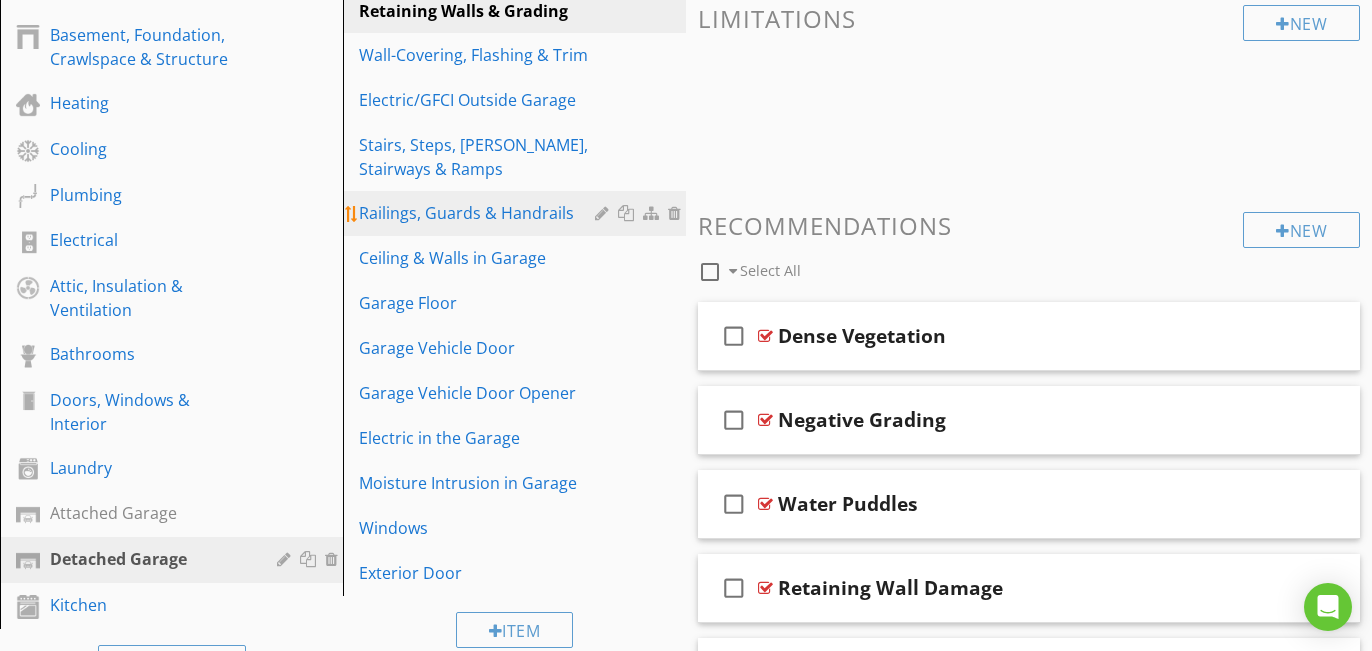 click on "Railings, Guards & Handrails" at bounding box center (480, 213) 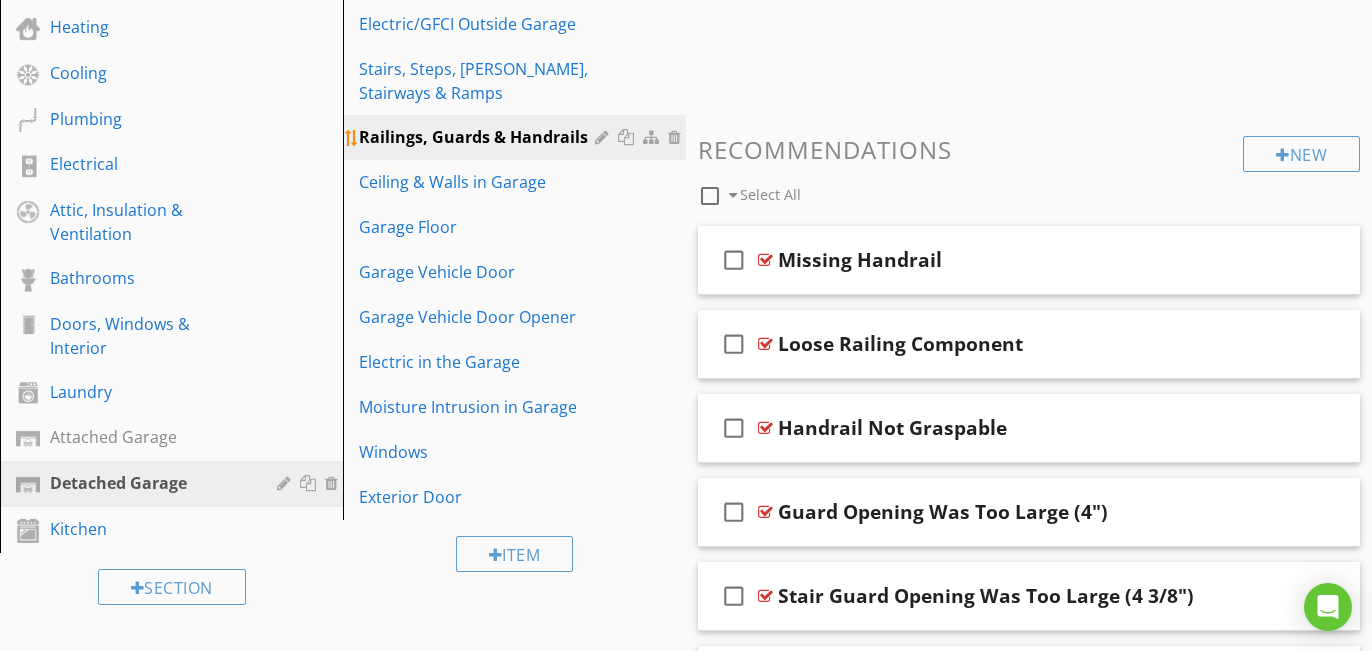 scroll, scrollTop: 576, scrollLeft: 0, axis: vertical 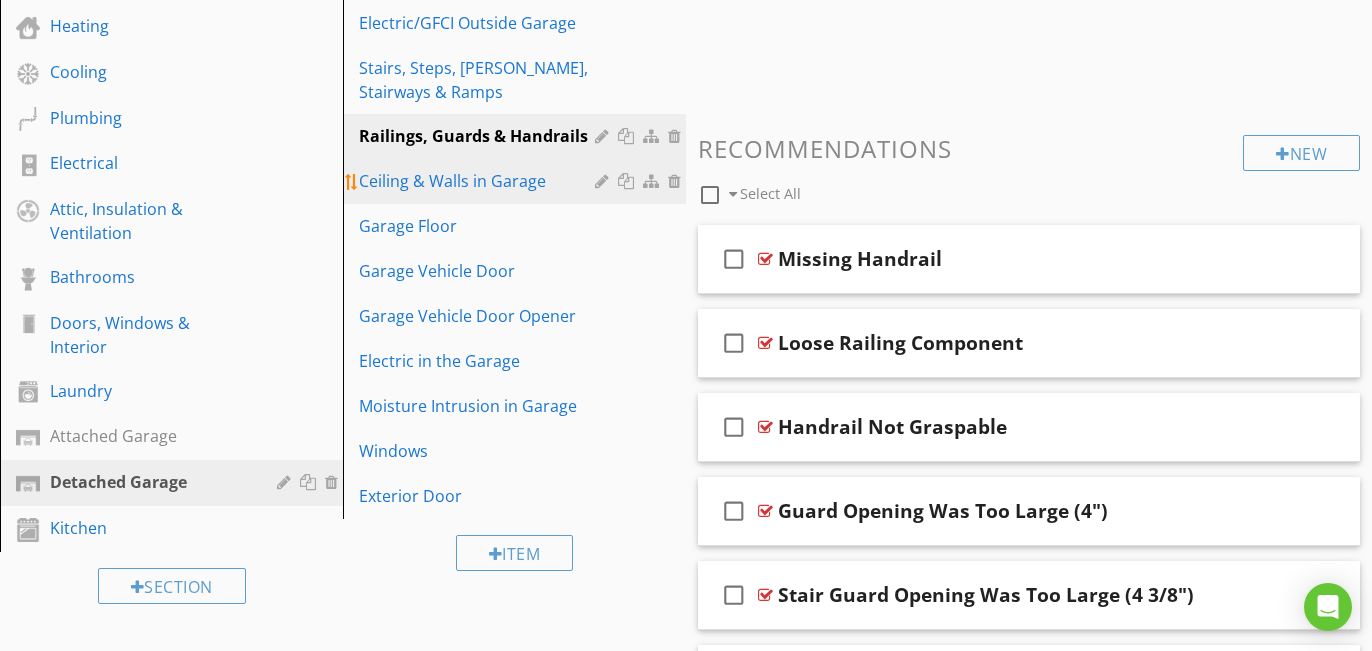 click on "Ceiling & Walls in Garage" at bounding box center (480, 181) 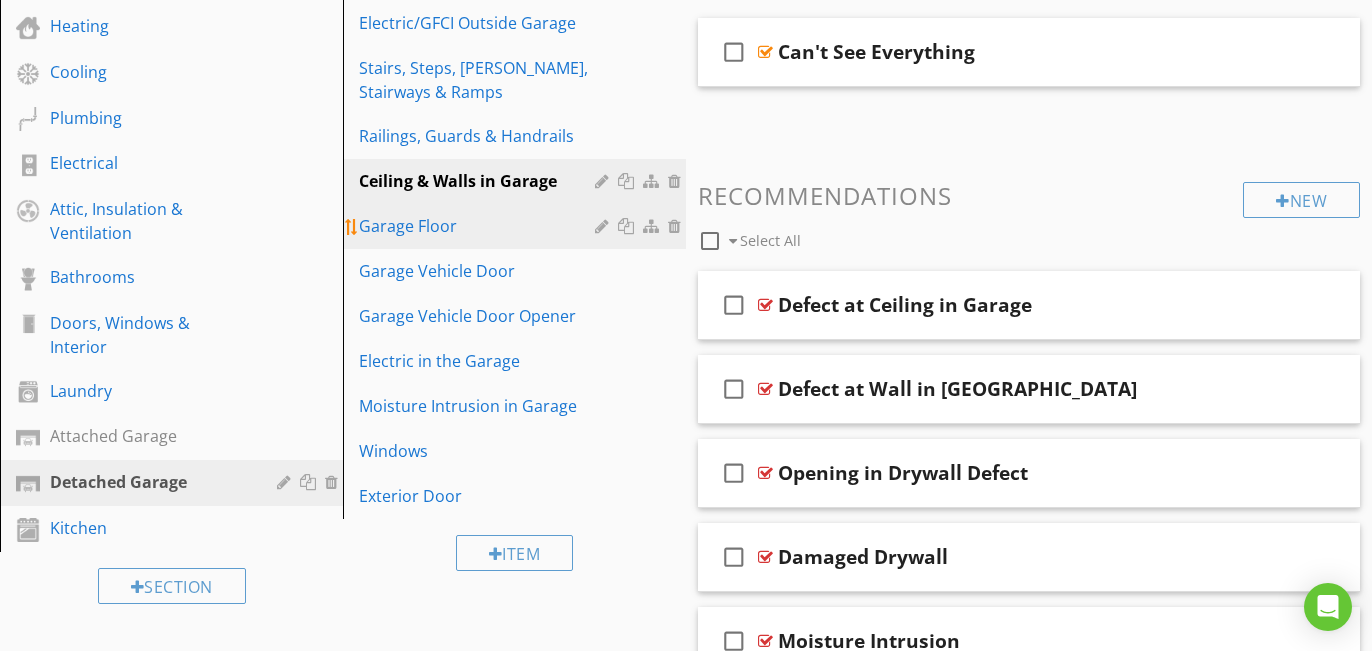 click on "Garage Floor" at bounding box center [480, 226] 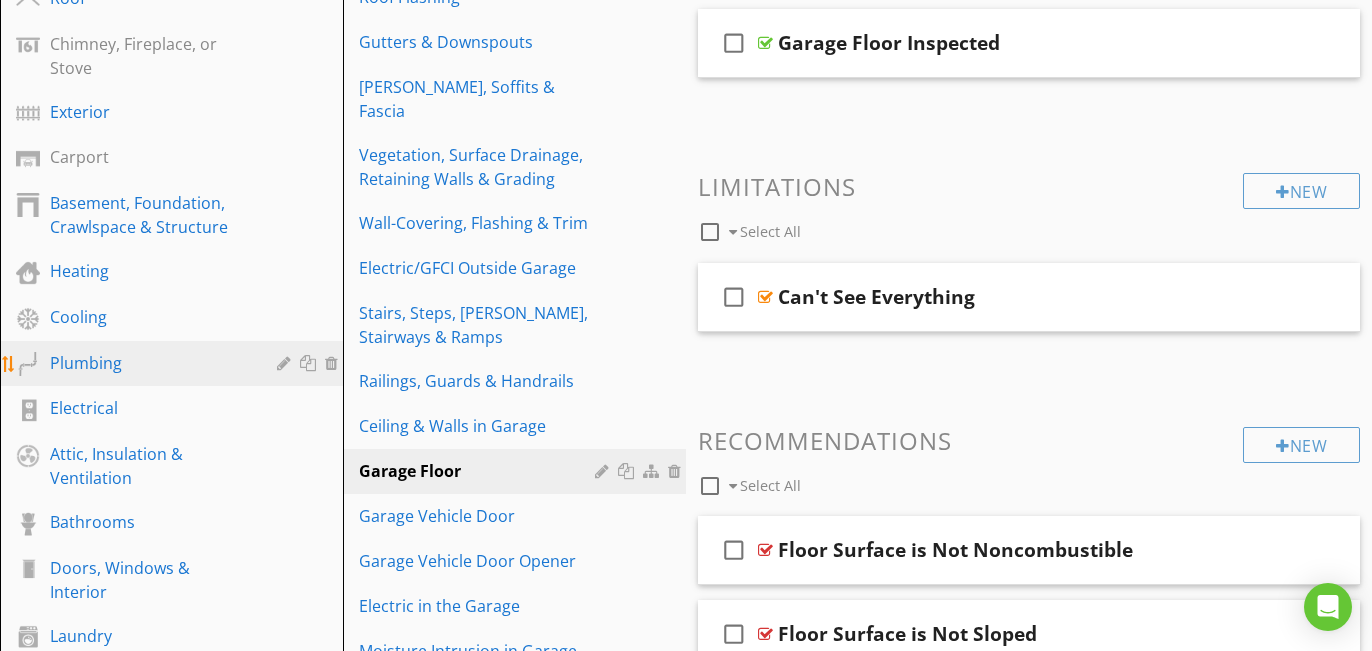 scroll, scrollTop: 314, scrollLeft: 0, axis: vertical 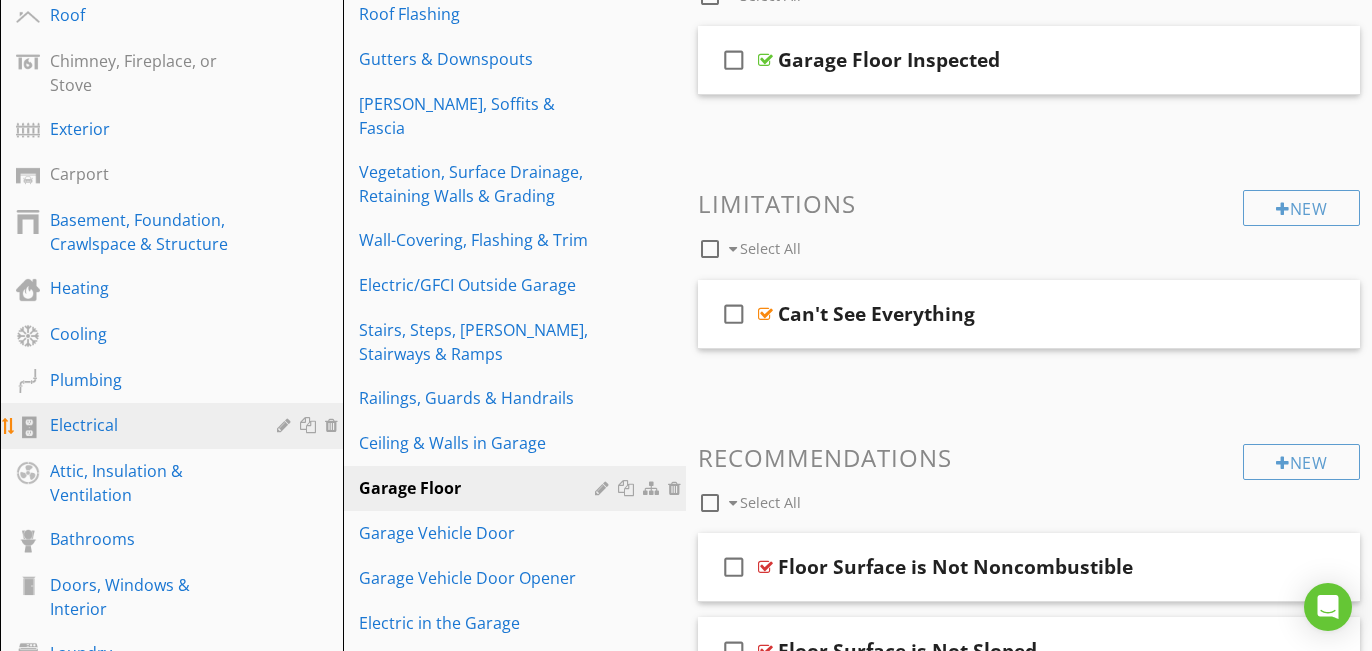 click on "Electrical" at bounding box center [149, 425] 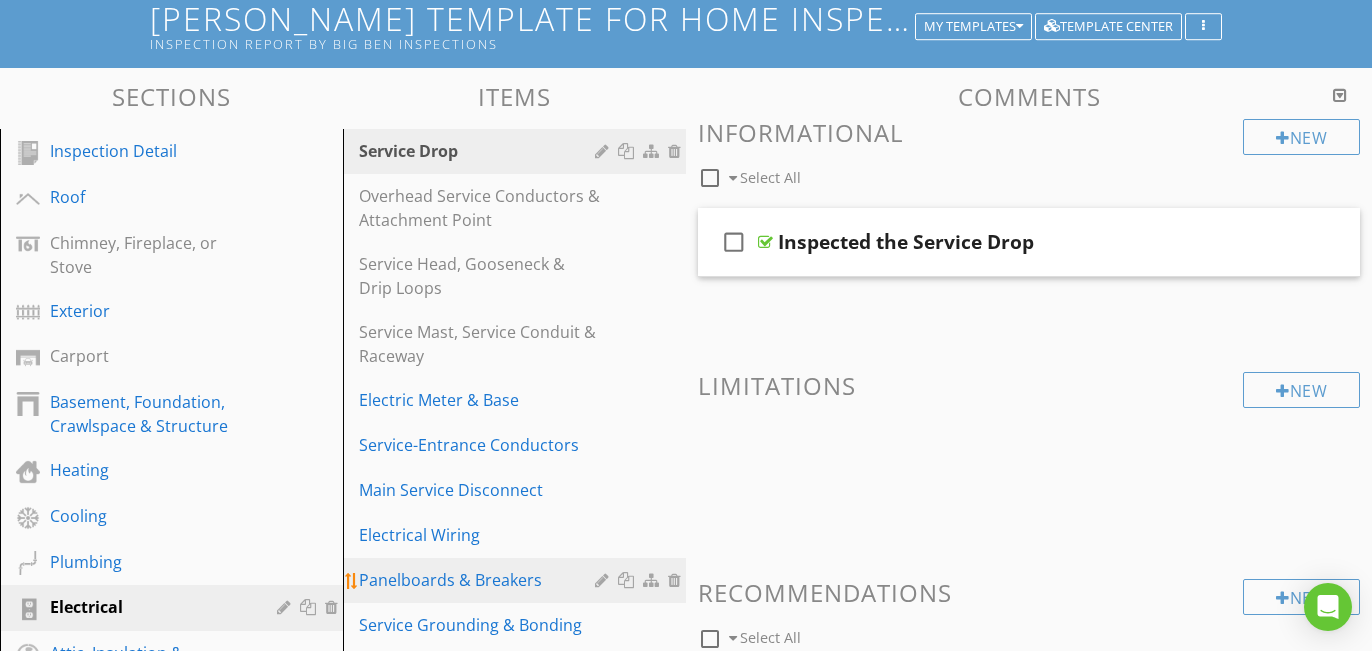 scroll, scrollTop: 129, scrollLeft: 0, axis: vertical 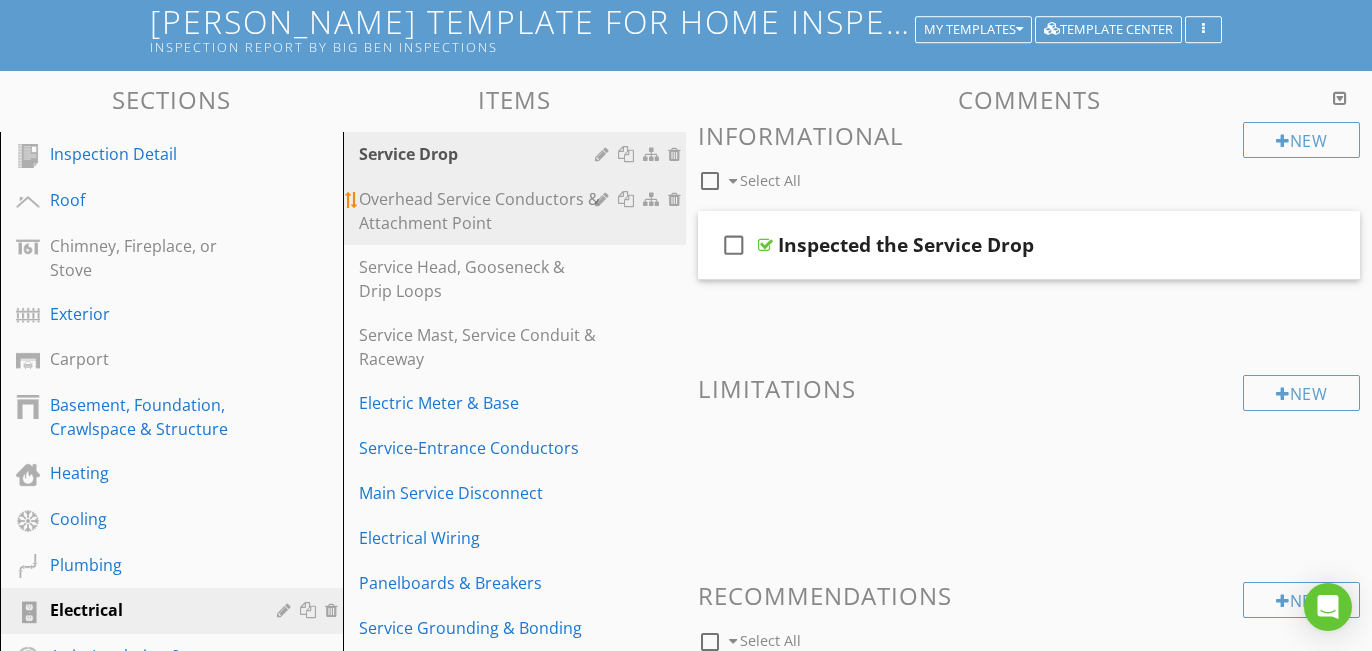 click on "Overhead Service Conductors & Attachment Point" at bounding box center [480, 211] 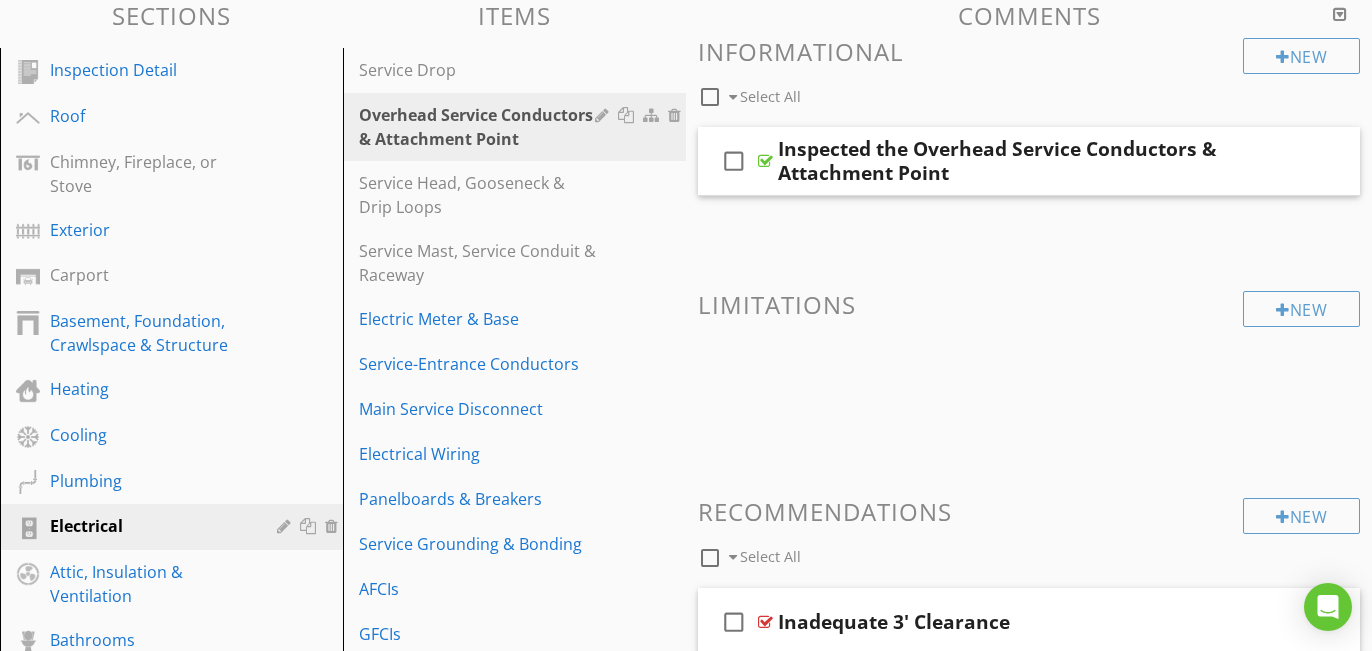scroll, scrollTop: 206, scrollLeft: 0, axis: vertical 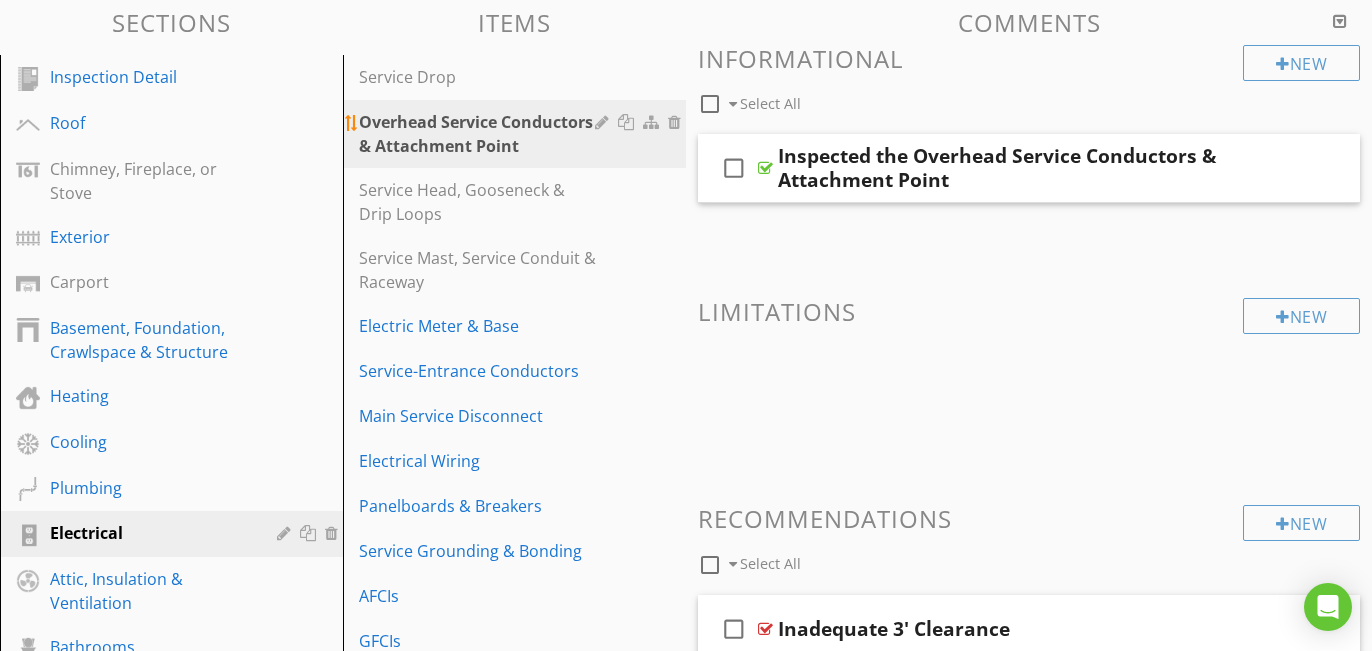 click at bounding box center [653, 122] 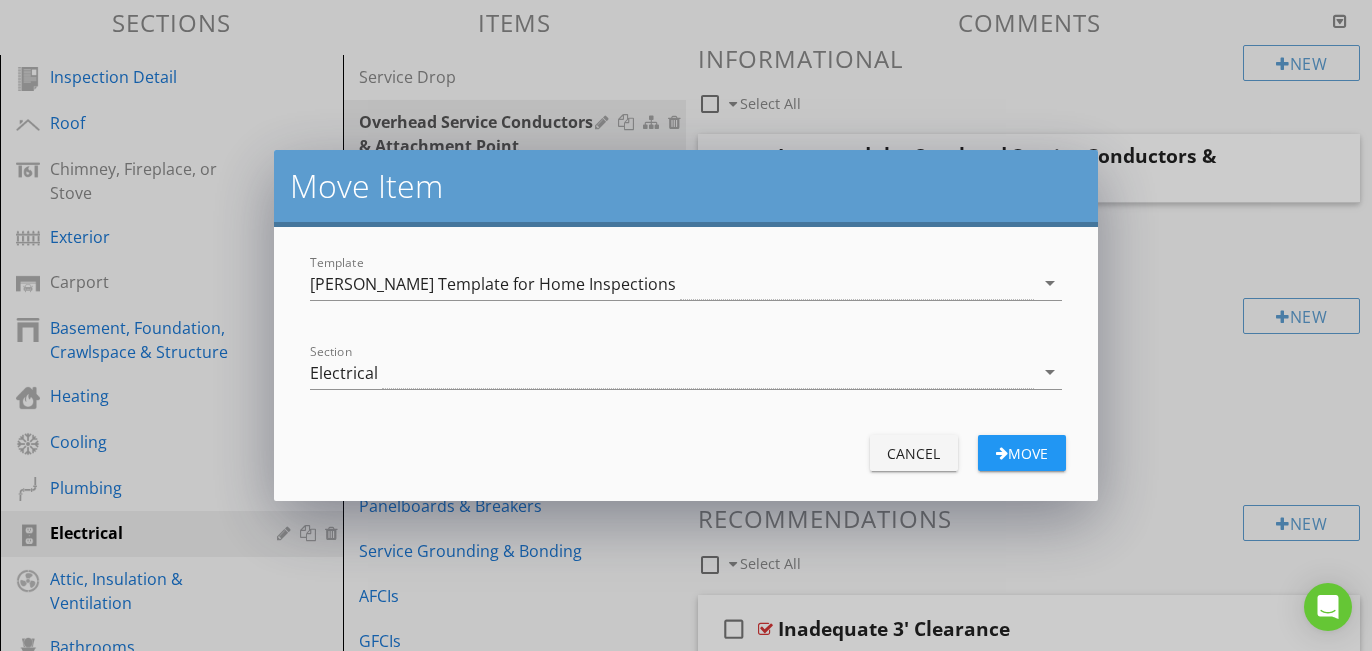 click on "Cancel" at bounding box center (914, 453) 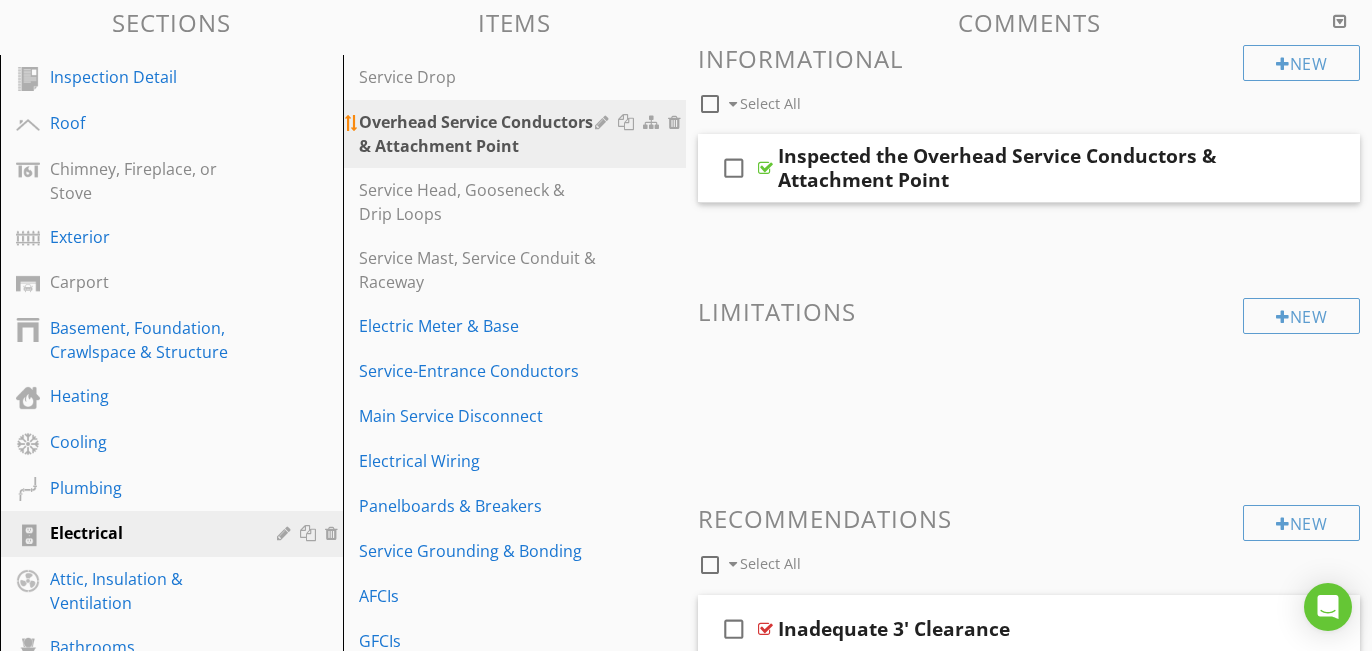 click at bounding box center (604, 122) 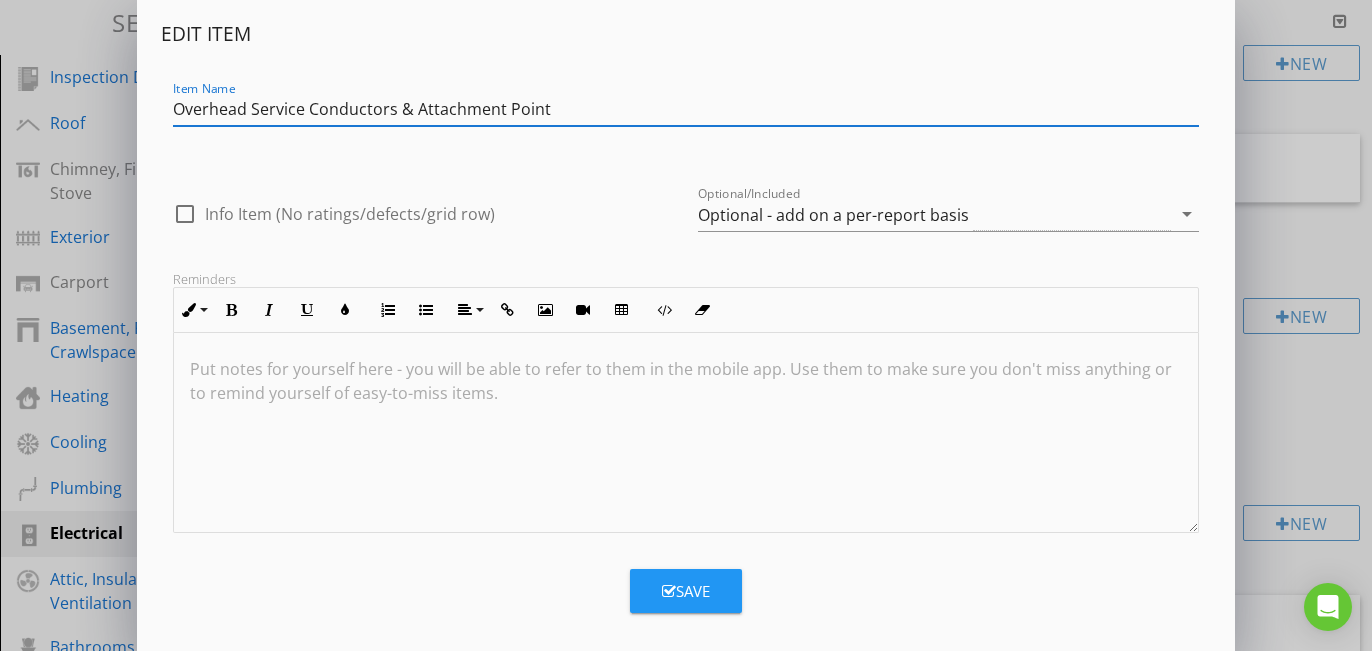 scroll, scrollTop: 0, scrollLeft: 0, axis: both 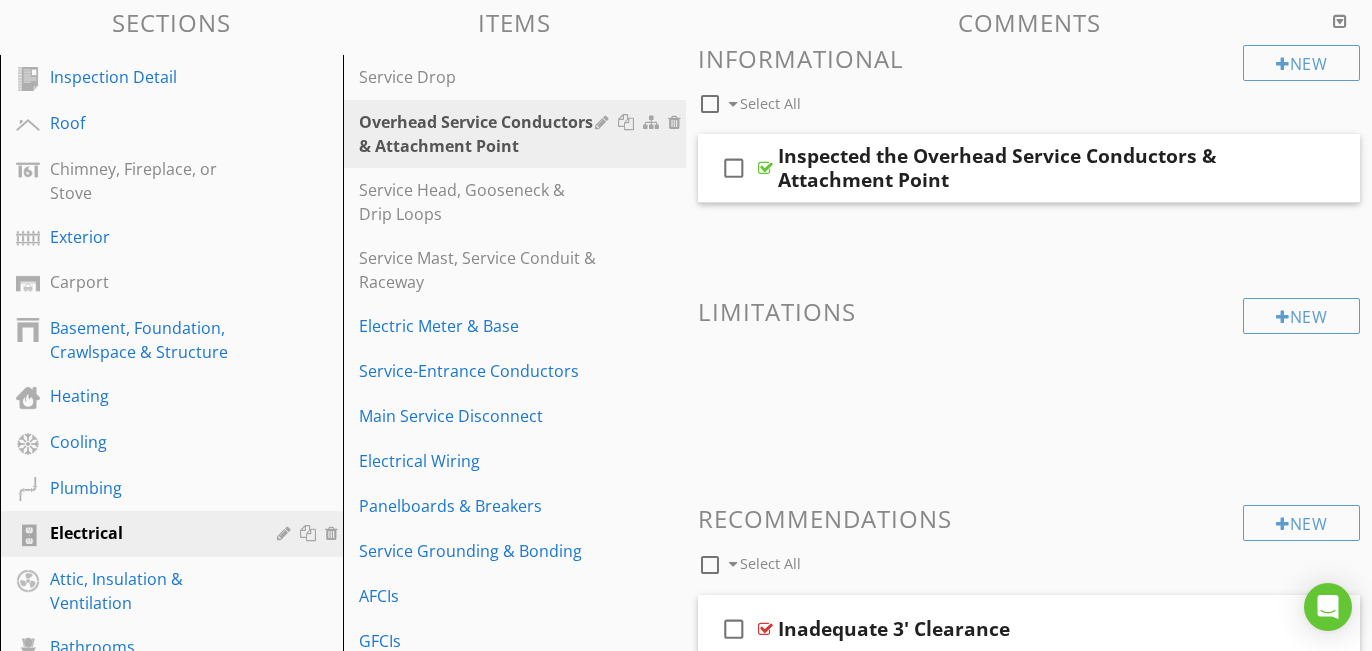 click at bounding box center (686, 325) 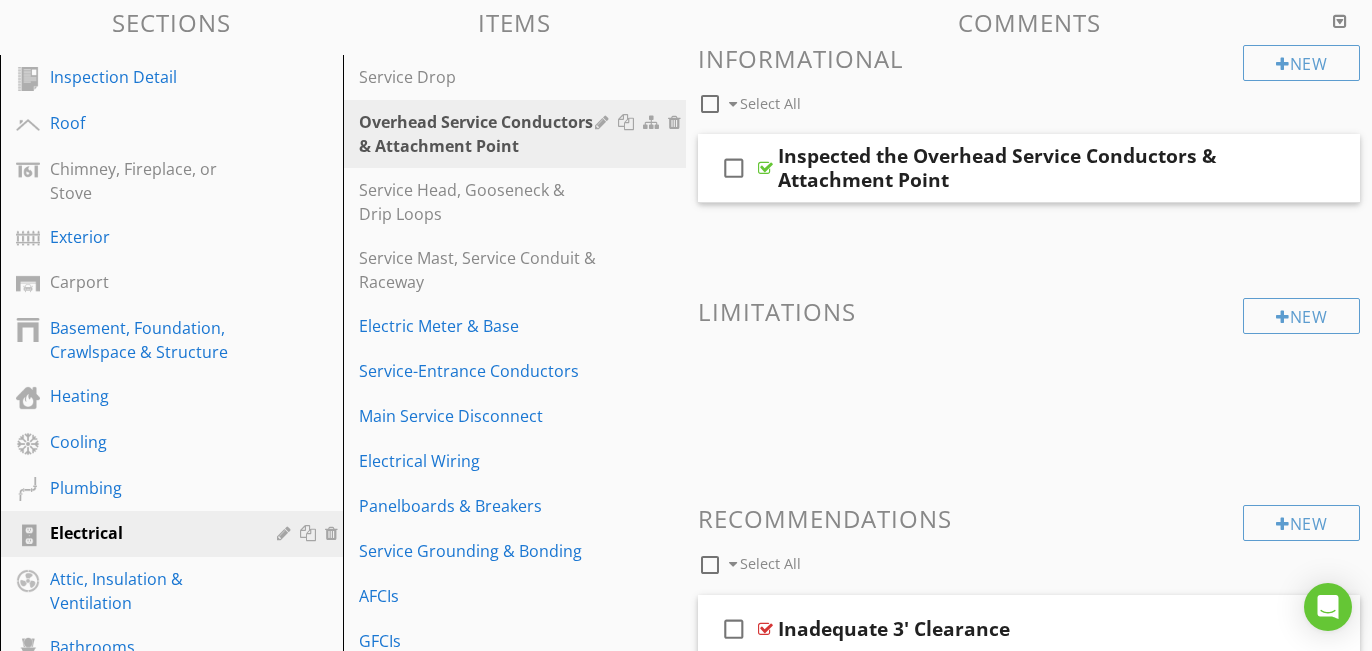 scroll, scrollTop: 0, scrollLeft: 0, axis: both 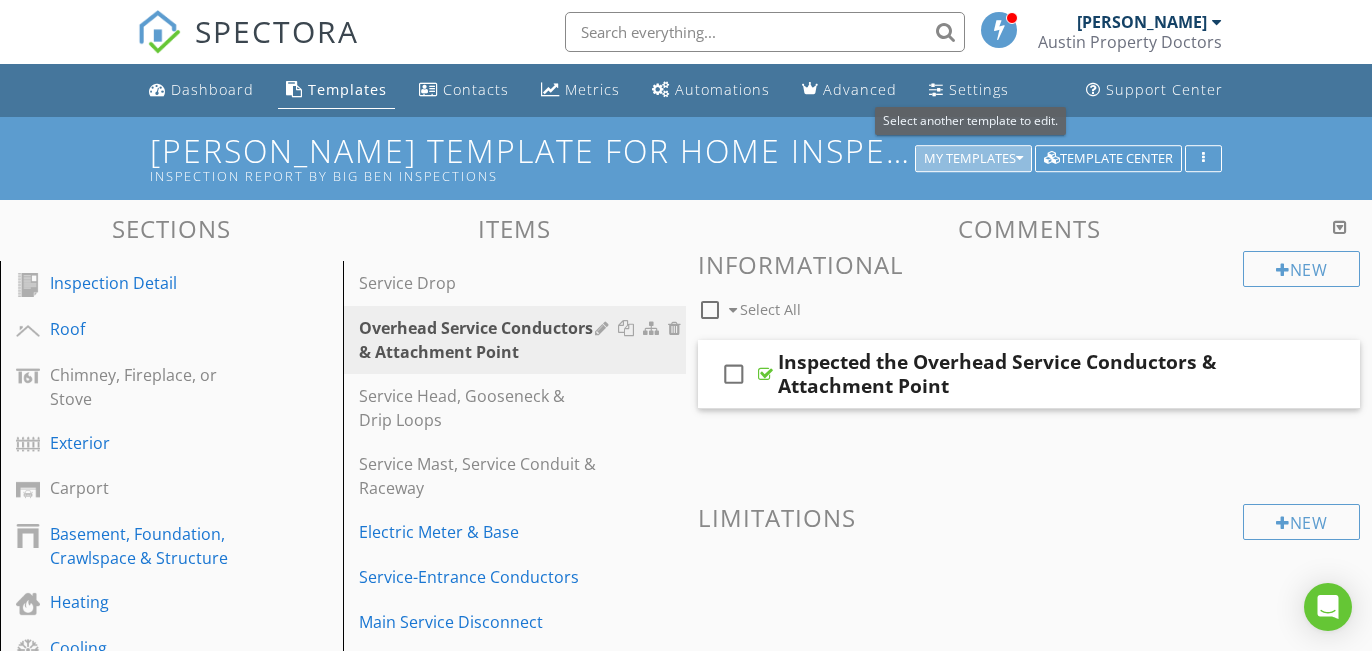 click on "My Templates" at bounding box center [973, 159] 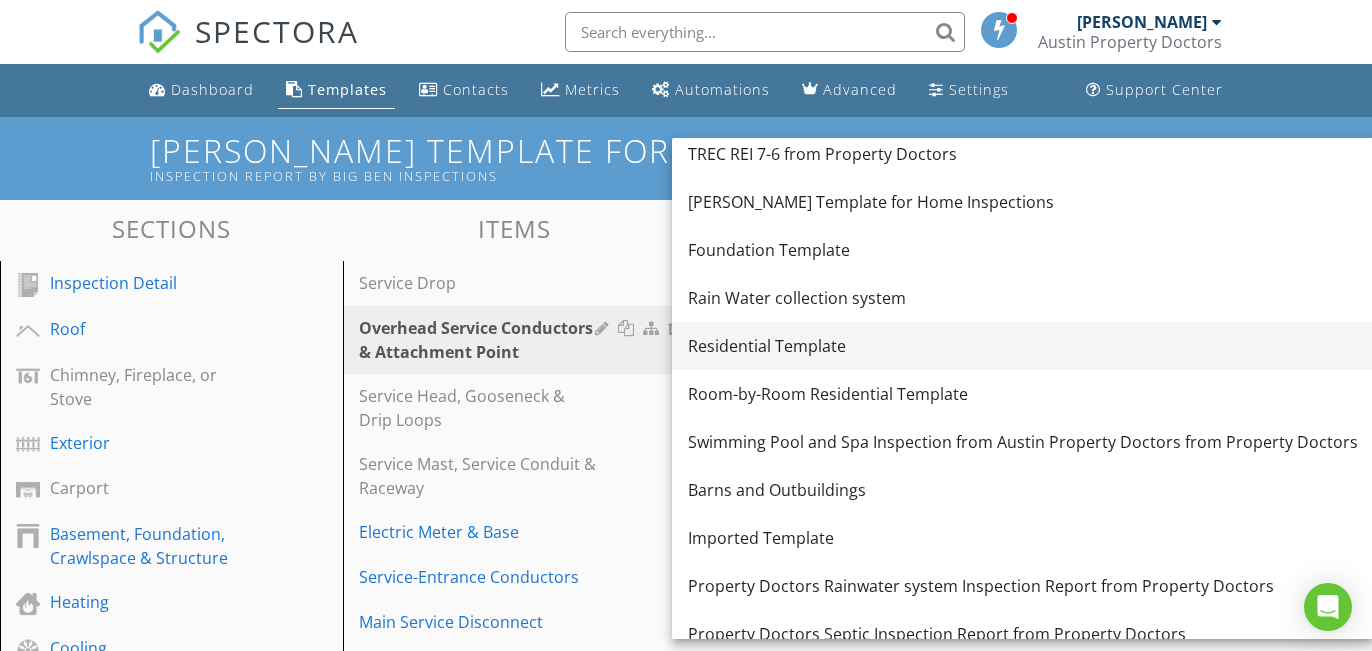 scroll, scrollTop: 0, scrollLeft: 0, axis: both 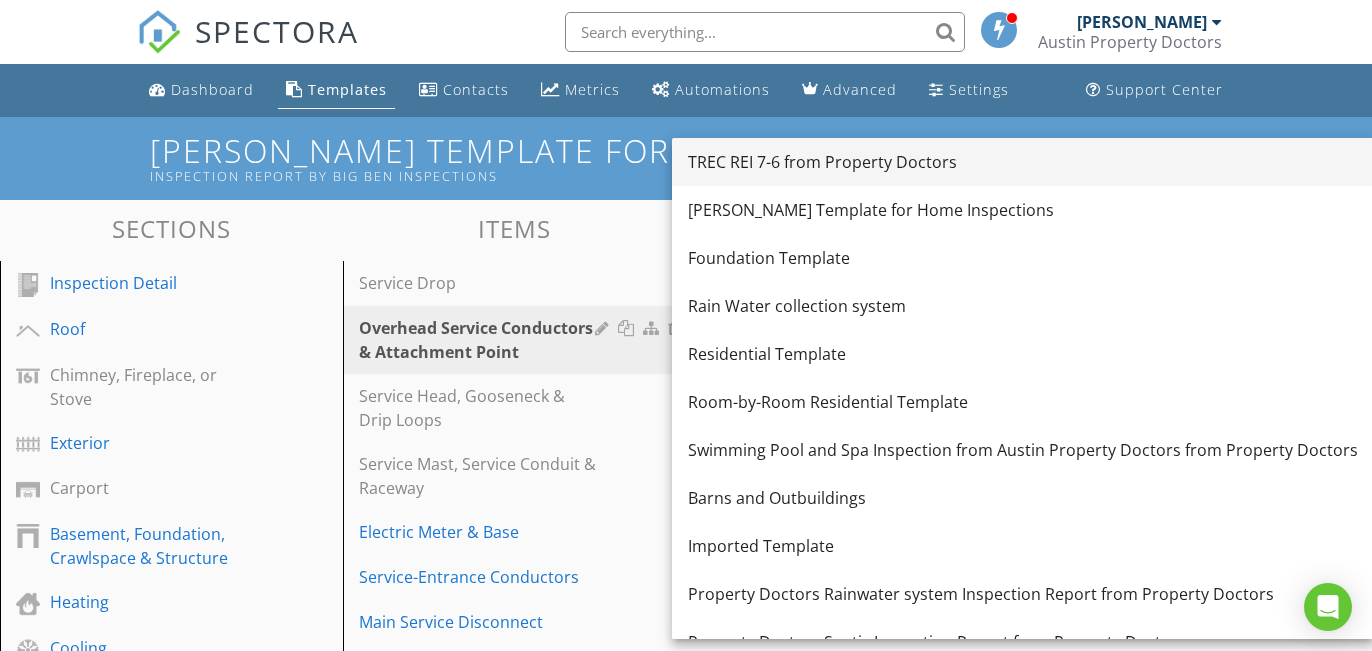 click on "TREC REI 7-6 from Property Doctors" at bounding box center (1023, 162) 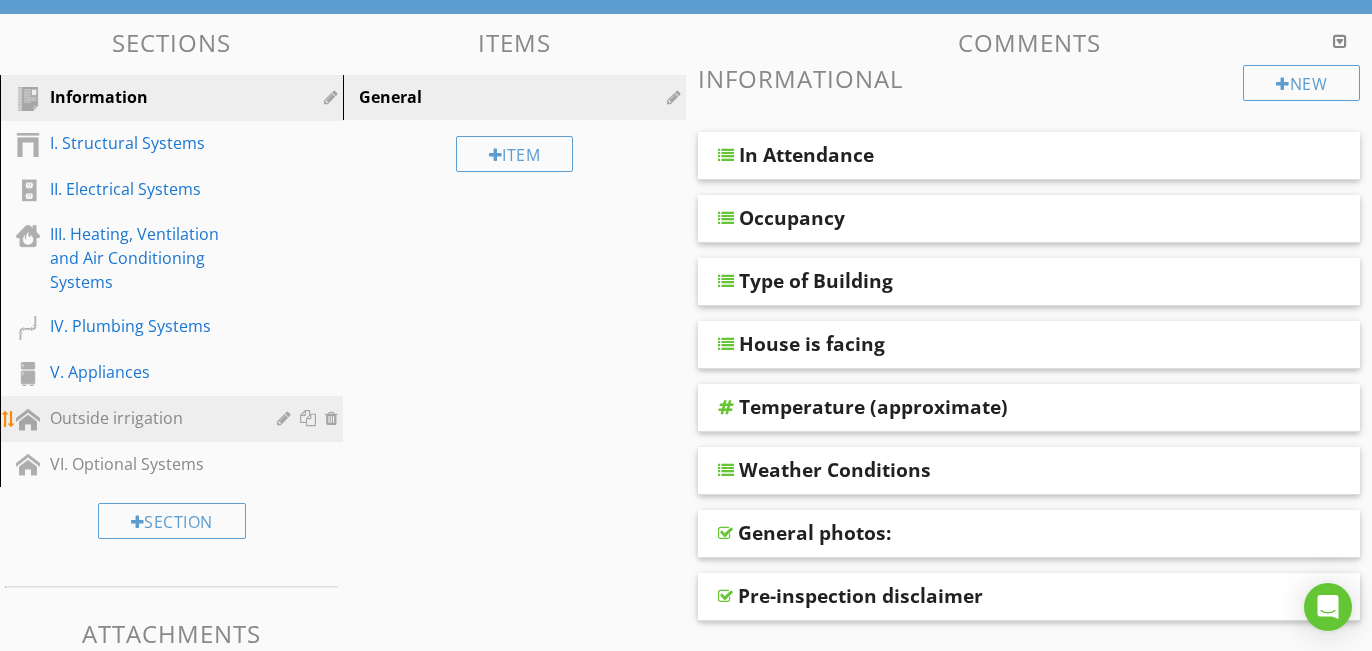 scroll, scrollTop: 187, scrollLeft: 0, axis: vertical 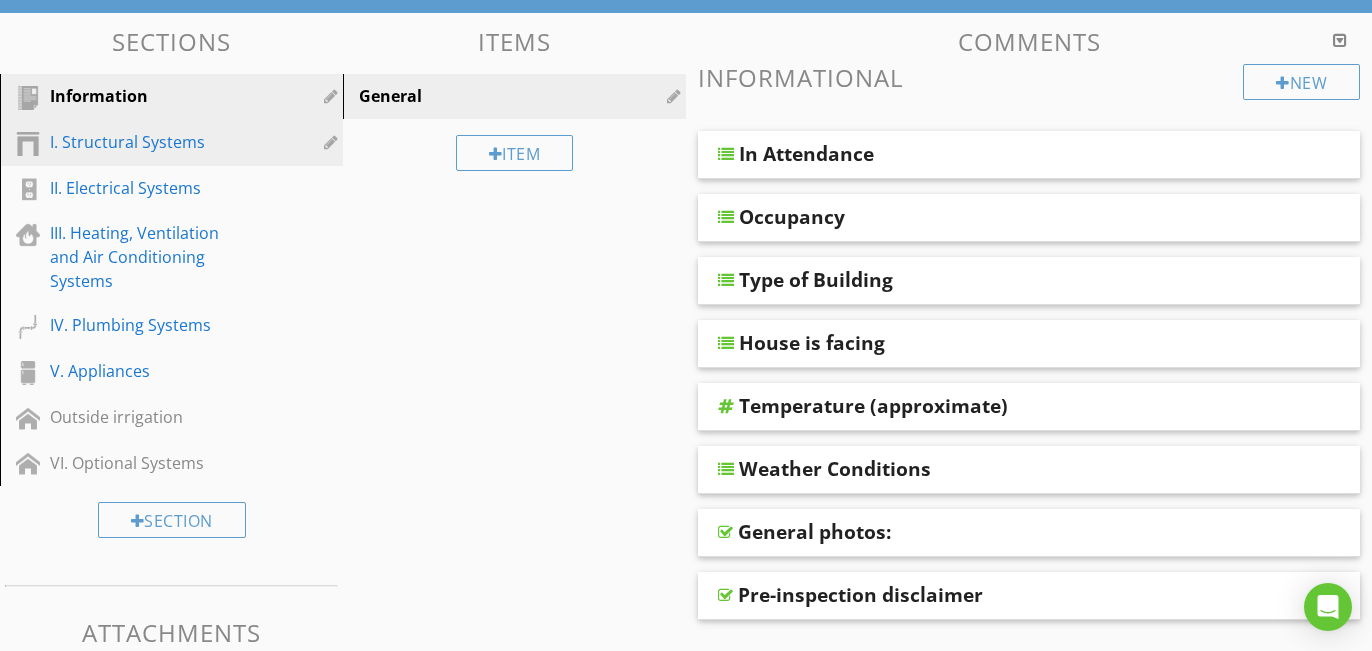 click on "I. Structural Systems" at bounding box center [149, 142] 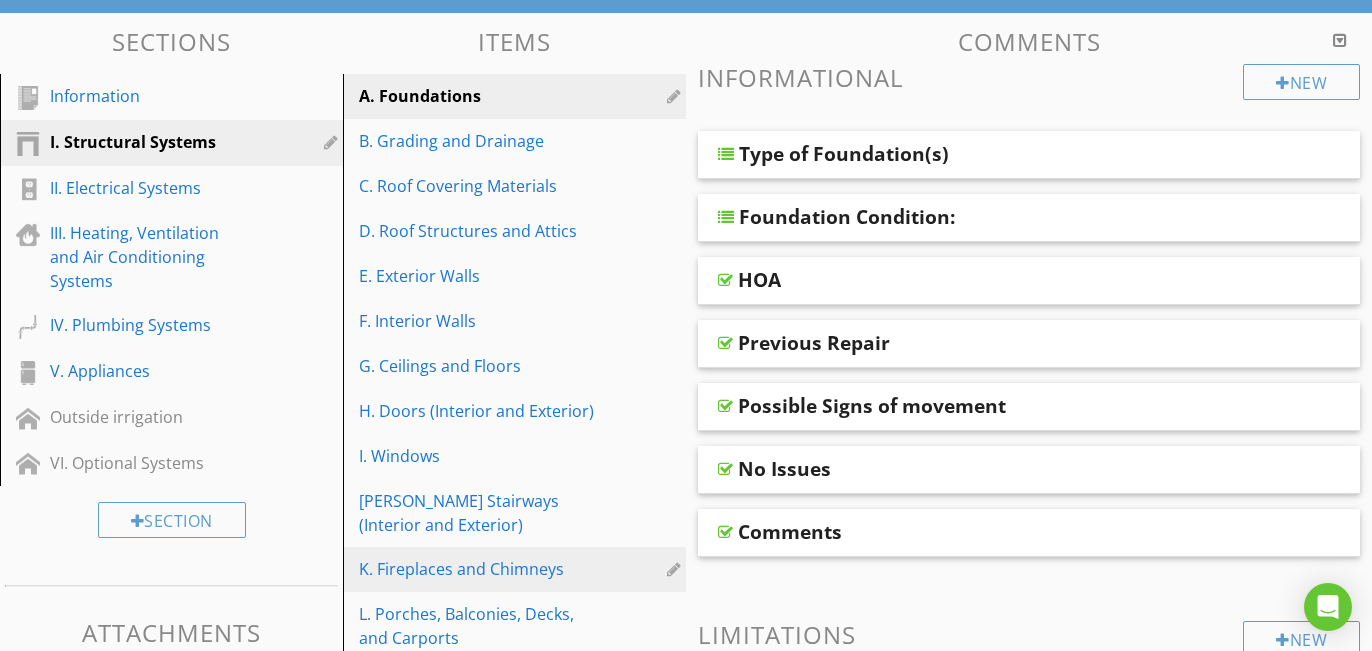 click at bounding box center (676, 569) 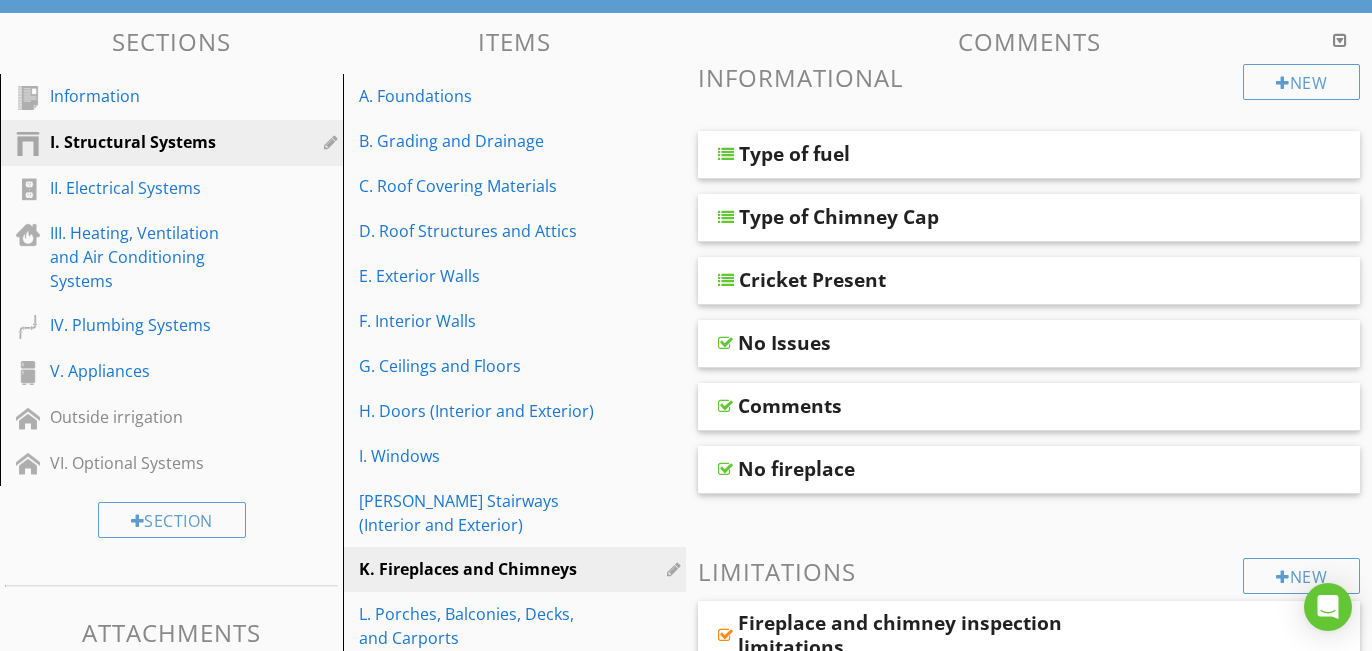 click at bounding box center (686, 325) 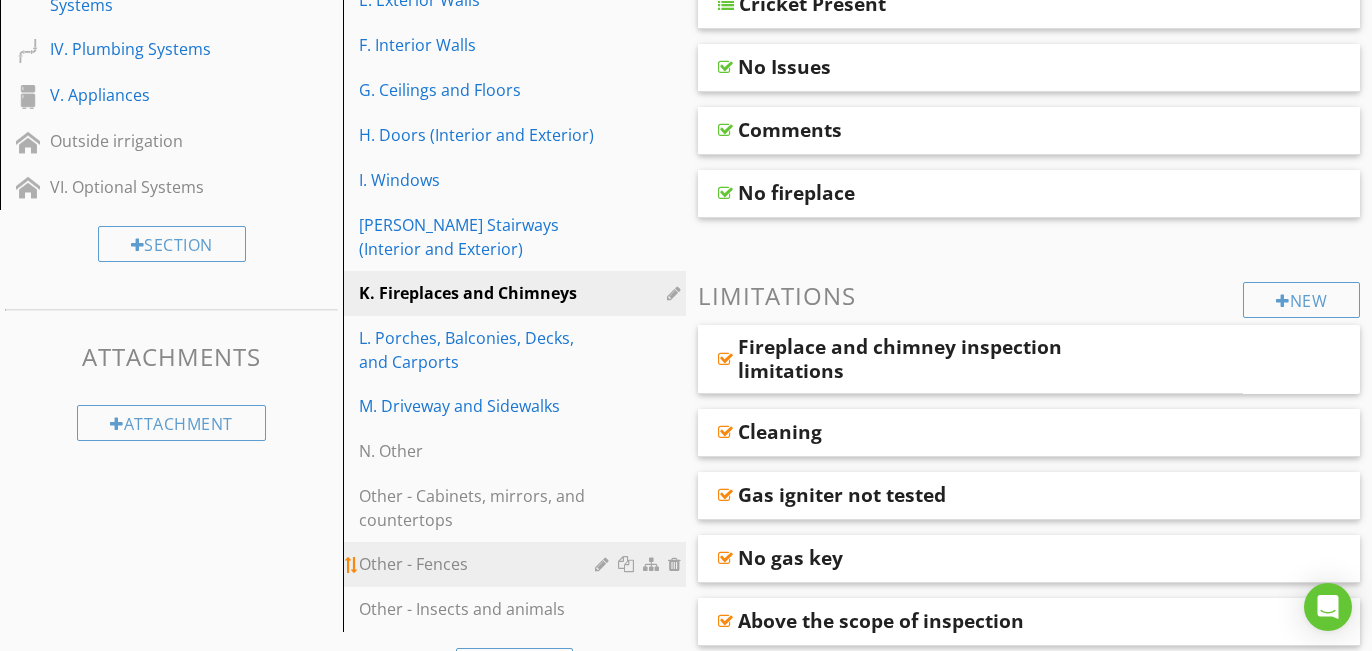 scroll, scrollTop: 460, scrollLeft: 0, axis: vertical 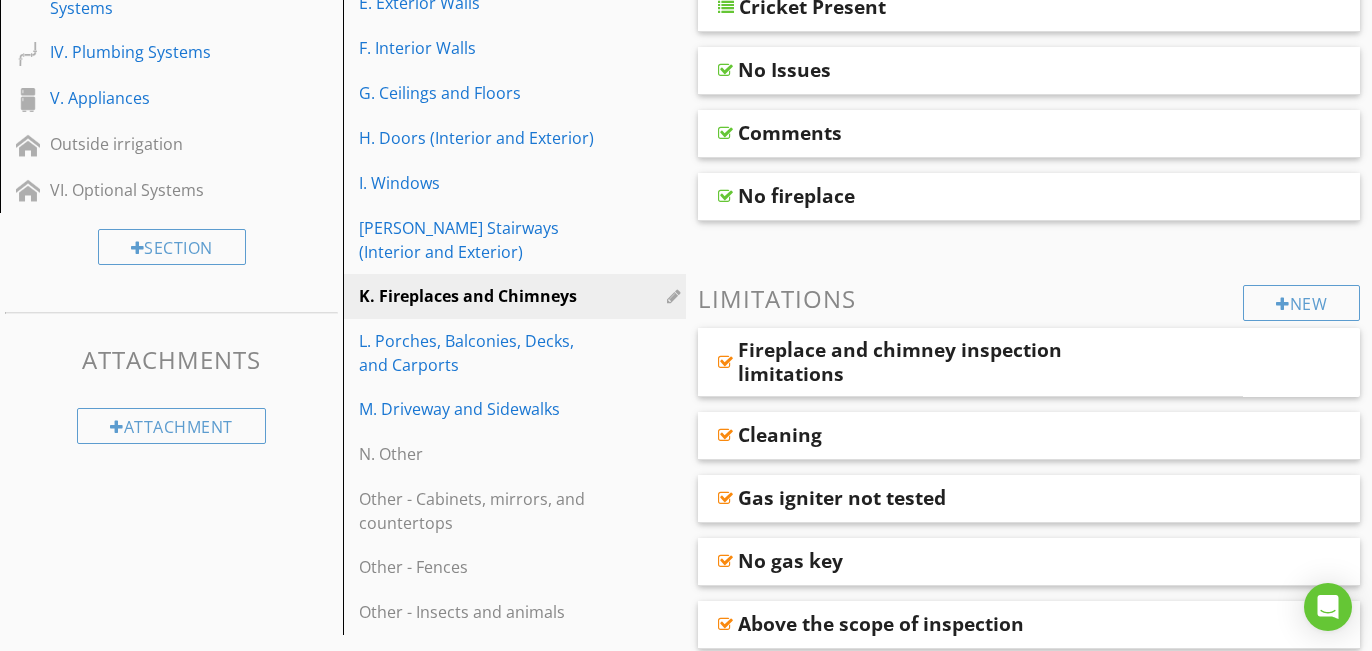 click on "K. Fireplaces and Chimneys" at bounding box center [480, 296] 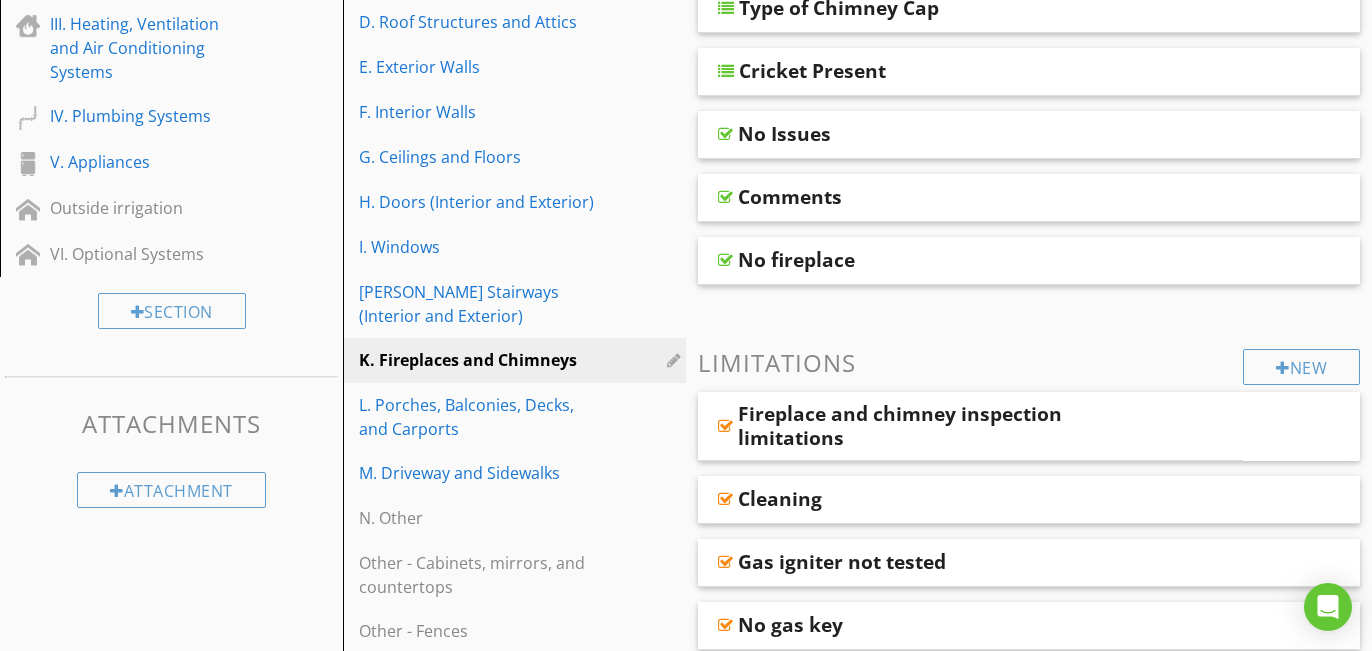 scroll, scrollTop: 401, scrollLeft: 0, axis: vertical 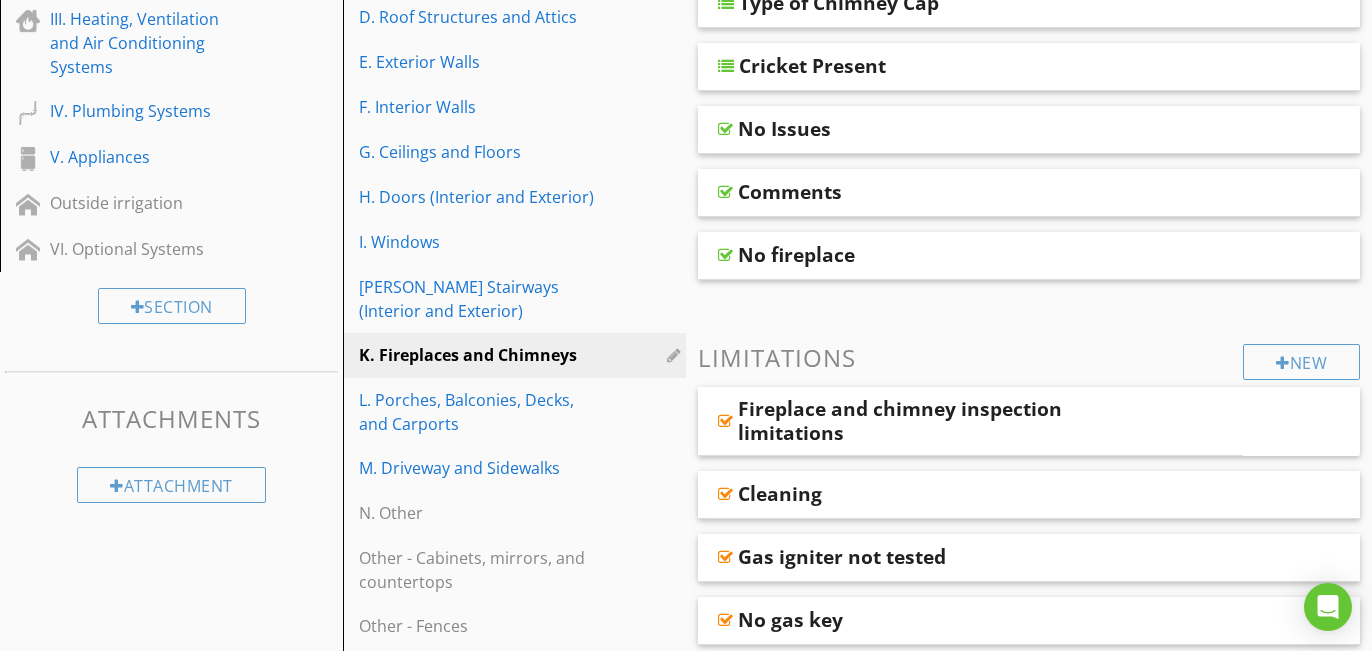 click on "K. Fireplaces and Chimneys" at bounding box center (480, 355) 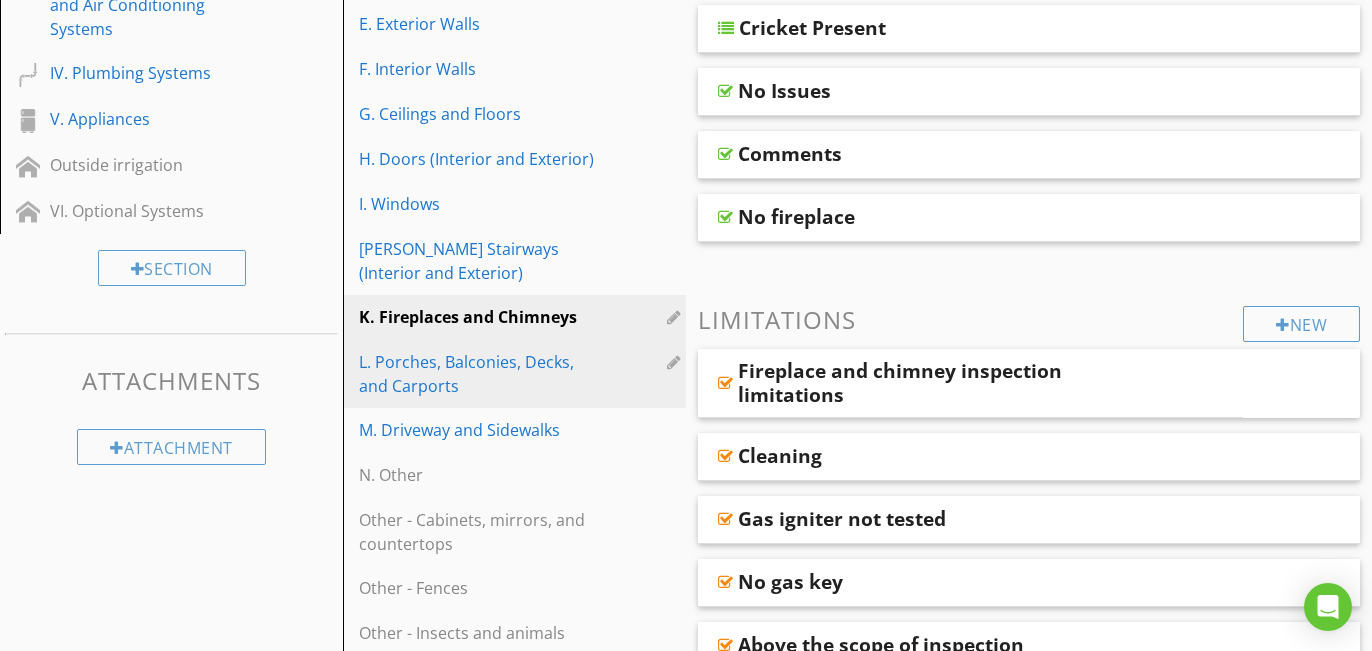 scroll, scrollTop: 443, scrollLeft: 0, axis: vertical 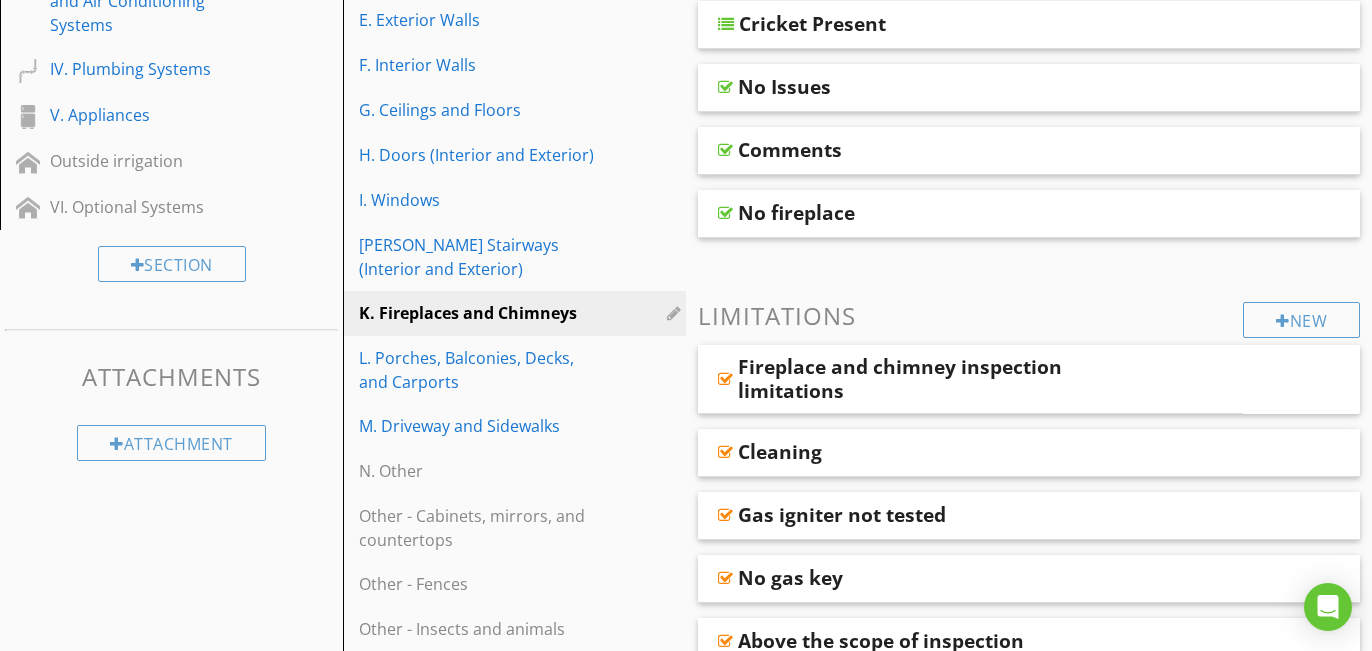 click at bounding box center [676, 313] 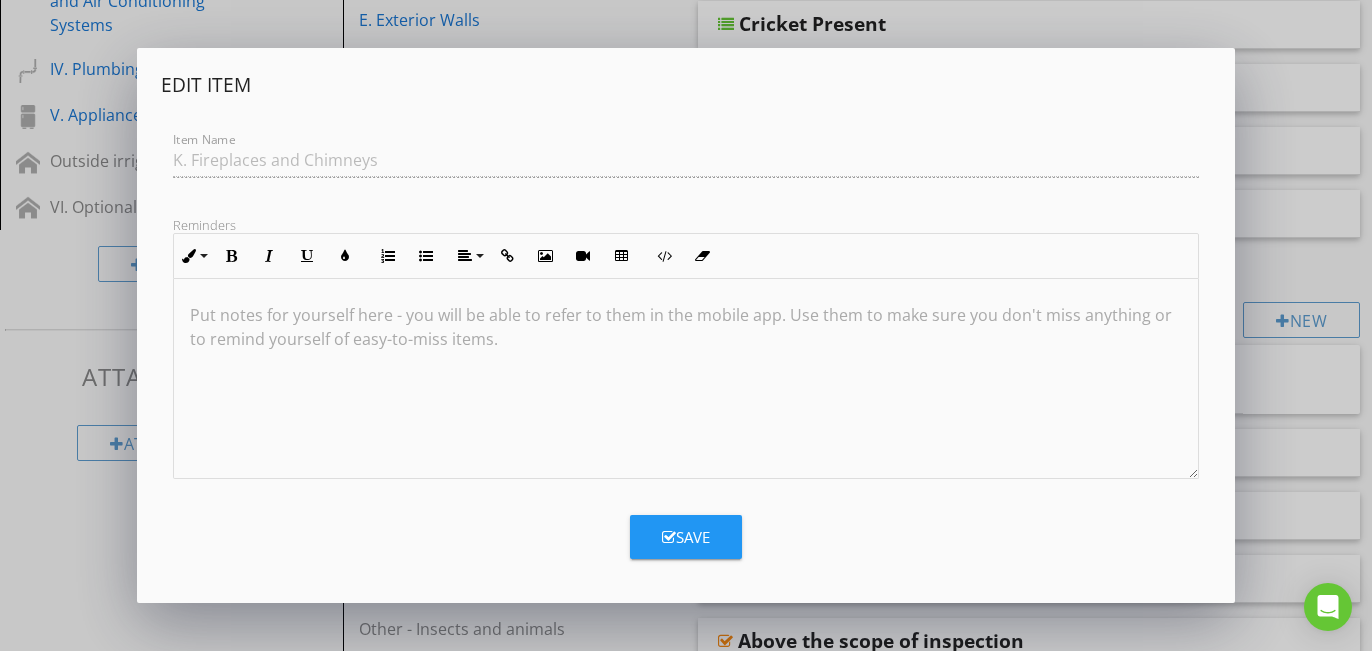 click on "Save" at bounding box center (686, 537) 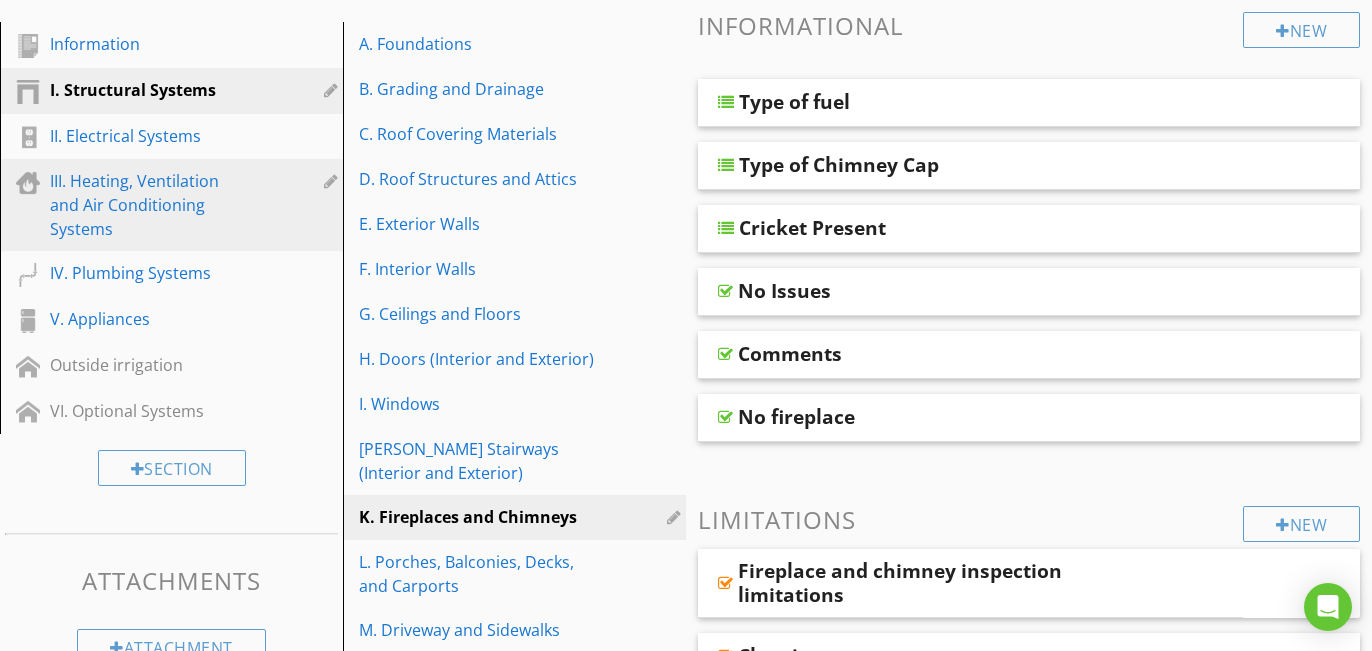 scroll, scrollTop: 242, scrollLeft: 0, axis: vertical 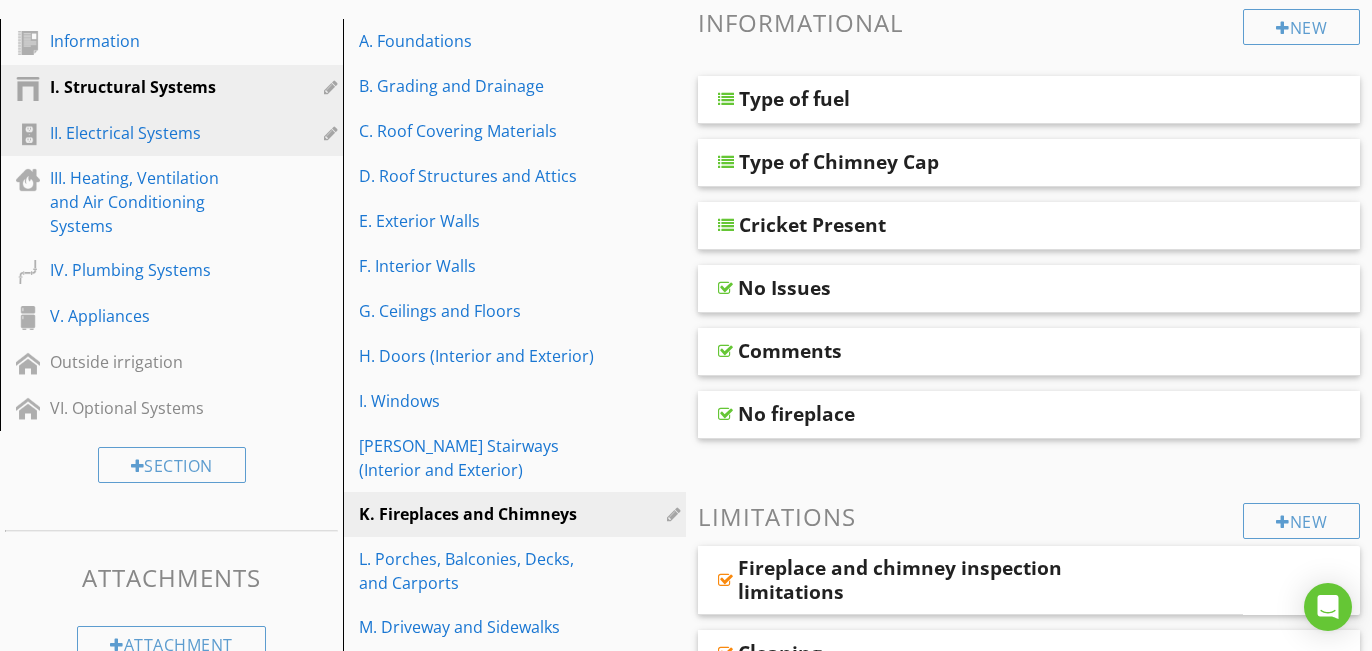 click on "II. Electrical Systems" at bounding box center [149, 133] 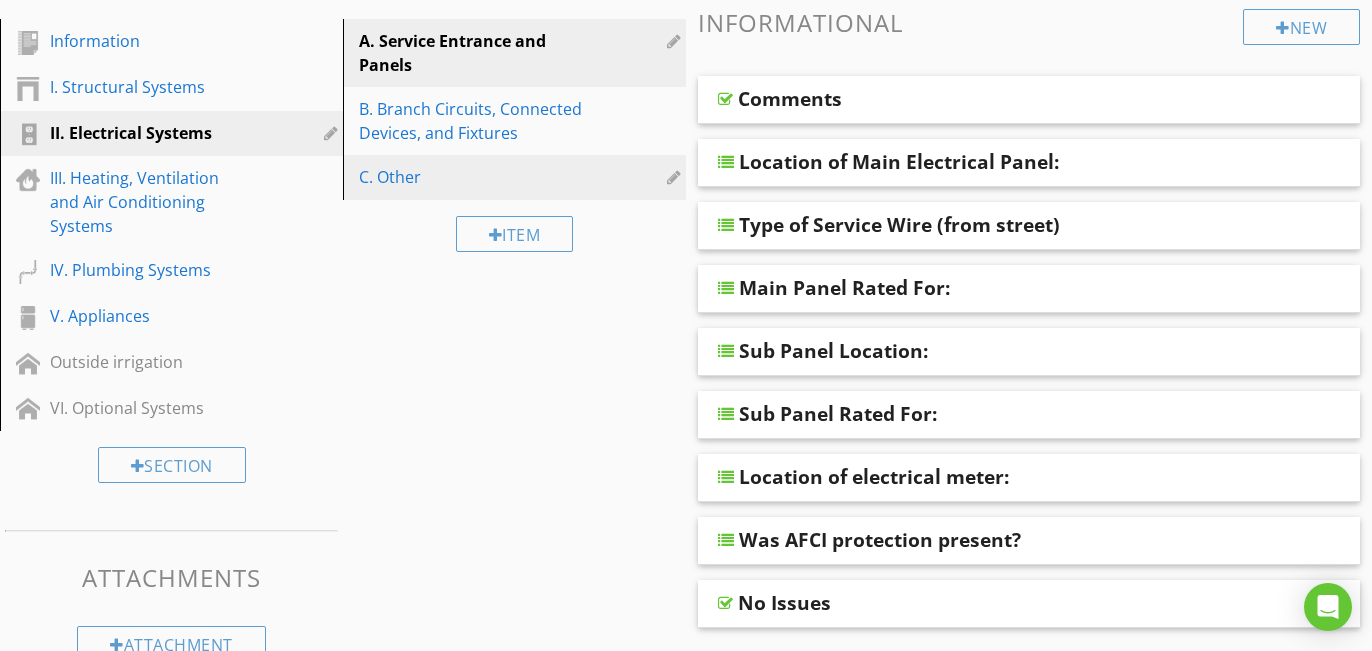 click on "C. Other" at bounding box center [480, 177] 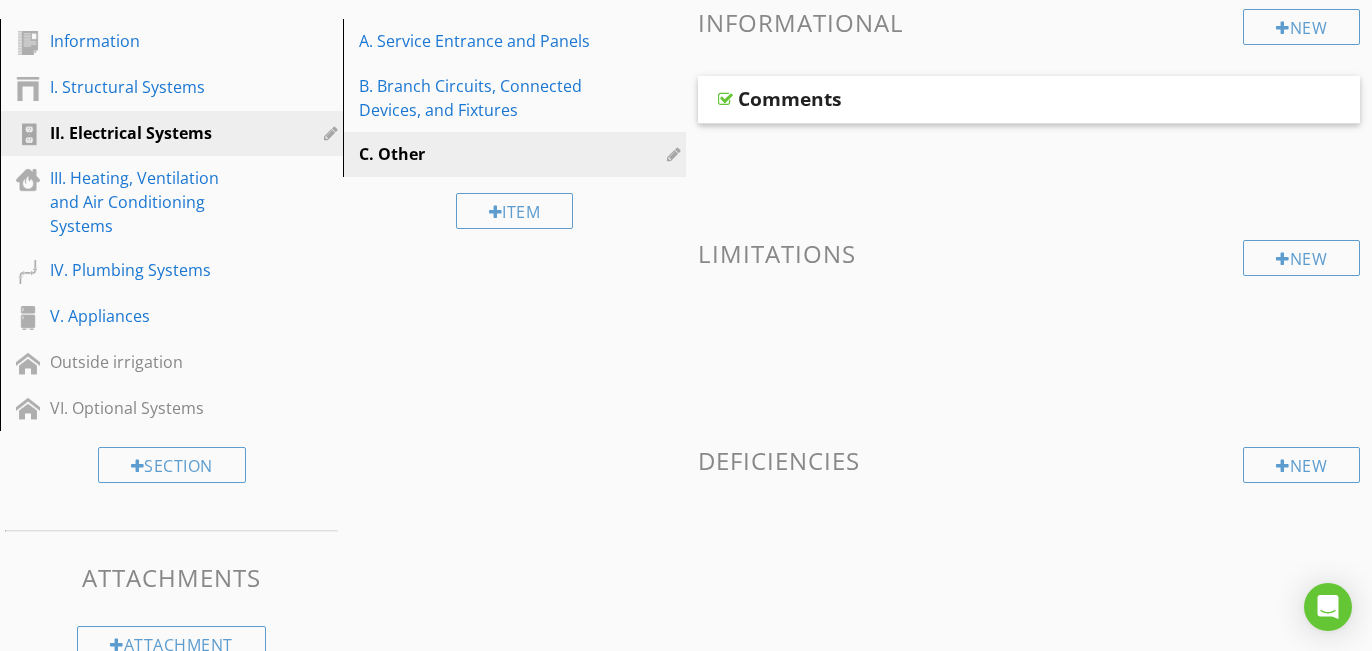 click at bounding box center (676, 154) 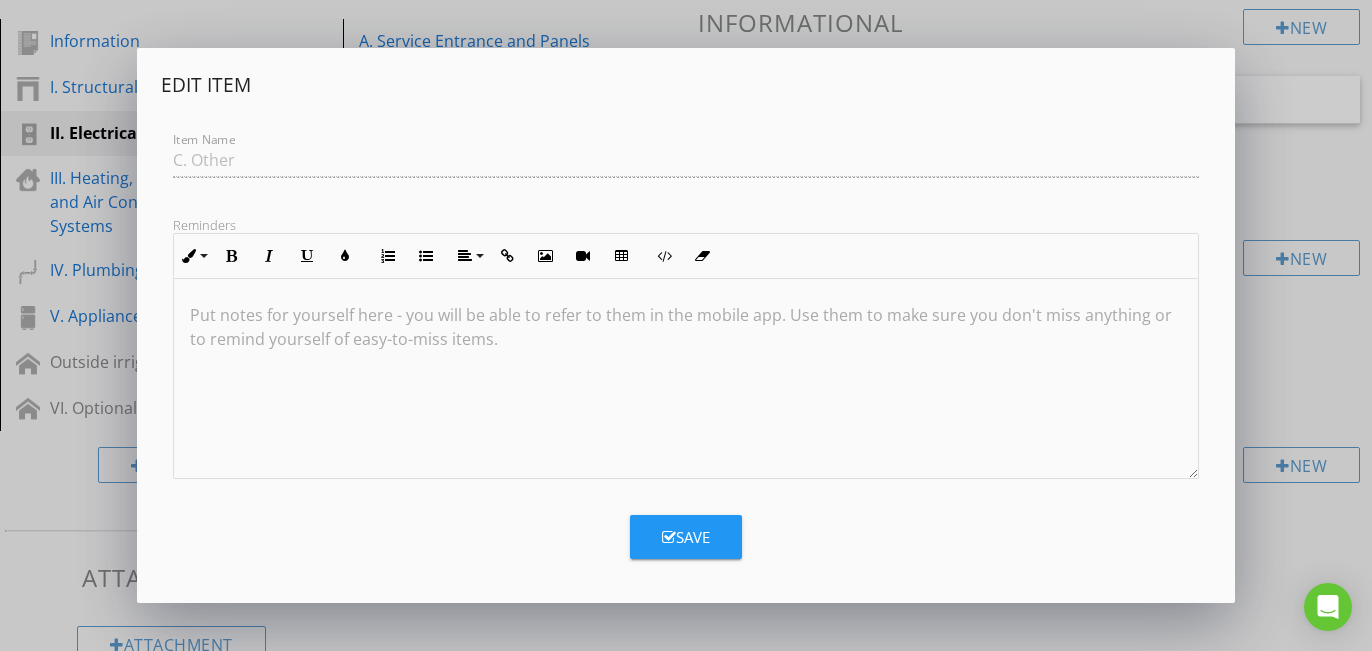 click on "Edit Item   Item Name C. Other         Reminders   Inline Style XLarge Large Normal Small Light Small/Light Bold Italic Underline Colors Ordered List Unordered List Align Align Left Align Center Align Right Align Justify Insert Link Insert Image Insert Video Insert Table Code View Clear Formatting Put notes for yourself here - you will be able to refer to them in the mobile app. Use them to make sure you don't miss anything or to remind yourself of easy-to-miss items.
Save" at bounding box center [686, 325] 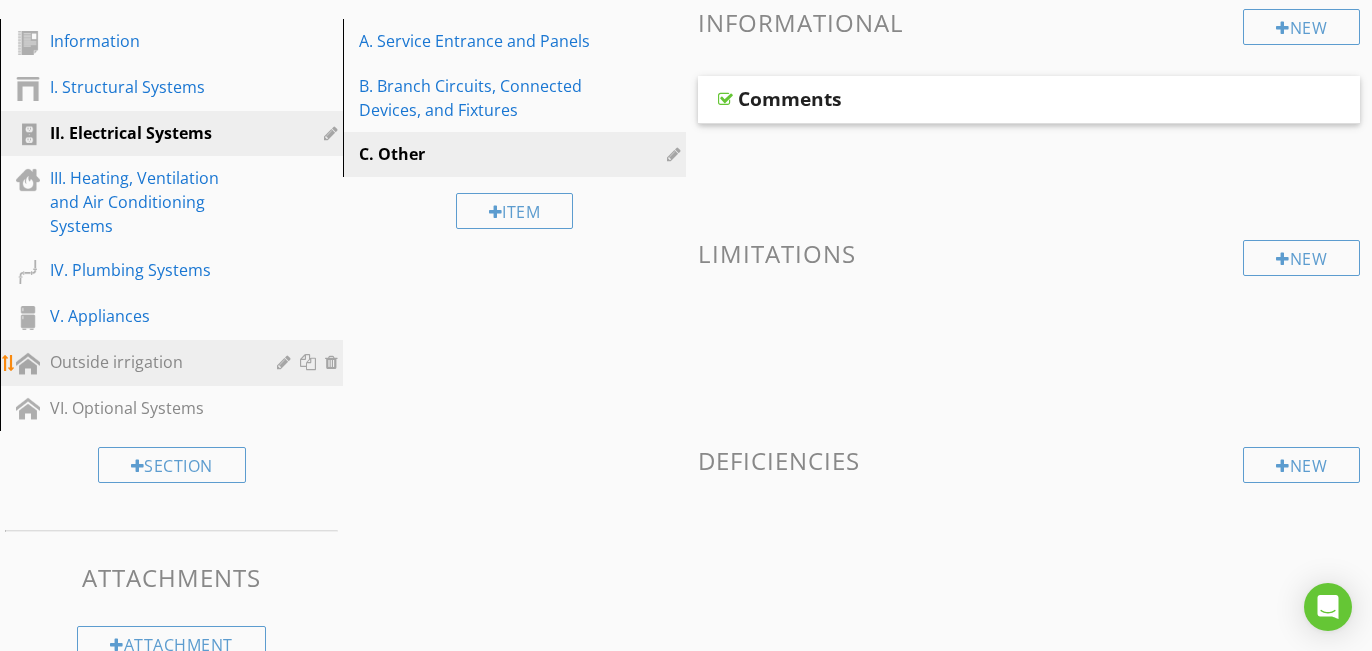 click on "Outside irrigation" at bounding box center [149, 362] 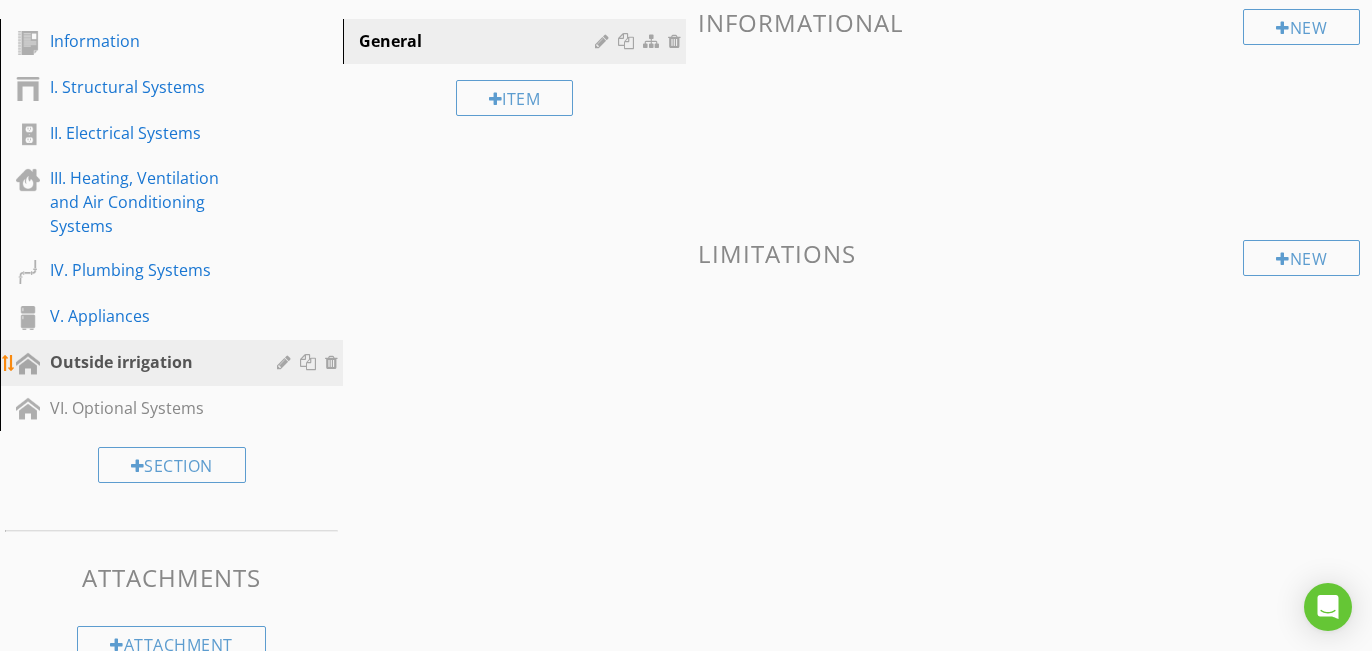 click at bounding box center (286, 362) 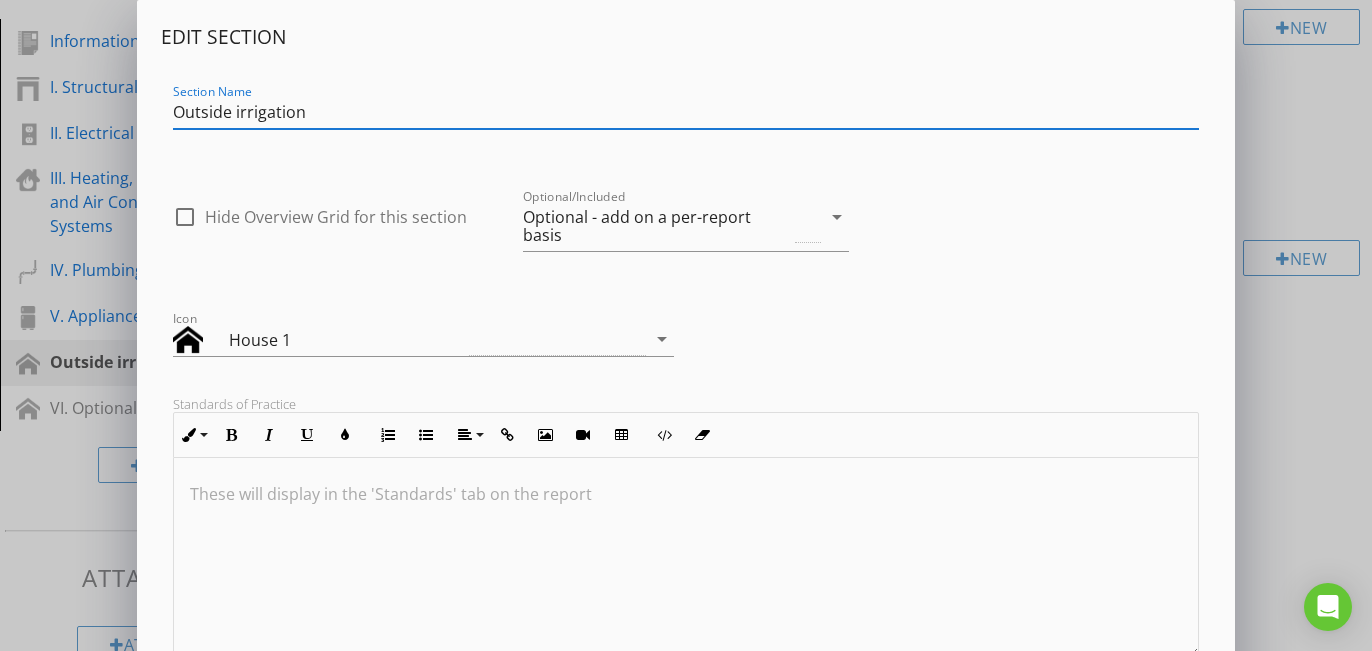click on "Edit Section   Section Name Outside irrigation     check_box_outline_blank Hide Overview Grid for this section     Optional/Included Optional - add on a per-report basis arrow_drop_down   Icon   House 1   arrow_drop_down     Standards of Practice   Inline Style XLarge Large Normal Small Light Small/Light Bold Italic Underline Colors Ordered List Unordered List Align Align Left Align Center Align Right Align Justify Insert Link Insert Image Insert Video Insert Table Code View Clear Formatting These will display in the 'Standards' tab on the report   Reminders   Inline Style XLarge Large Normal Small Light Small/Light Bold Italic Underline Colors Ordered List Unordered List Align Align Left Align Center Align Right Align Justify Insert Link Insert Image Insert Video Insert Table Code View Clear Formatting Enter reminders for yourself for this section (accessible in the mobile app)
Save" at bounding box center [686, 538] 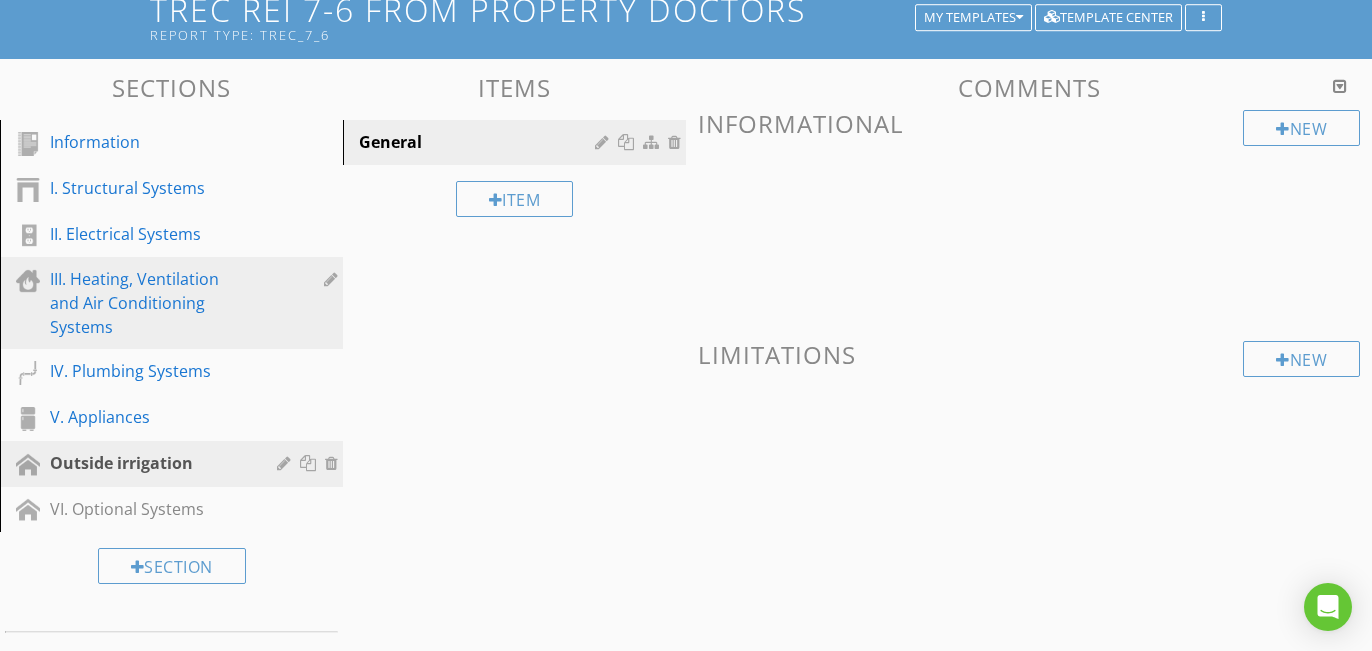 scroll, scrollTop: 136, scrollLeft: 0, axis: vertical 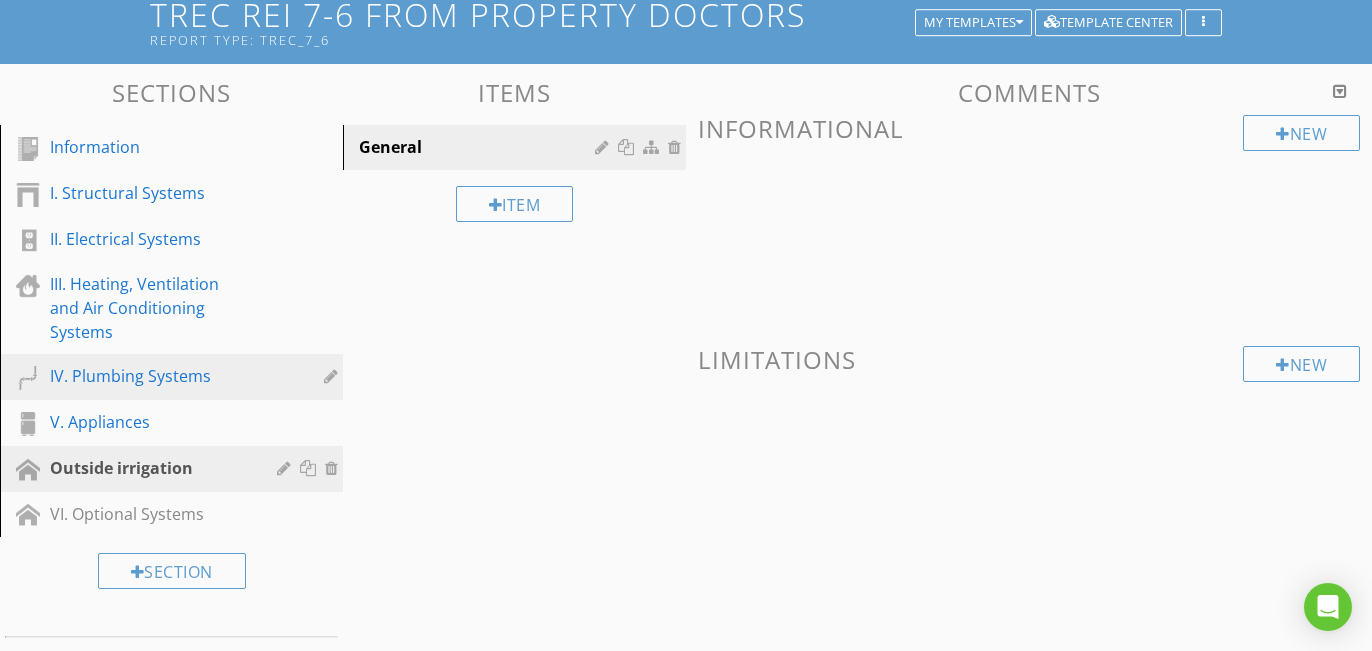 click on "IV. Plumbing Systems" at bounding box center [149, 376] 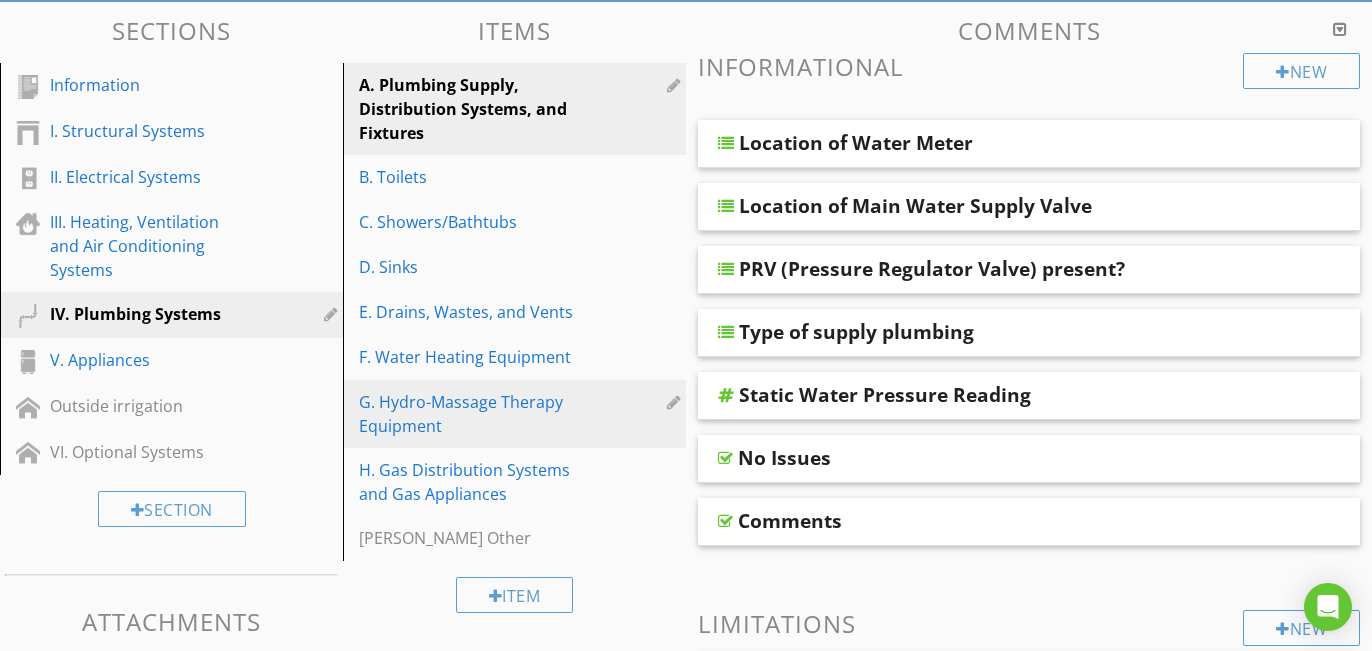 scroll, scrollTop: 200, scrollLeft: 0, axis: vertical 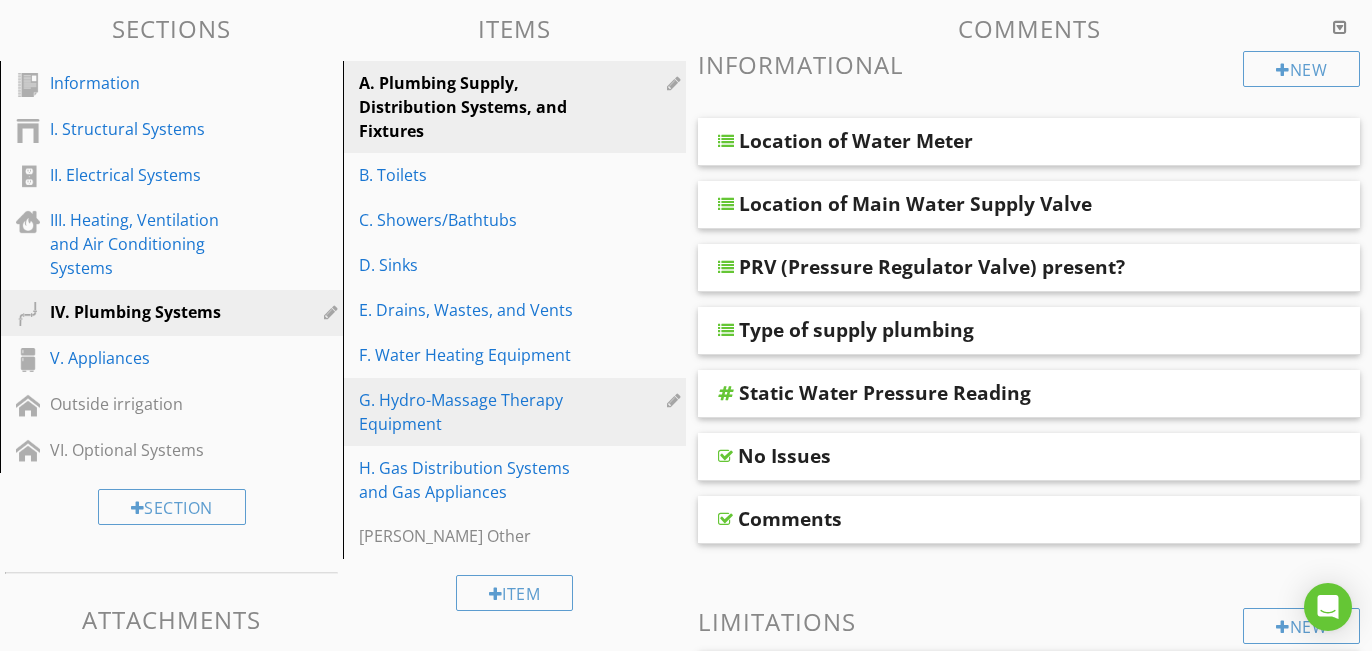 click on "G. Hydro-Massage Therapy Equipment" at bounding box center [480, 412] 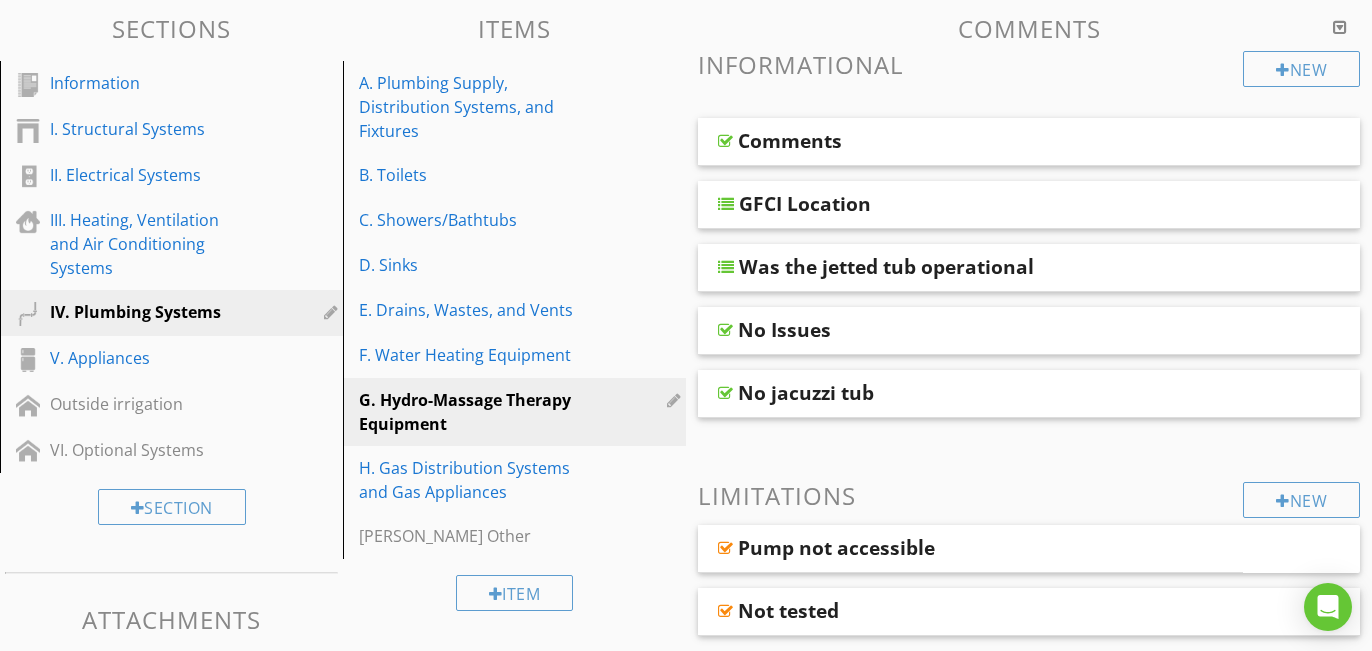 click at bounding box center (676, 400) 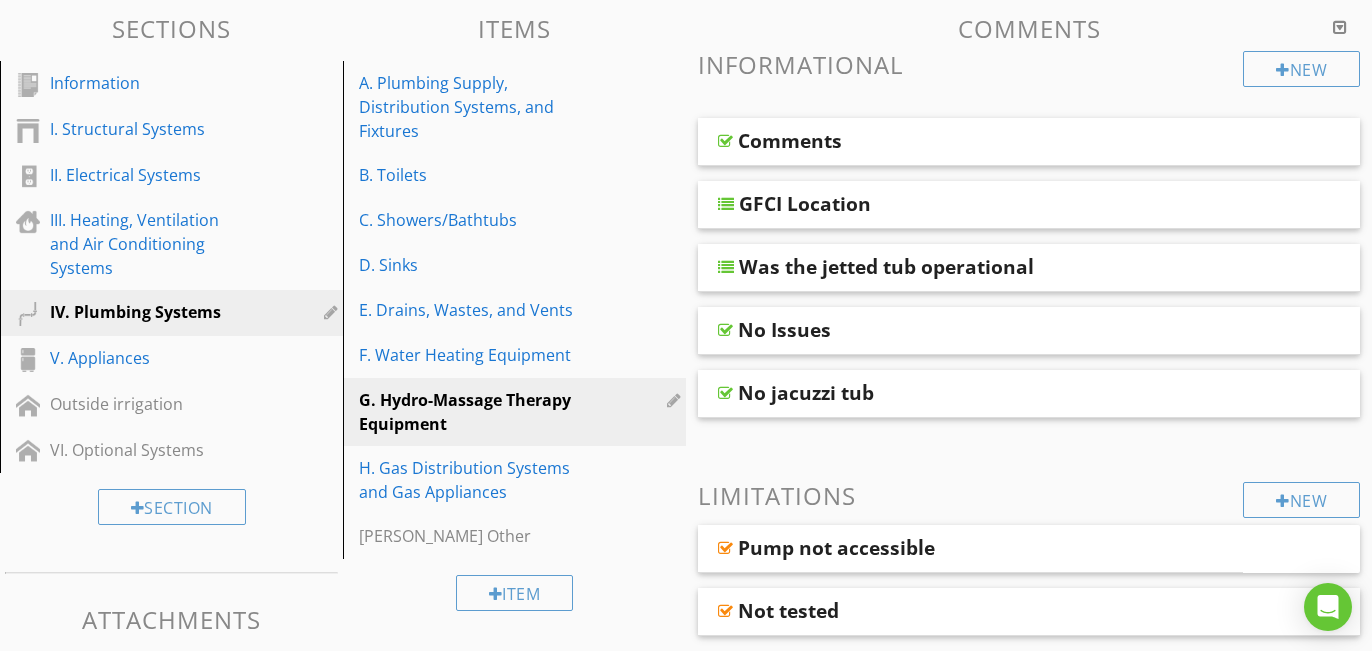 click at bounding box center [686, 325] 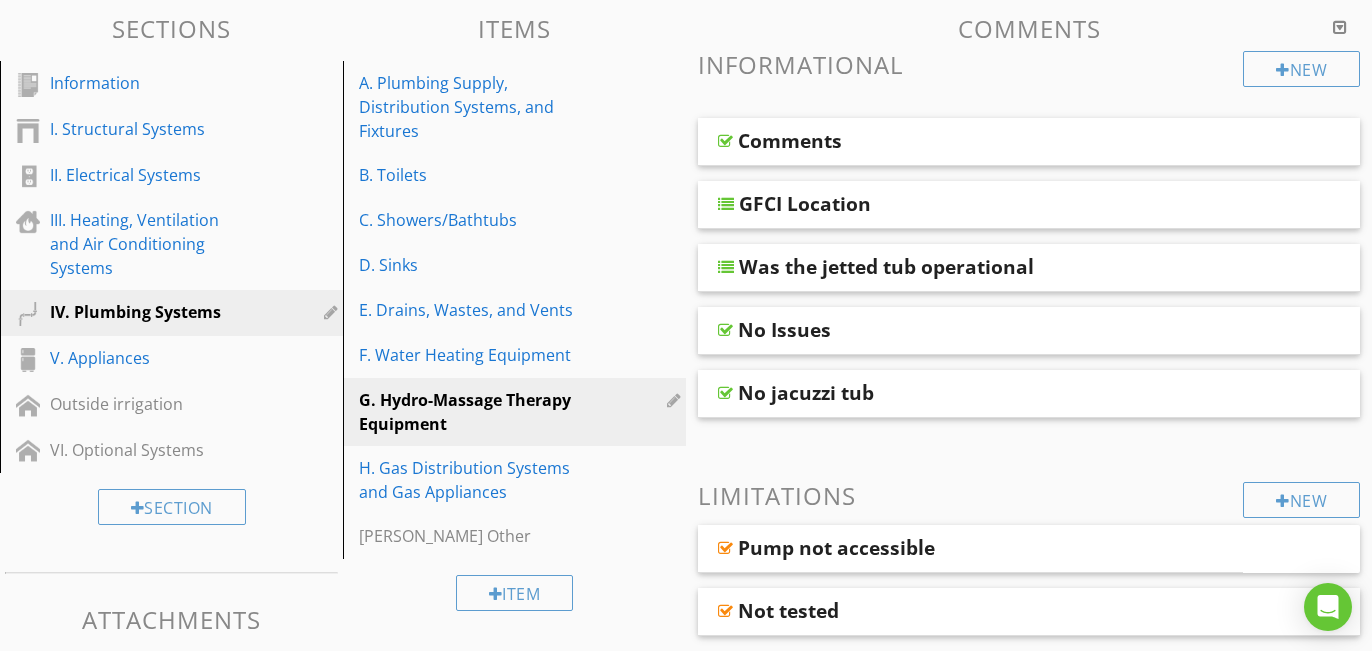 click on "IV. Plumbing Systems" at bounding box center [149, 312] 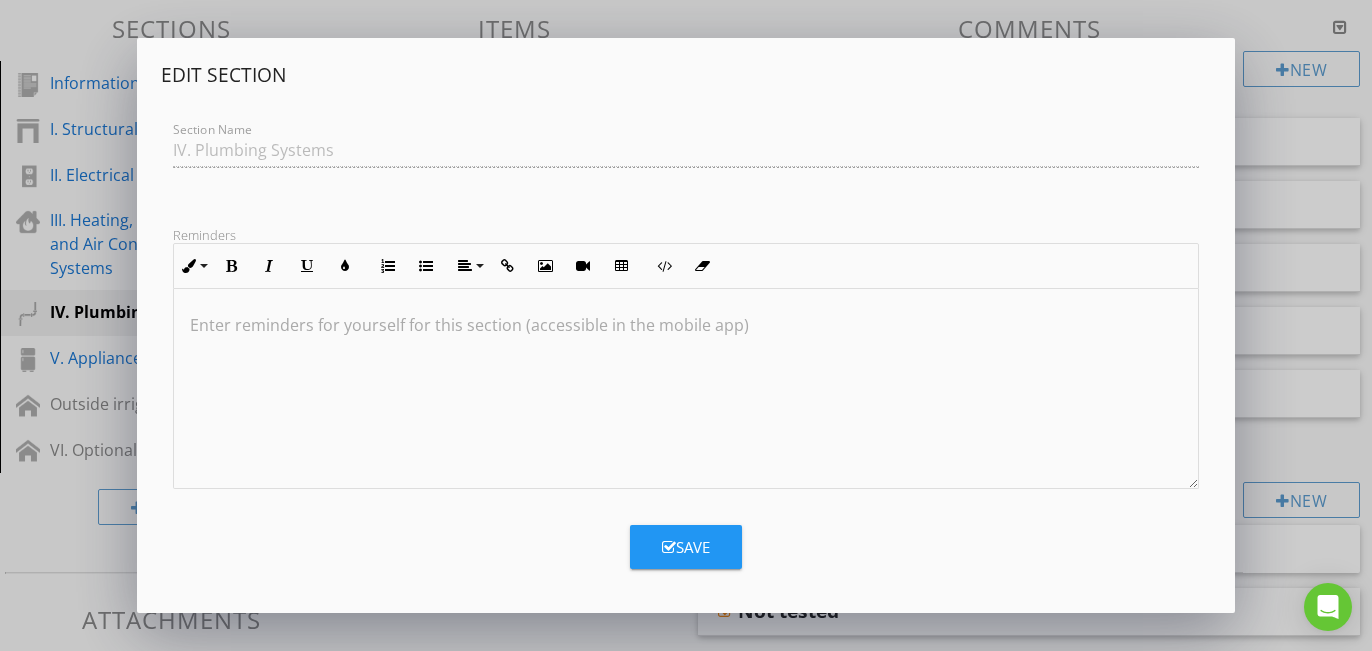 click on "Edit Section   Section Name IV. Plumbing Systems           Reminders   Inline Style XLarge Large Normal Small Light Small/Light Bold Italic Underline Colors Ordered List Unordered List Align Align Left Align Center Align Right Align Justify Insert Link Insert Image Insert Video Insert Table Code View Clear Formatting Enter reminders for yourself for this section (accessible in the mobile app)
Save" at bounding box center [686, 325] 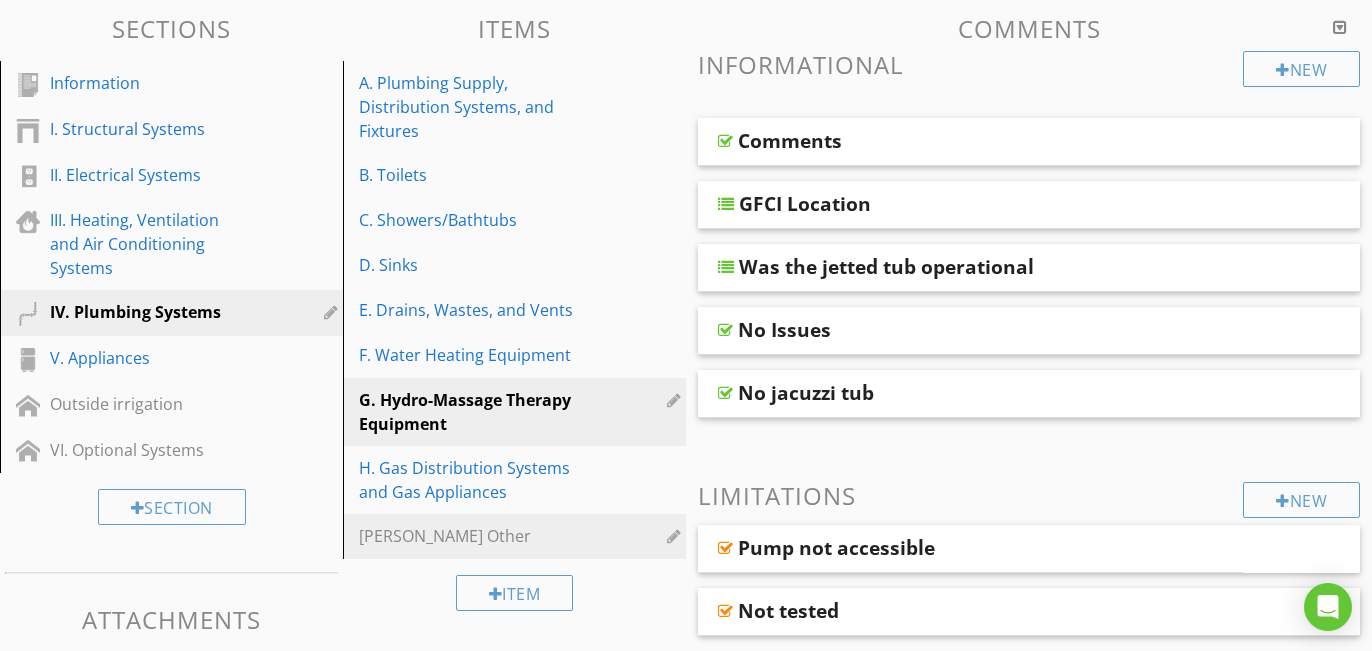 click on "J. Other" at bounding box center (480, 536) 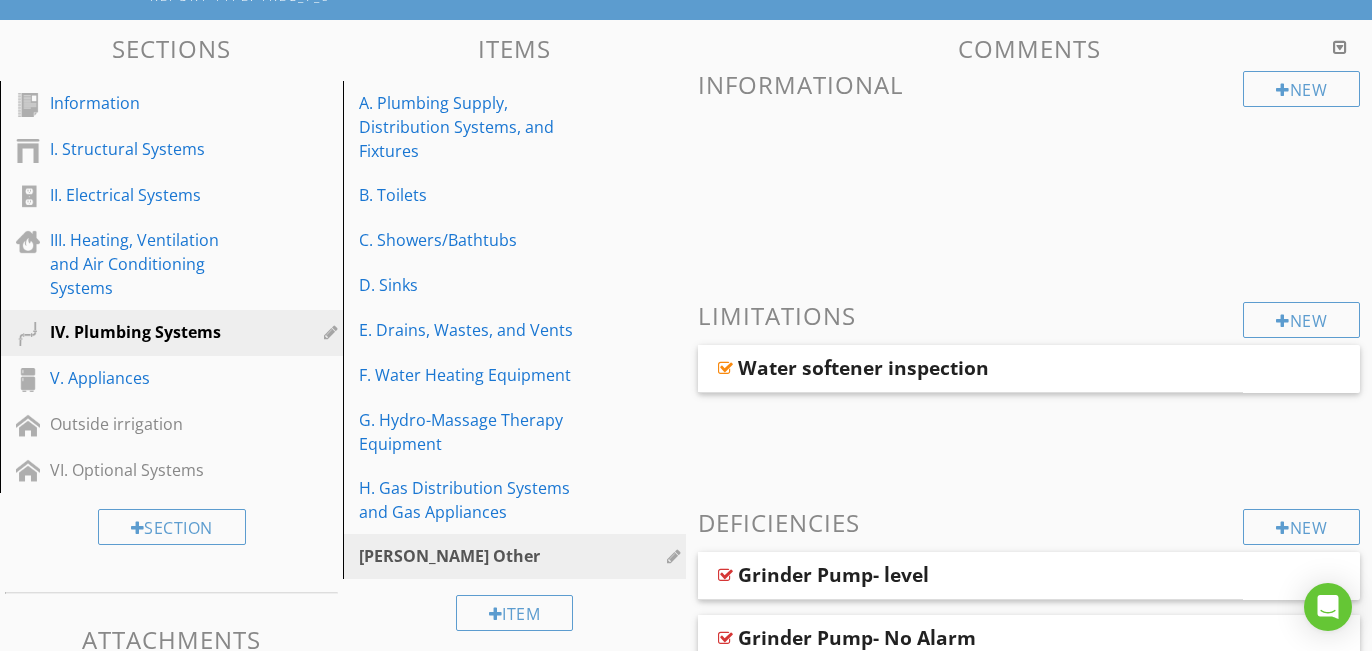 scroll, scrollTop: 188, scrollLeft: 0, axis: vertical 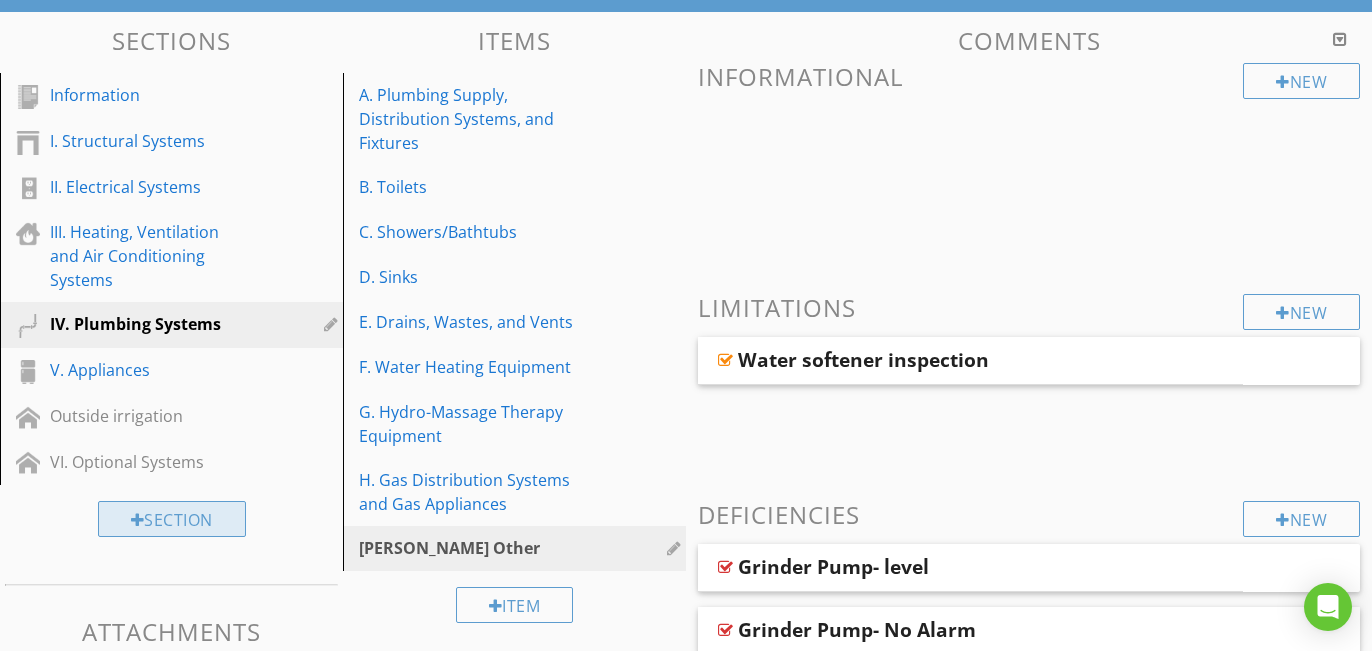 click on "Section" at bounding box center (172, 519) 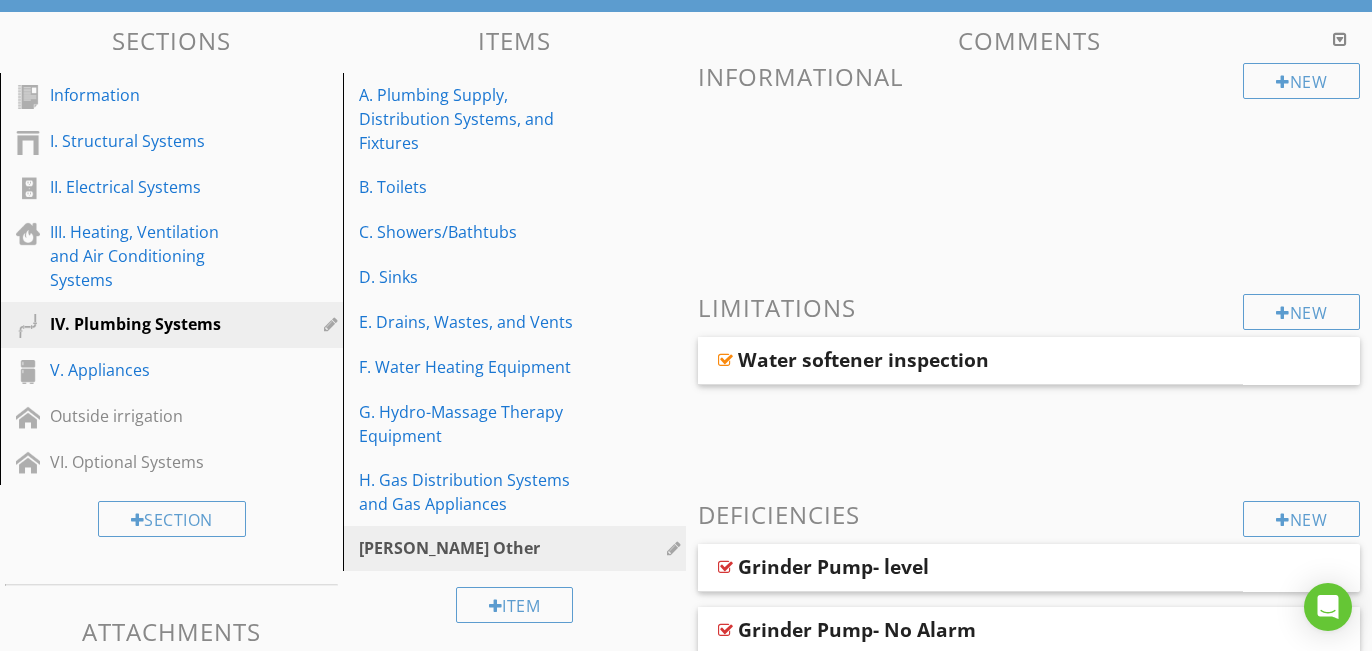 click at bounding box center (686, 325) 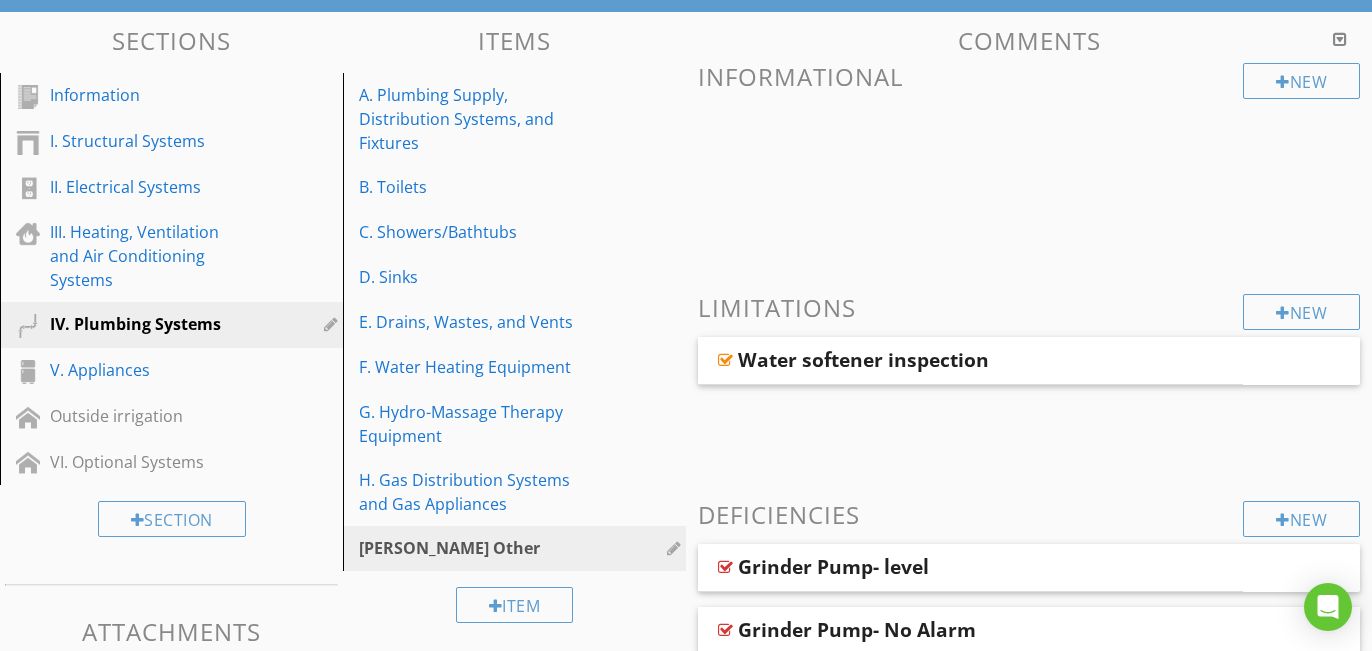 scroll, scrollTop: 288, scrollLeft: 0, axis: vertical 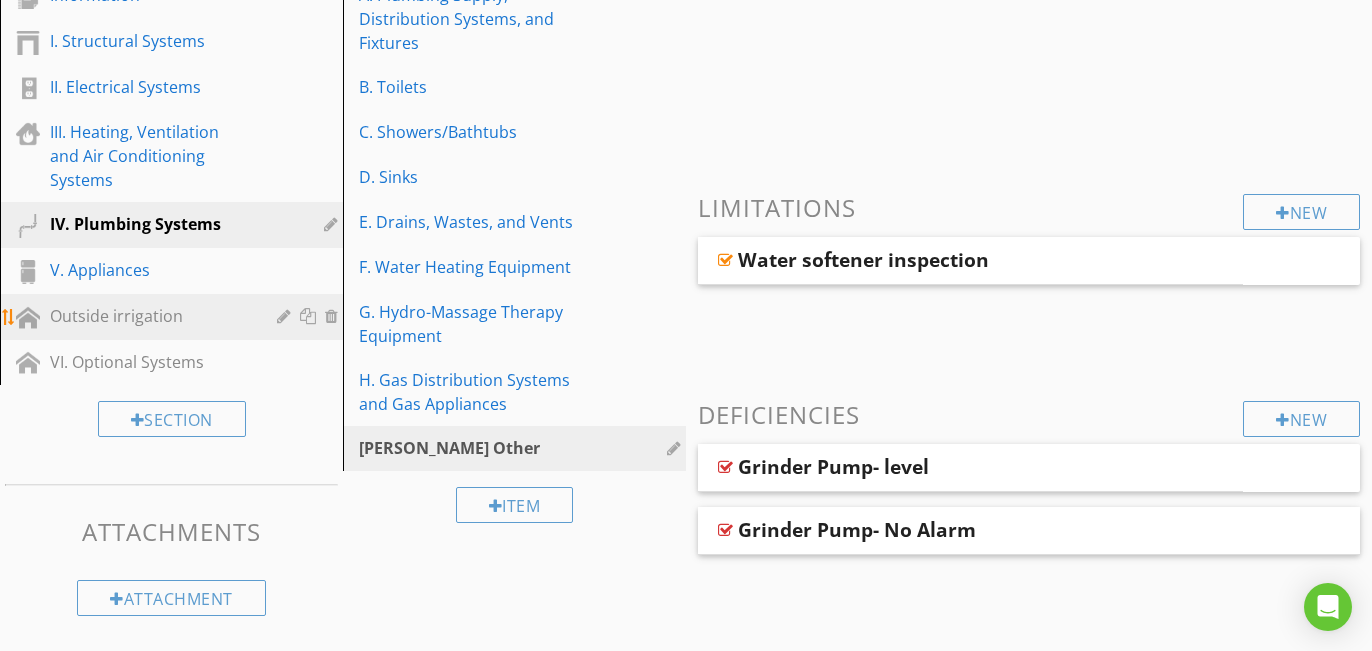 click on "Outside irrigation" at bounding box center [149, 316] 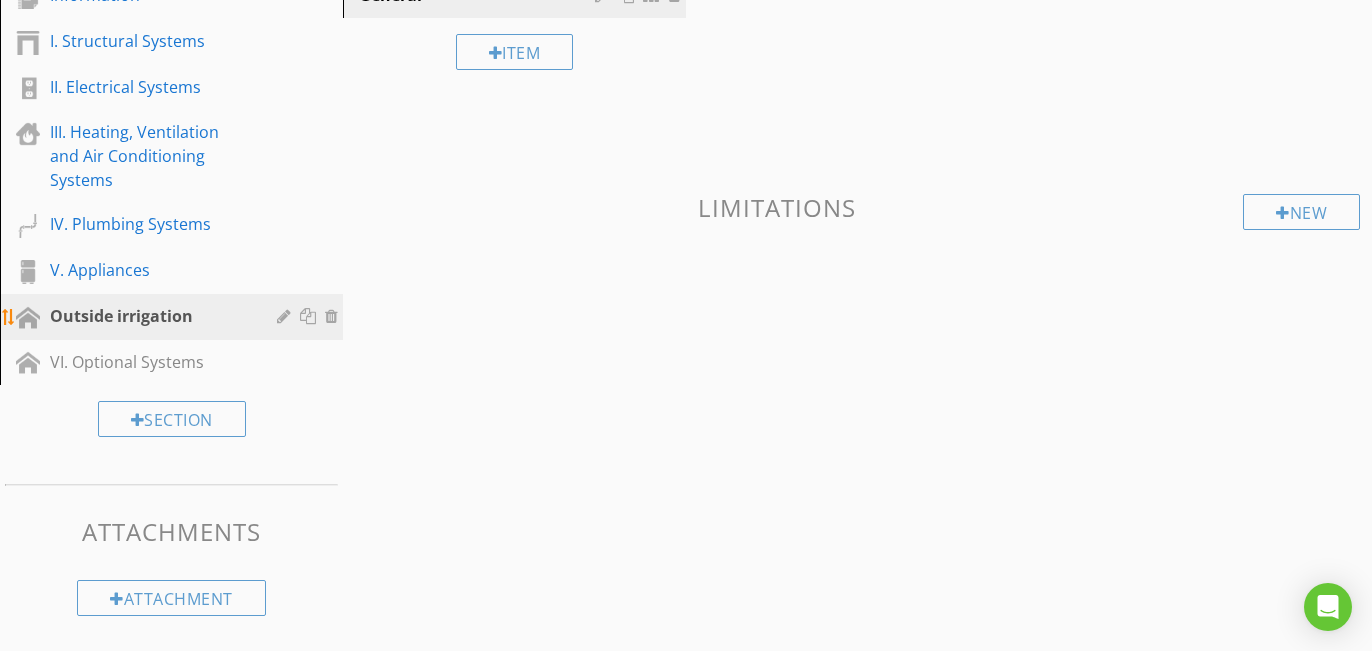 click at bounding box center [286, 316] 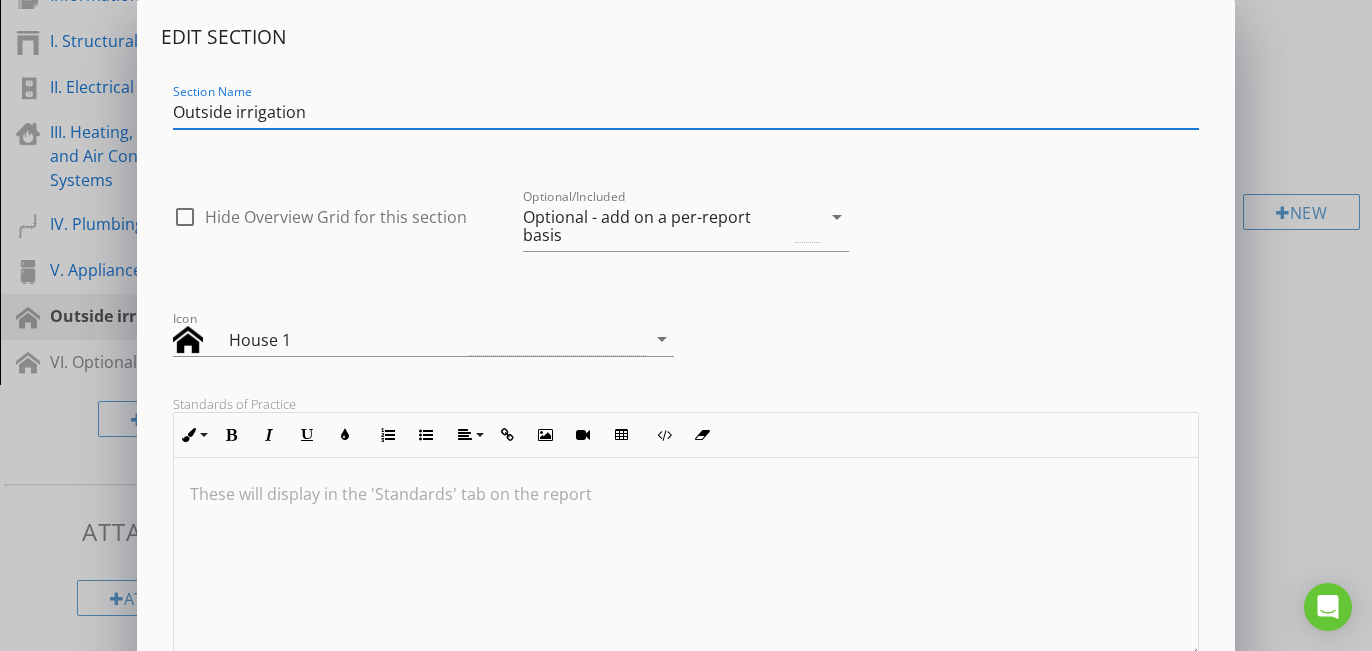 click on "Edit Section   Section Name Outside irrigation     check_box_outline_blank Hide Overview Grid for this section     Optional/Included Optional - add on a per-report basis arrow_drop_down   Icon   House 1   arrow_drop_down     Standards of Practice   Inline Style XLarge Large Normal Small Light Small/Light Bold Italic Underline Colors Ordered List Unordered List Align Align Left Align Center Align Right Align Justify Insert Link Insert Image Insert Video Insert Table Code View Clear Formatting These will display in the 'Standards' tab on the report   Reminders   Inline Style XLarge Large Normal Small Light Small/Light Bold Italic Underline Colors Ordered List Unordered List Align Align Left Align Center Align Right Align Justify Insert Link Insert Image Insert Video Insert Table Code View Clear Formatting Enter reminders for yourself for this section (accessible in the mobile app)
Save" at bounding box center [686, 538] 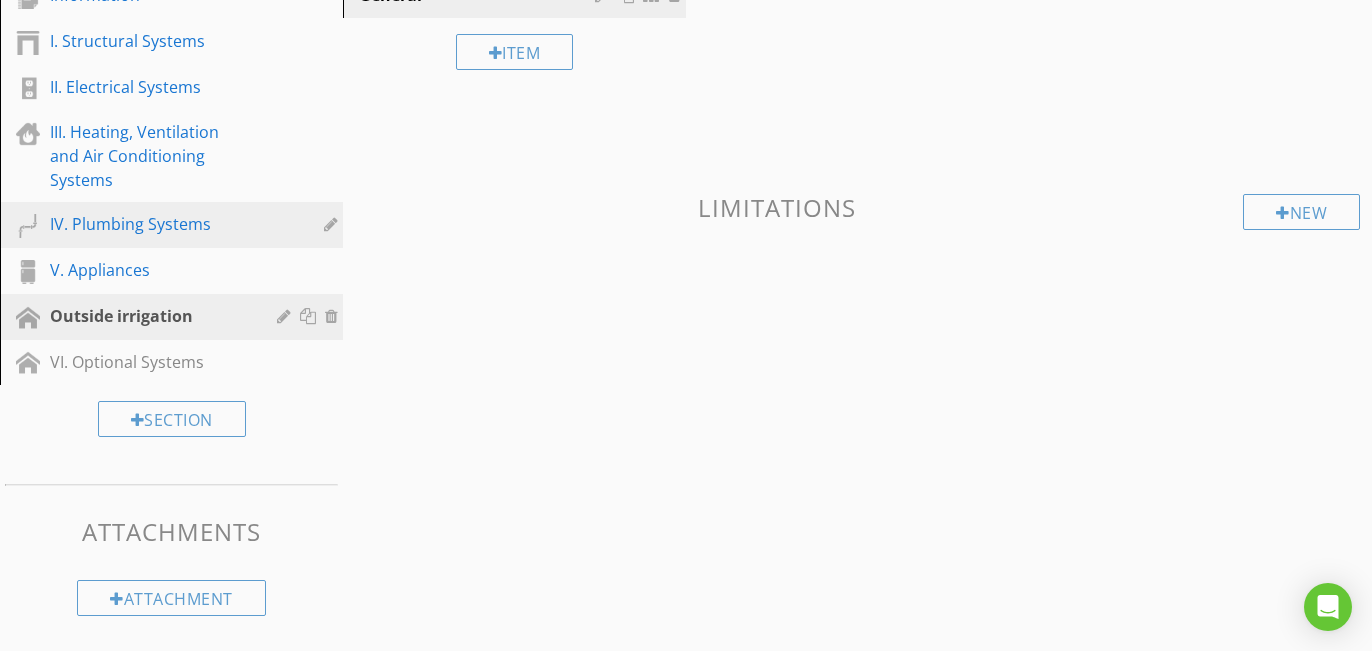 click on "IV. Plumbing Systems" at bounding box center [149, 224] 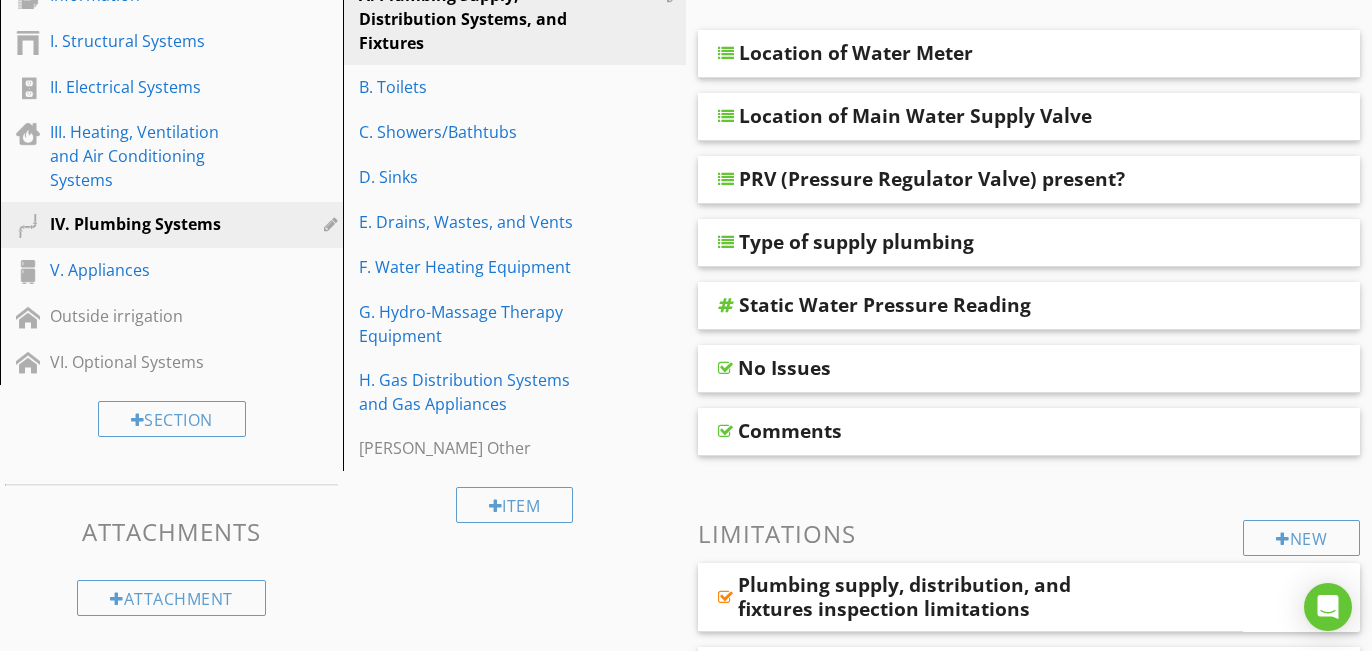click at bounding box center (333, 224) 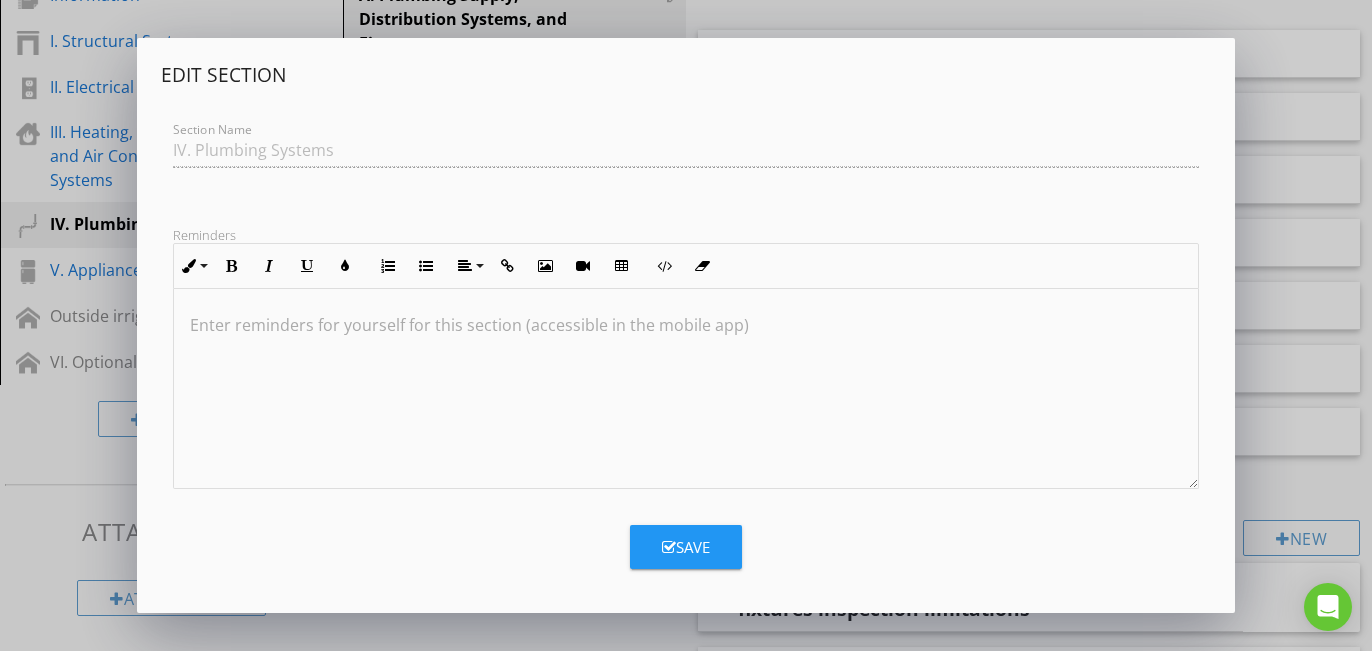 click on "Section Name IV. Plumbing Systems" at bounding box center [686, 152] 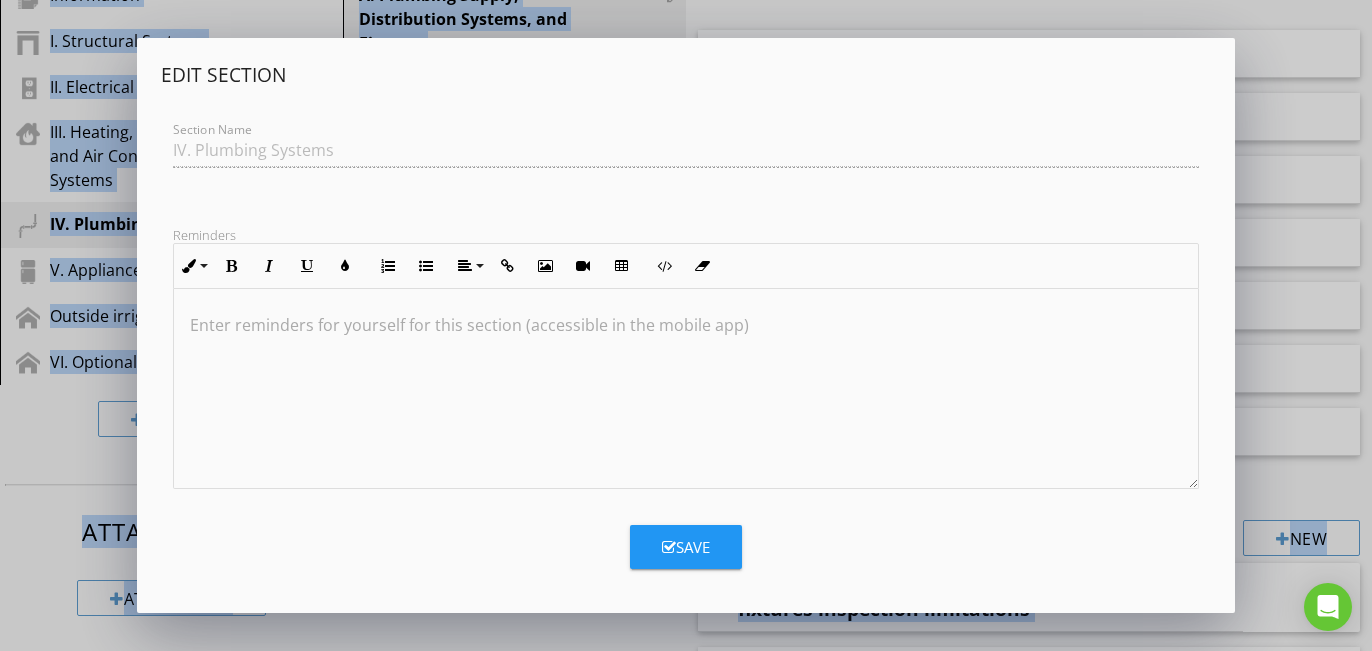 click on "Edit Section   Section Name IV. Plumbing Systems           Reminders   Inline Style XLarge Large Normal Small Light Small/Light Bold Italic Underline Colors Ordered List Unordered List Align Align Left Align Center Align Right Align Justify Insert Link Insert Image Insert Video Insert Table Code View Clear Formatting Enter reminders for yourself for this section (accessible in the mobile app)
Save" at bounding box center [686, 325] 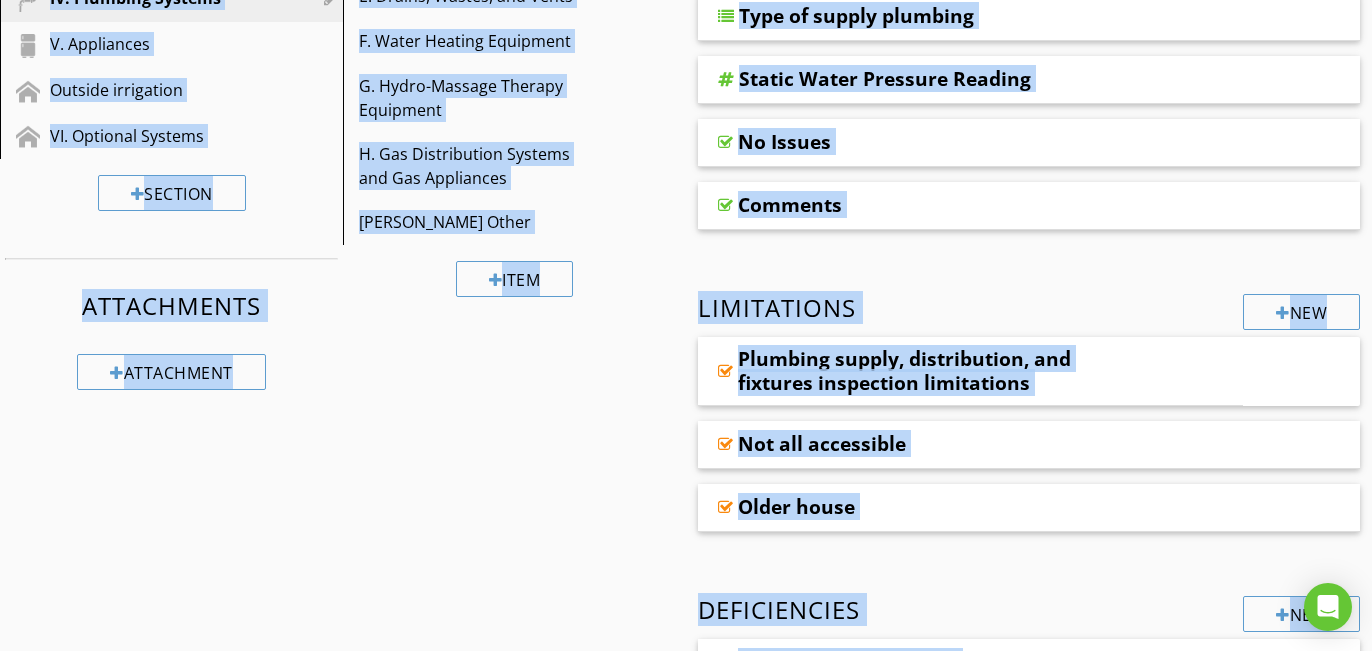 scroll, scrollTop: 521, scrollLeft: 0, axis: vertical 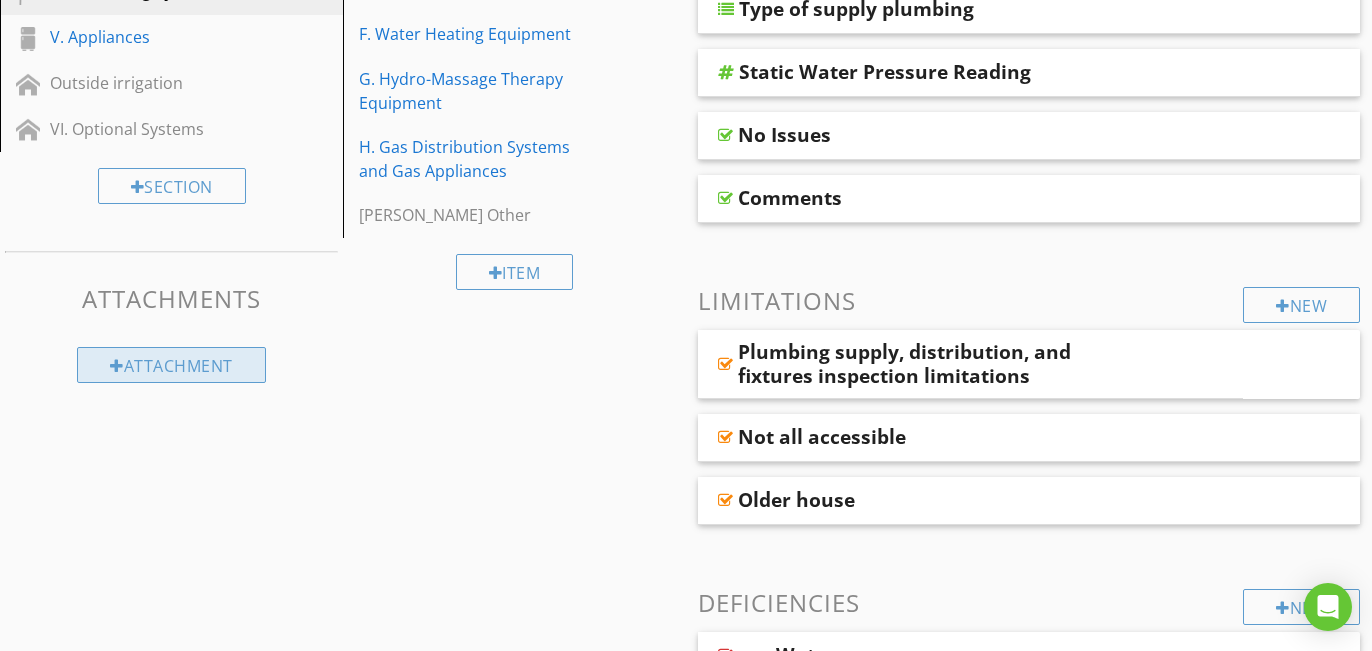 click on "Attachment" at bounding box center (171, 365) 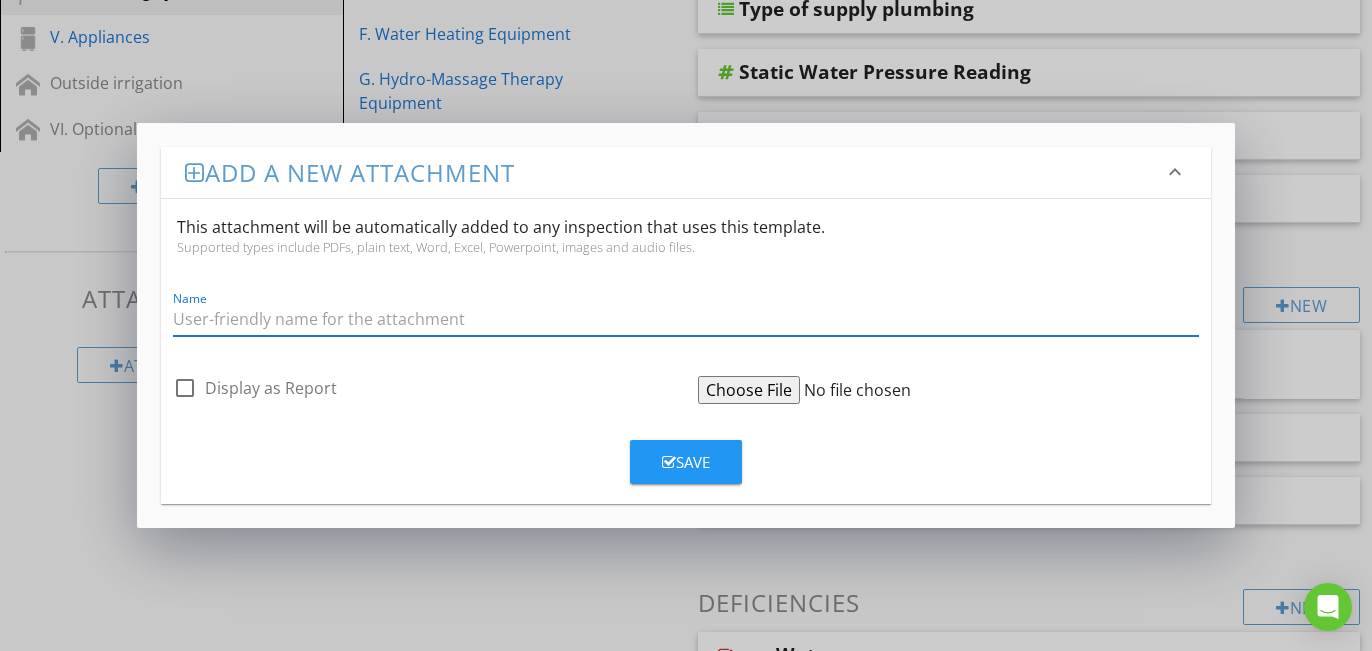 click on "keyboard_arrow_down" at bounding box center (1175, 172) 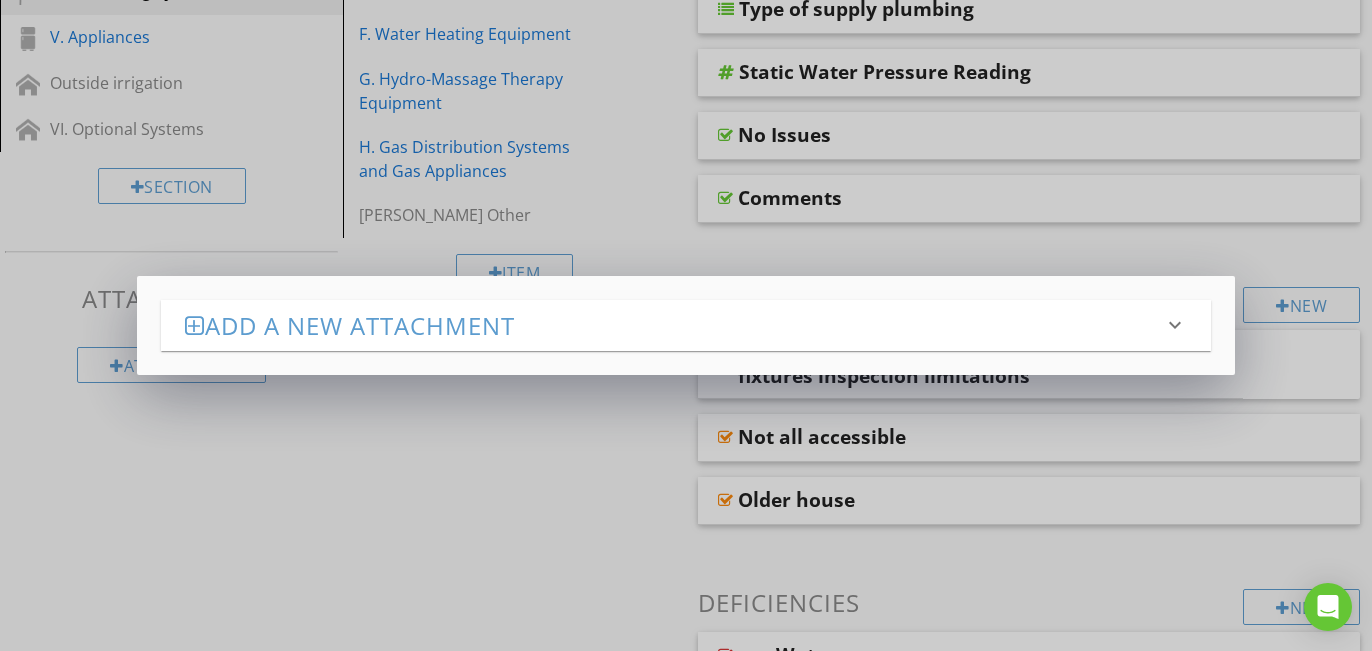 click on "keyboard_arrow_down" at bounding box center [1175, 325] 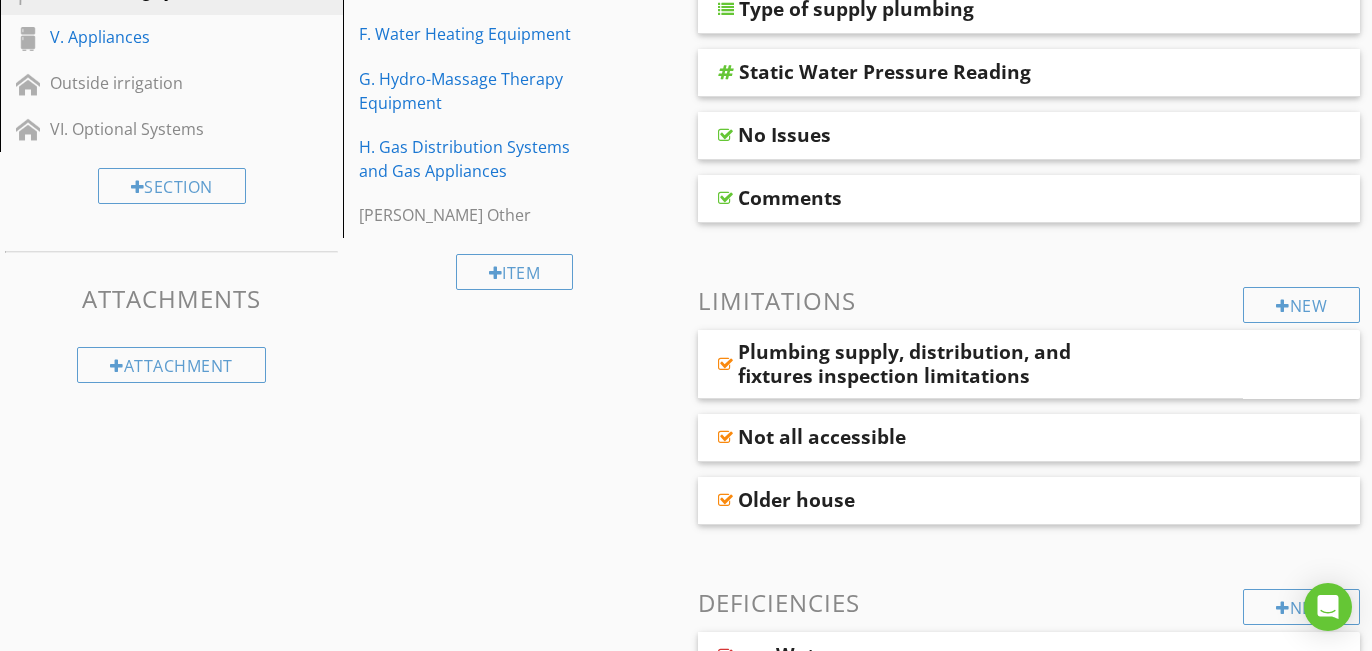 click at bounding box center (686, 325) 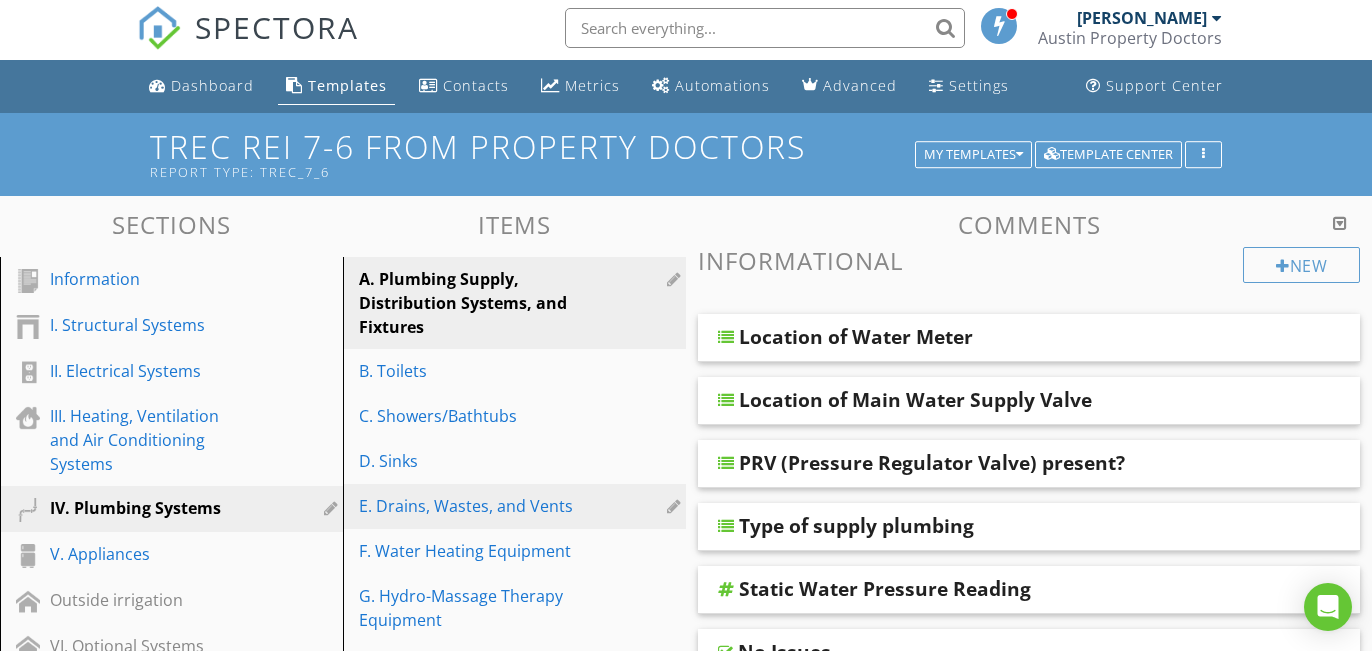 scroll, scrollTop: 0, scrollLeft: 0, axis: both 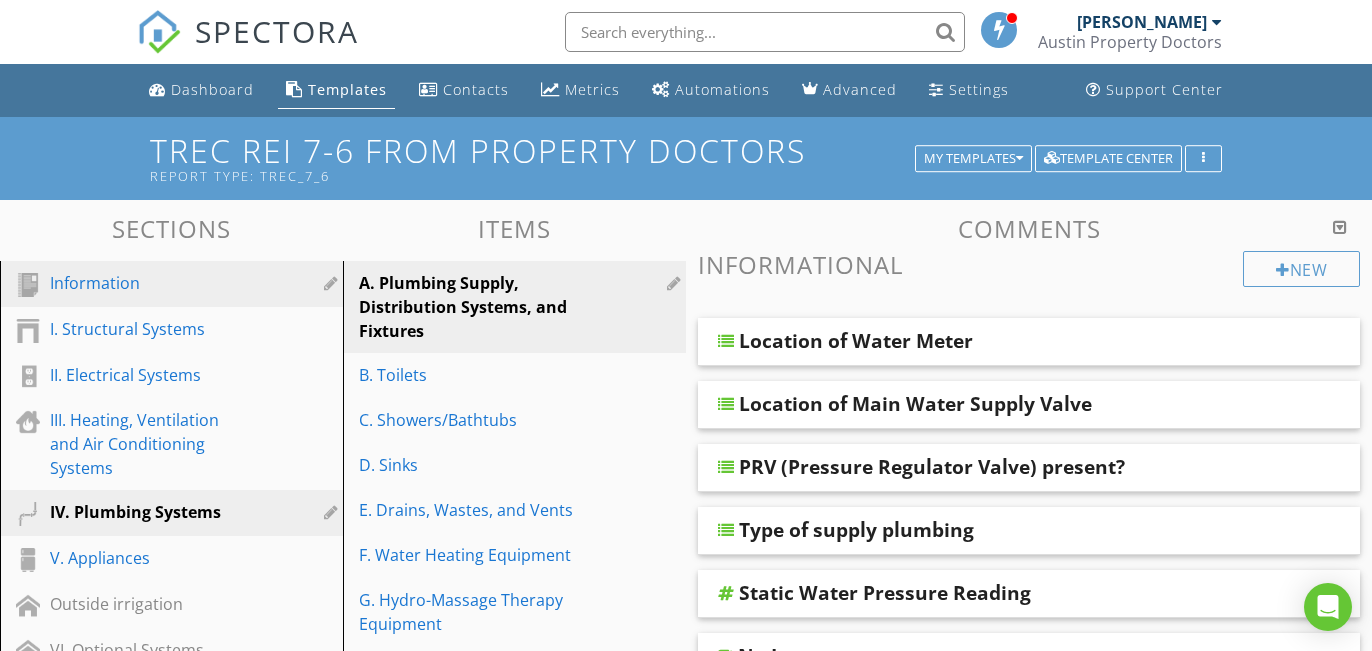 click on "Information" at bounding box center (149, 283) 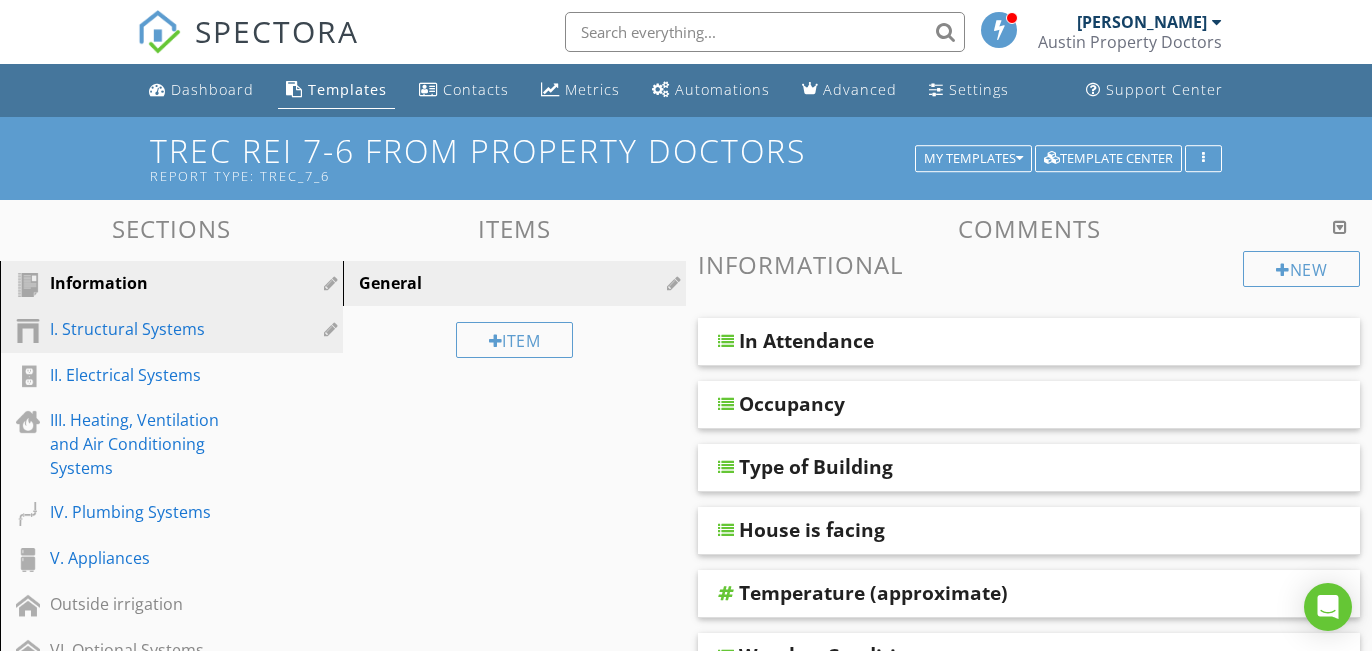 click on "I. Structural Systems" at bounding box center [149, 329] 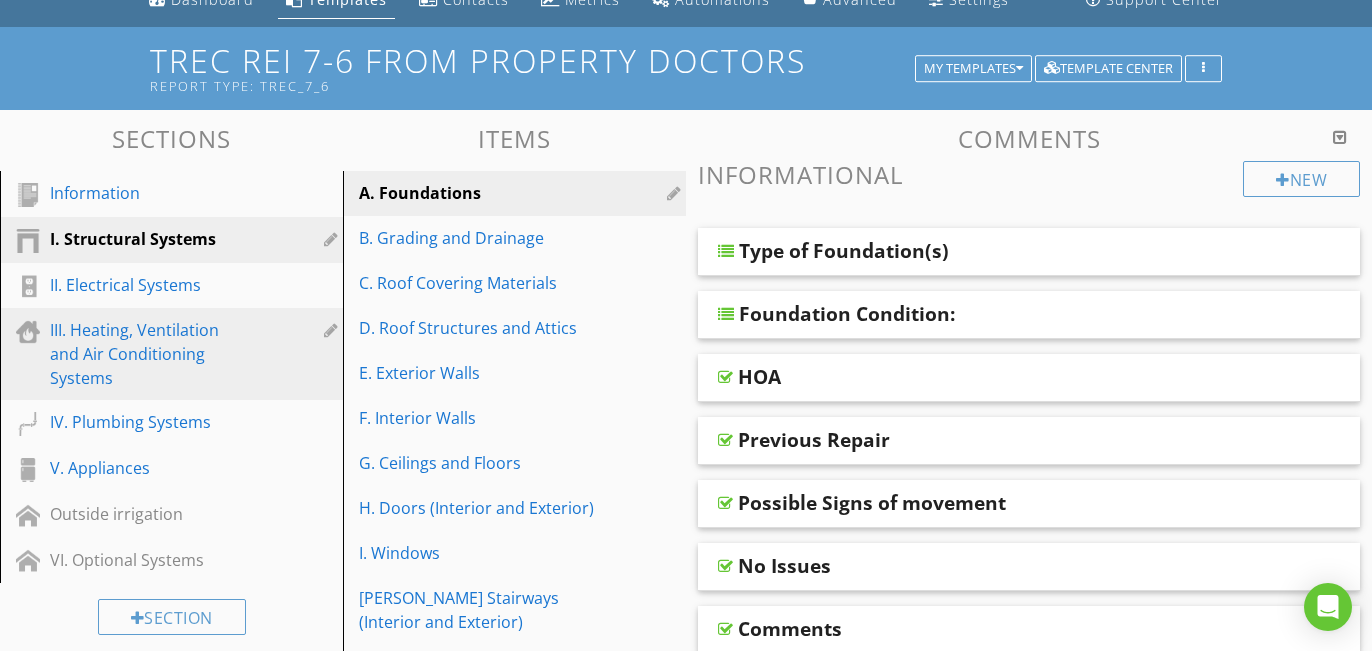 scroll, scrollTop: 128, scrollLeft: 0, axis: vertical 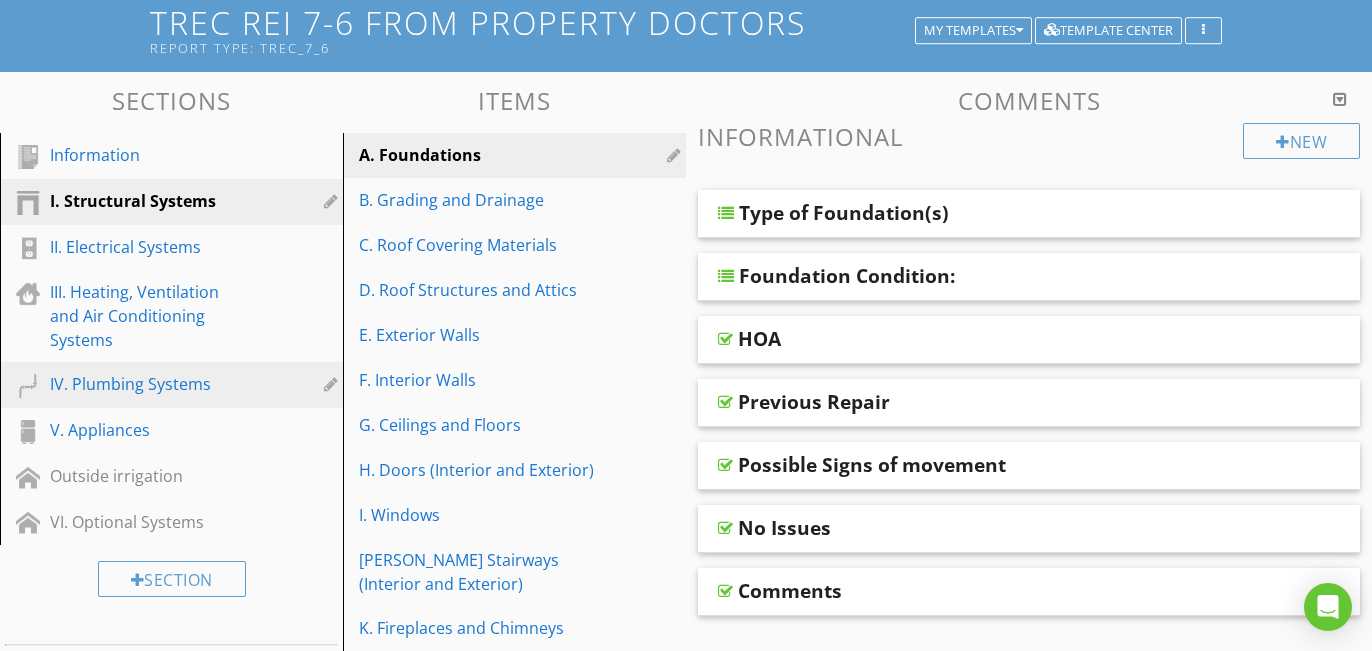 click on "IV. Plumbing Systems" at bounding box center [149, 384] 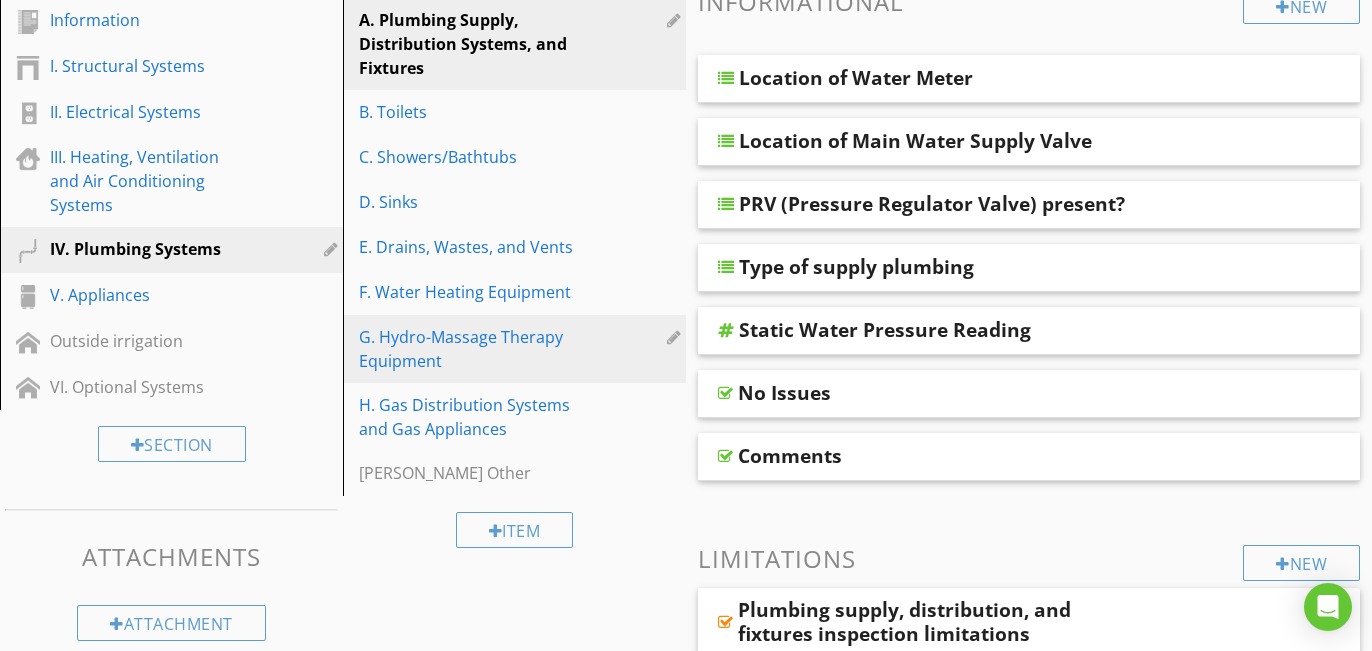 scroll, scrollTop: 271, scrollLeft: 0, axis: vertical 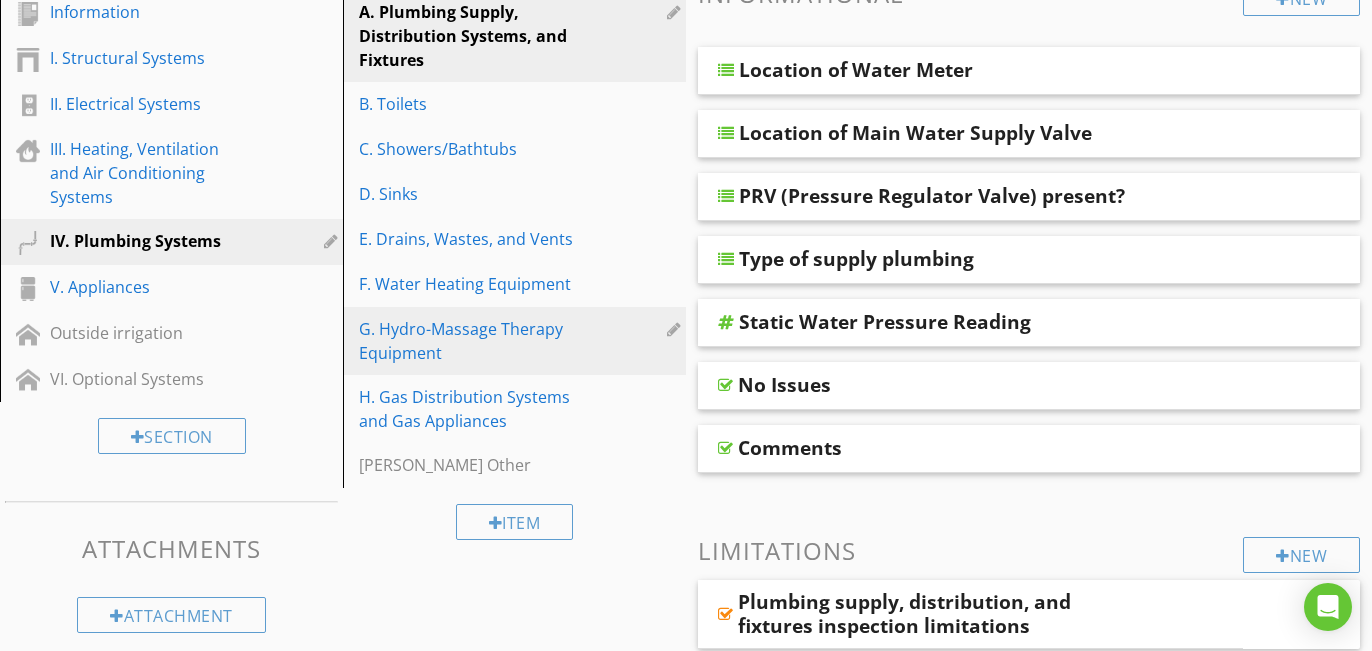 click at bounding box center [676, 329] 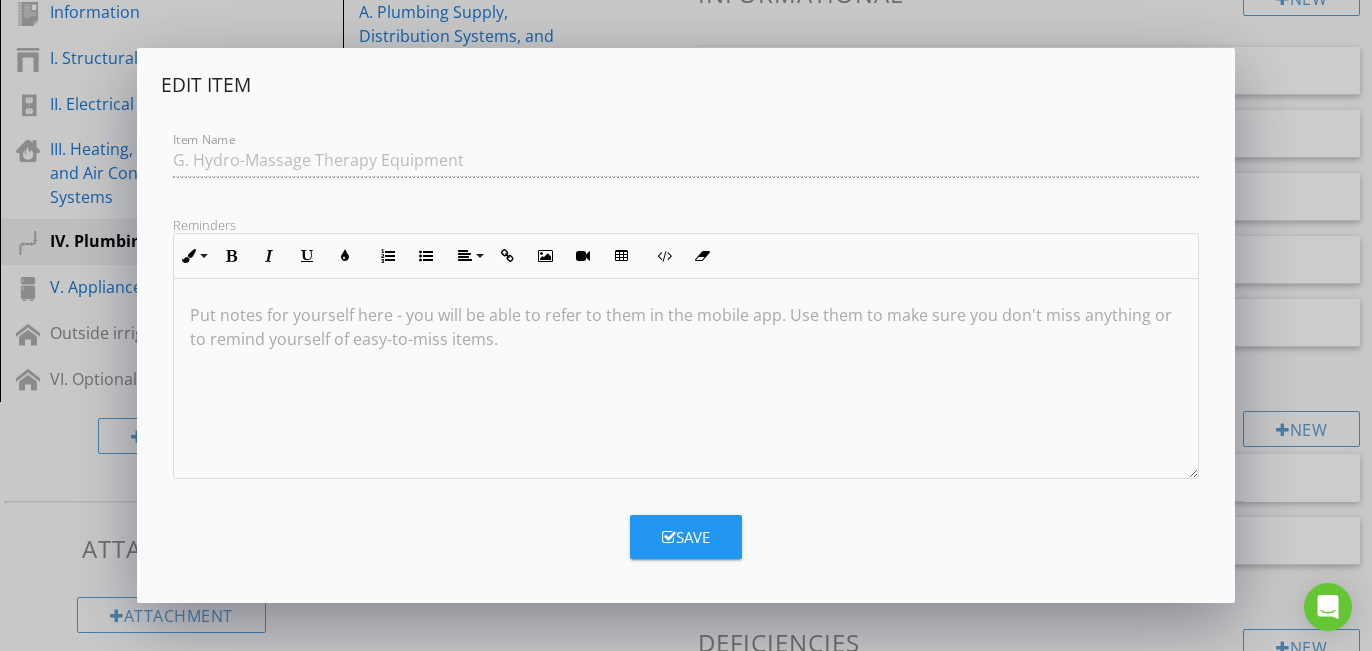 click on "Edit Item   Item Name G. Hydro-Massage Therapy Equipment         Reminders   Inline Style XLarge Large Normal Small Light Small/Light Bold Italic Underline Colors Ordered List Unordered List Align Align Left Align Center Align Right Align Justify Insert Link Insert Image Insert Video Insert Table Code View Clear Formatting Put notes for yourself here - you will be able to refer to them in the mobile app. Use them to make sure you don't miss anything or to remind yourself of easy-to-miss items.
Save" at bounding box center (686, 325) 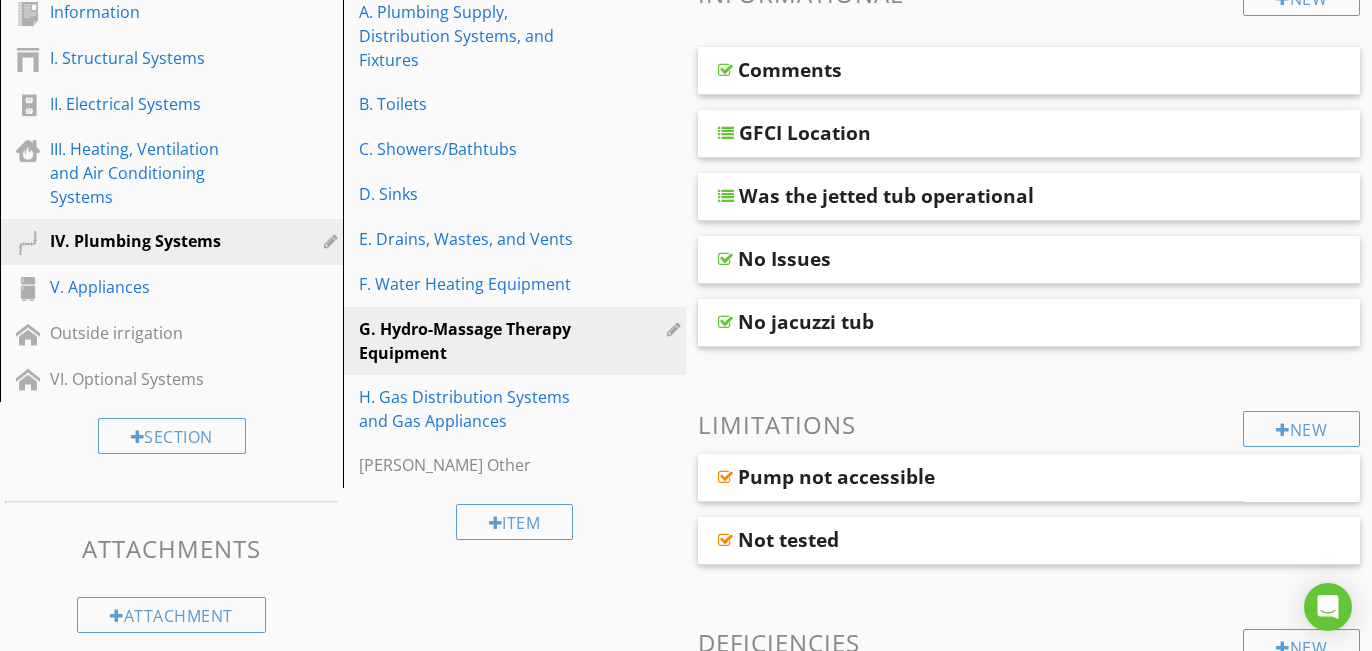click on "G. Hydro-Massage Therapy Equipment" at bounding box center (480, 341) 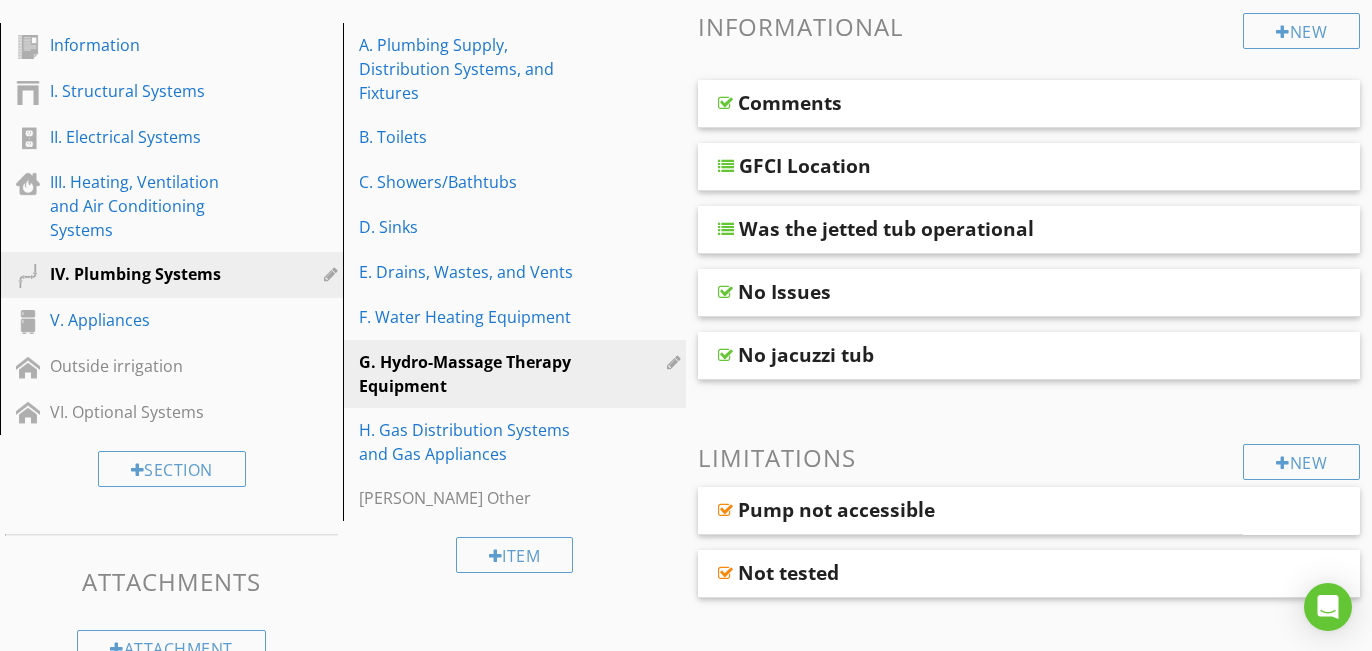 scroll, scrollTop: 294, scrollLeft: 0, axis: vertical 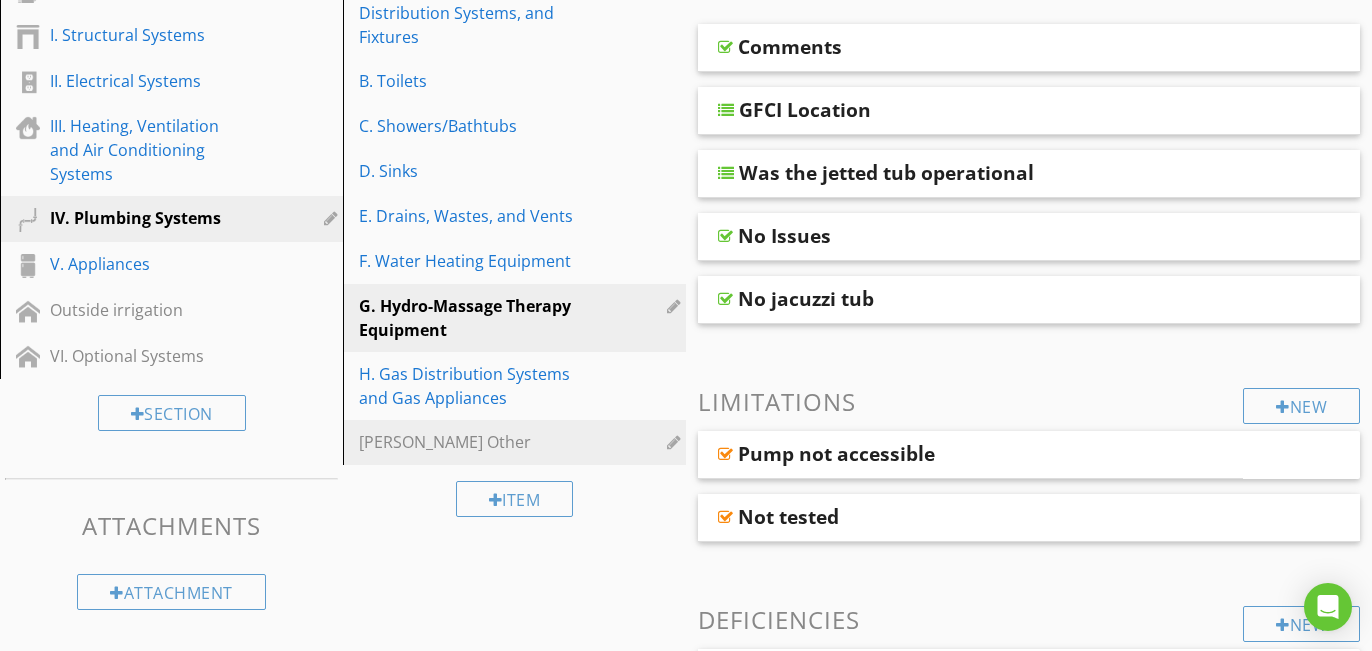 click on "J. Other" at bounding box center [480, 442] 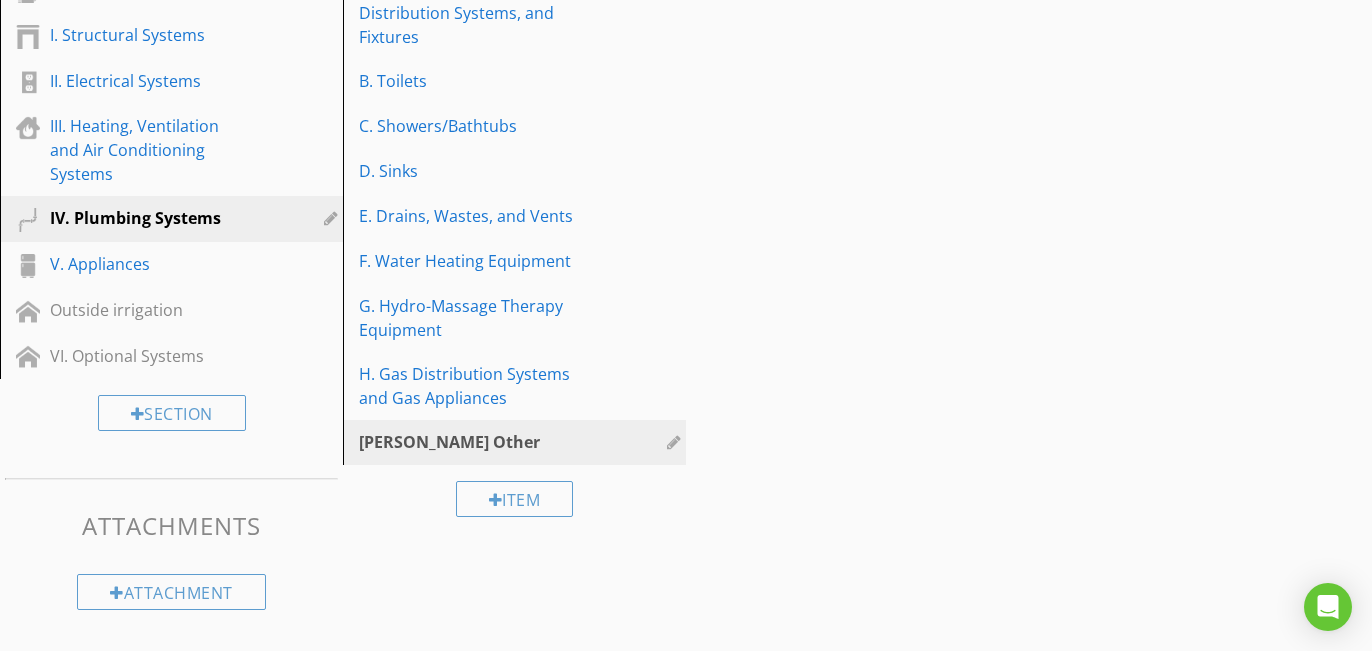 scroll, scrollTop: 288, scrollLeft: 0, axis: vertical 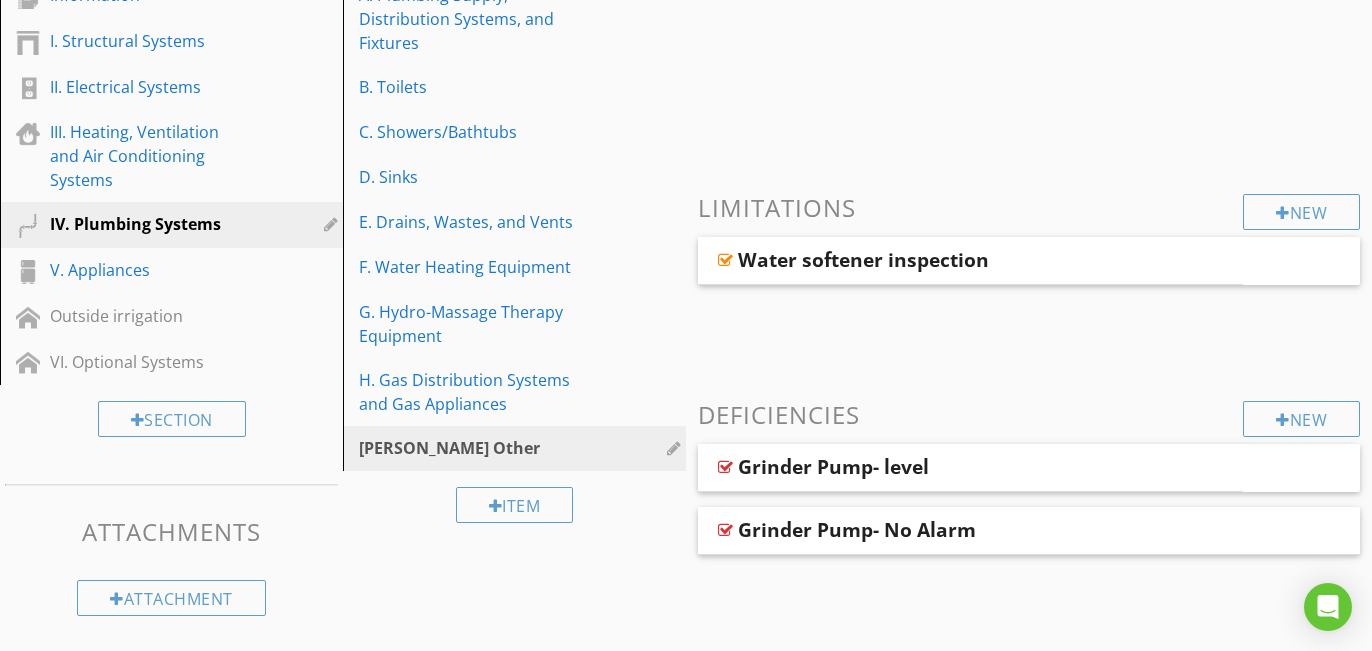 click at bounding box center (676, 448) 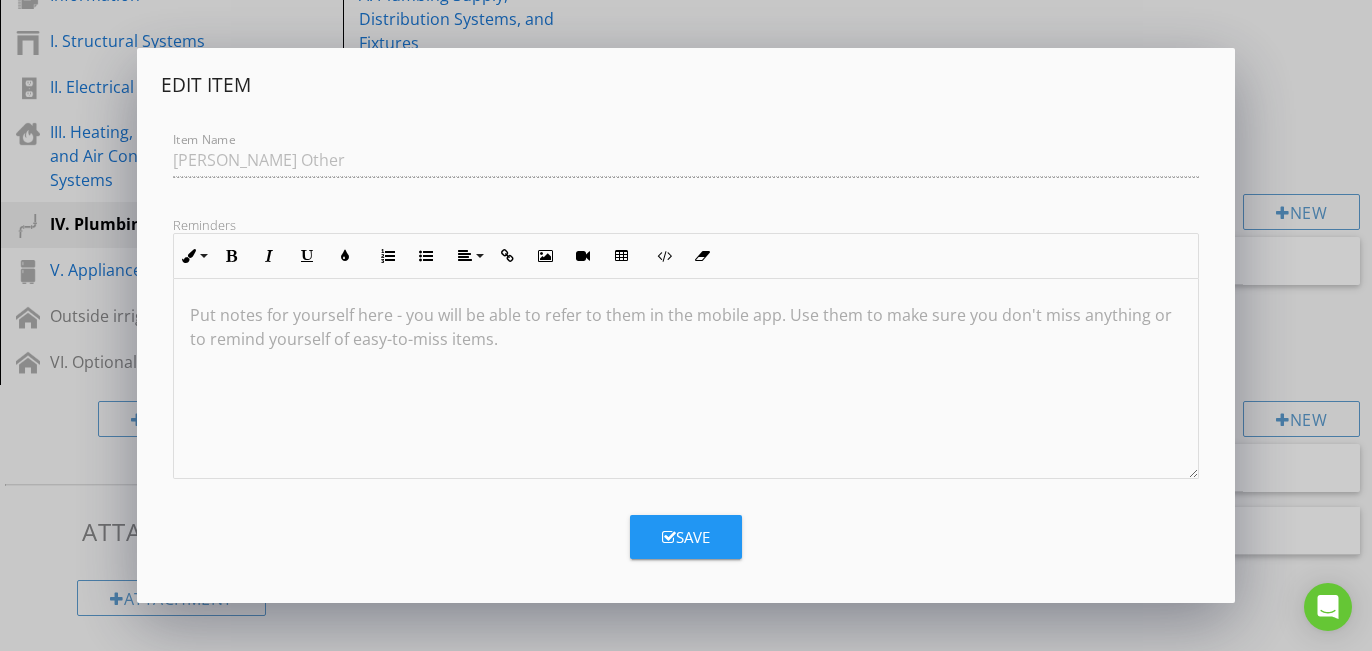 click on "Edit Item   Item Name J. Other         Reminders   Inline Style XLarge Large Normal Small Light Small/Light Bold Italic Underline Colors Ordered List Unordered List Align Align Left Align Center Align Right Align Justify Insert Link Insert Image Insert Video Insert Table Code View Clear Formatting Put notes for yourself here - you will be able to refer to them in the mobile app. Use them to make sure you don't miss anything or to remind yourself of easy-to-miss items.
Save" at bounding box center (686, 325) 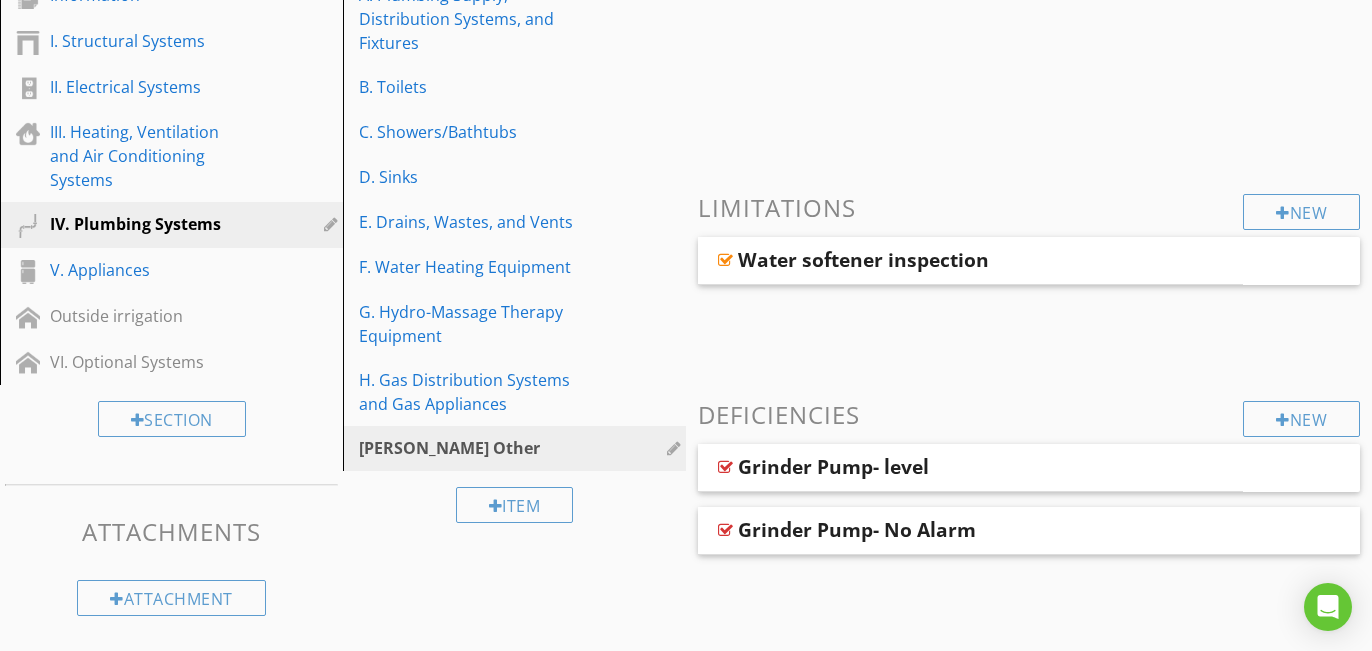 scroll, scrollTop: 0, scrollLeft: 0, axis: both 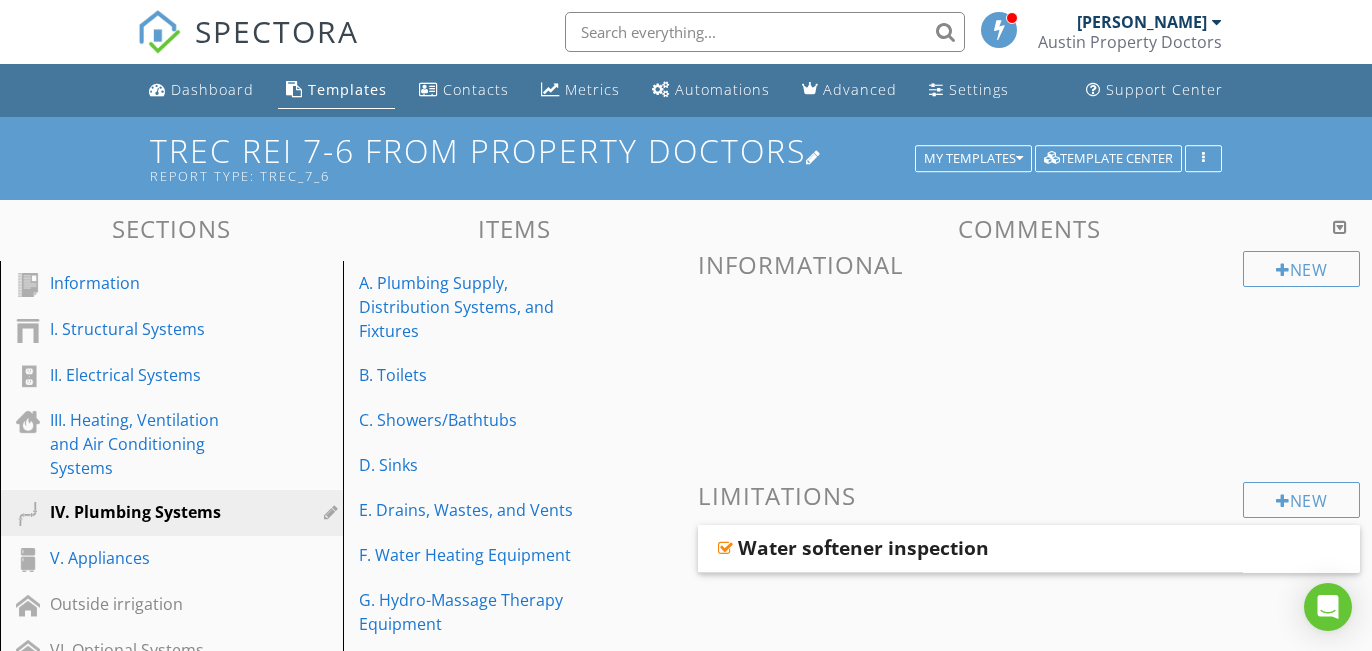drag, startPoint x: 213, startPoint y: 85, endPoint x: 212, endPoint y: 181, distance: 96.00521 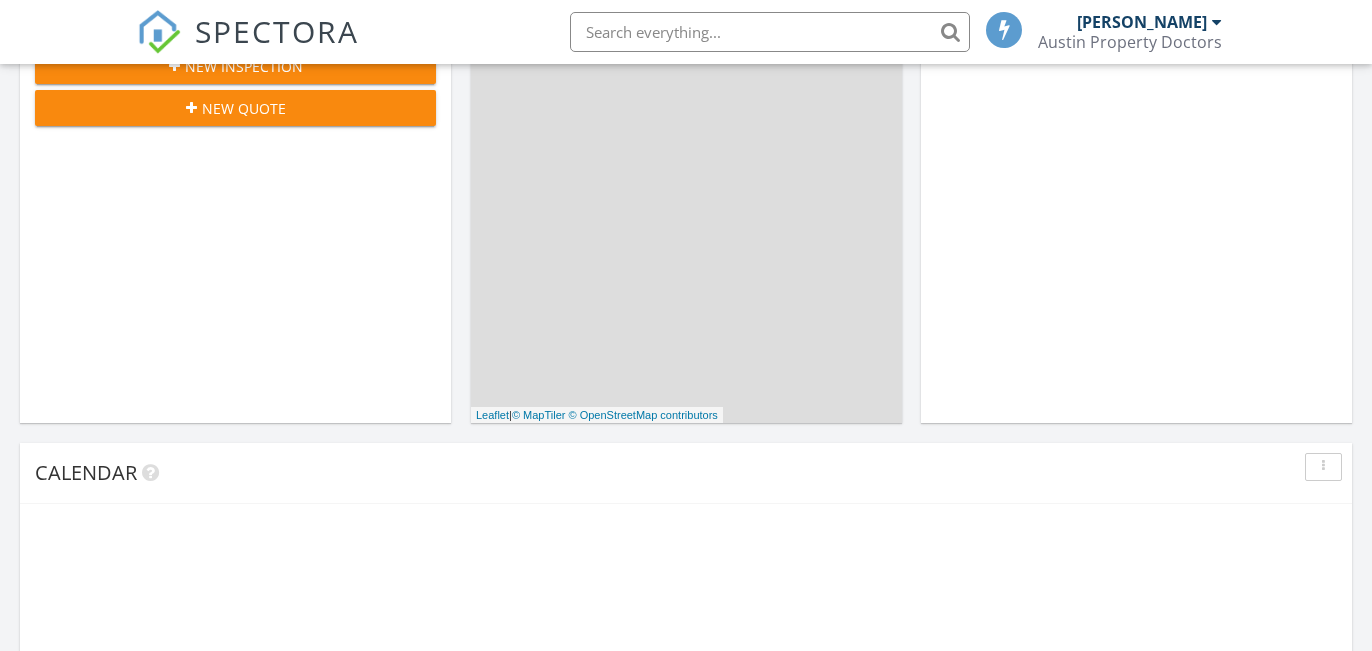 scroll, scrollTop: 610, scrollLeft: 0, axis: vertical 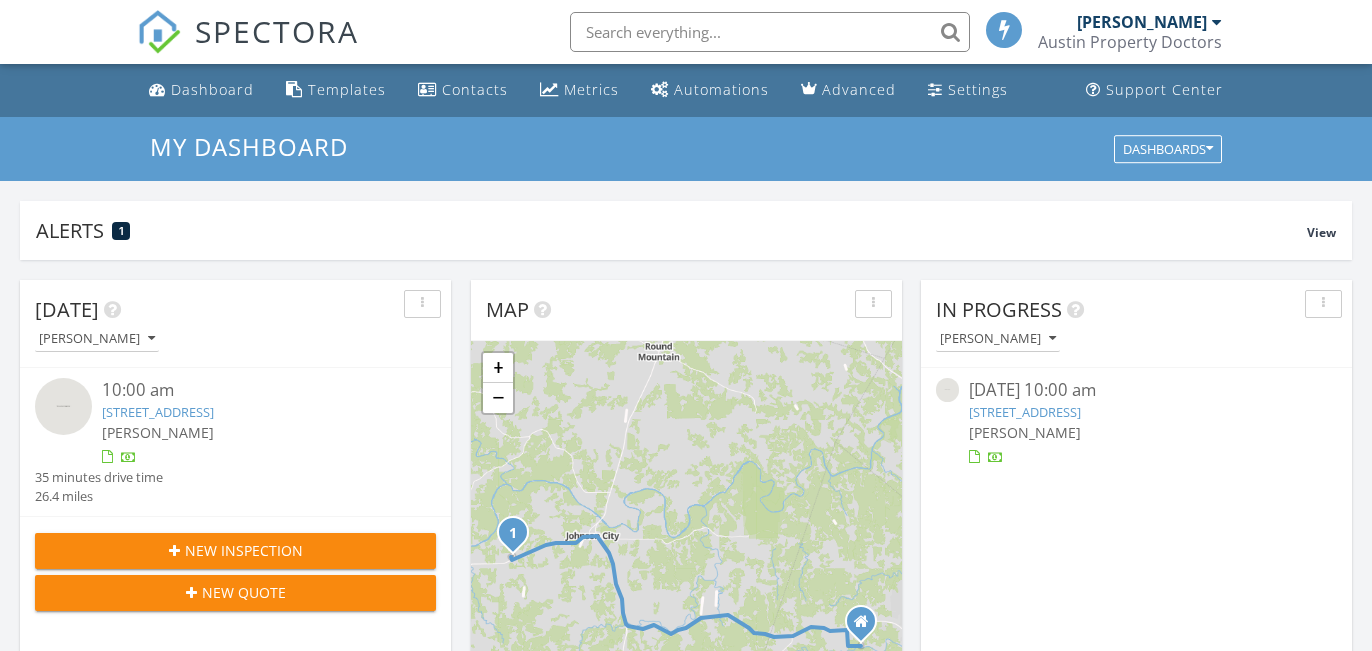 click on "272 Durango, Johnson City, TX 78636" at bounding box center [158, 412] 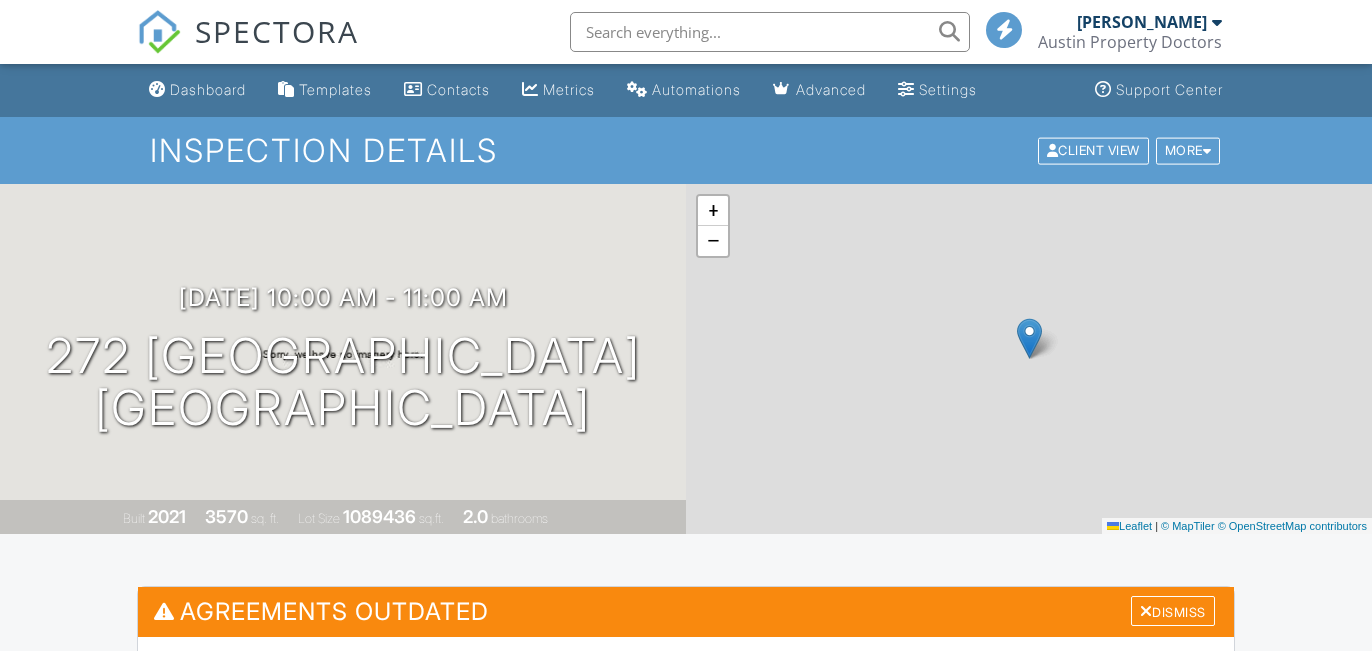scroll, scrollTop: 0, scrollLeft: 0, axis: both 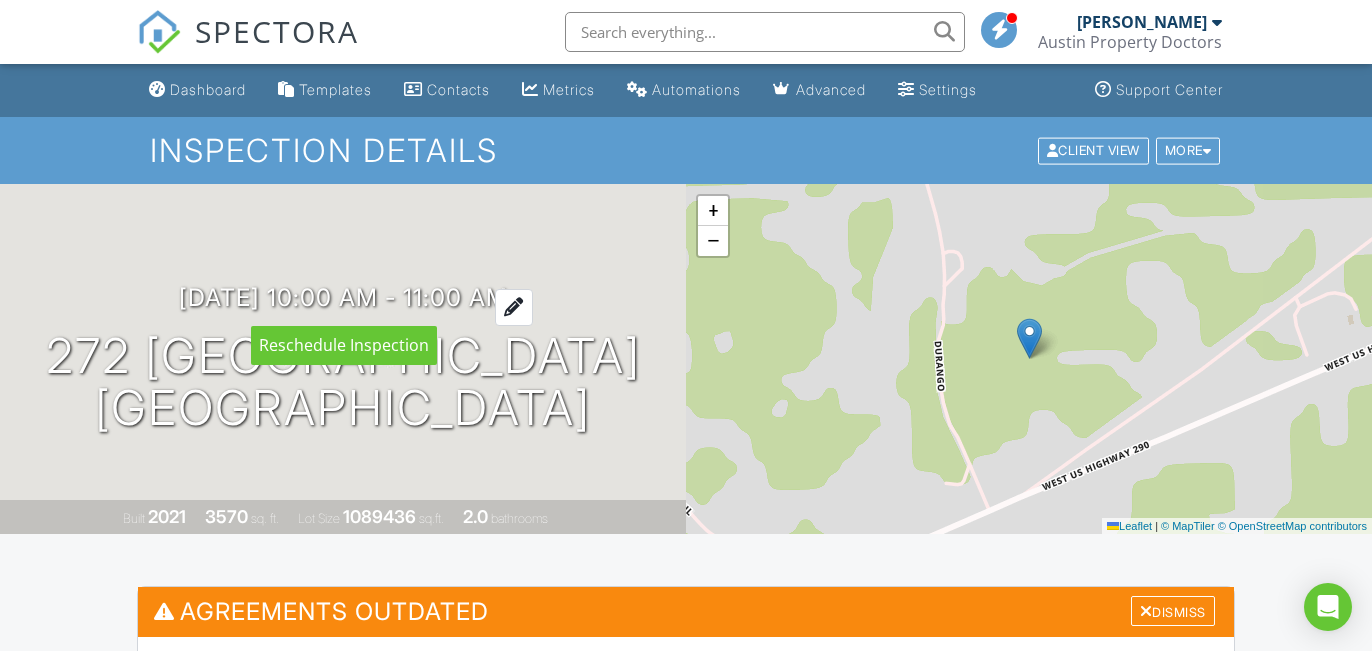 click at bounding box center [514, 307] 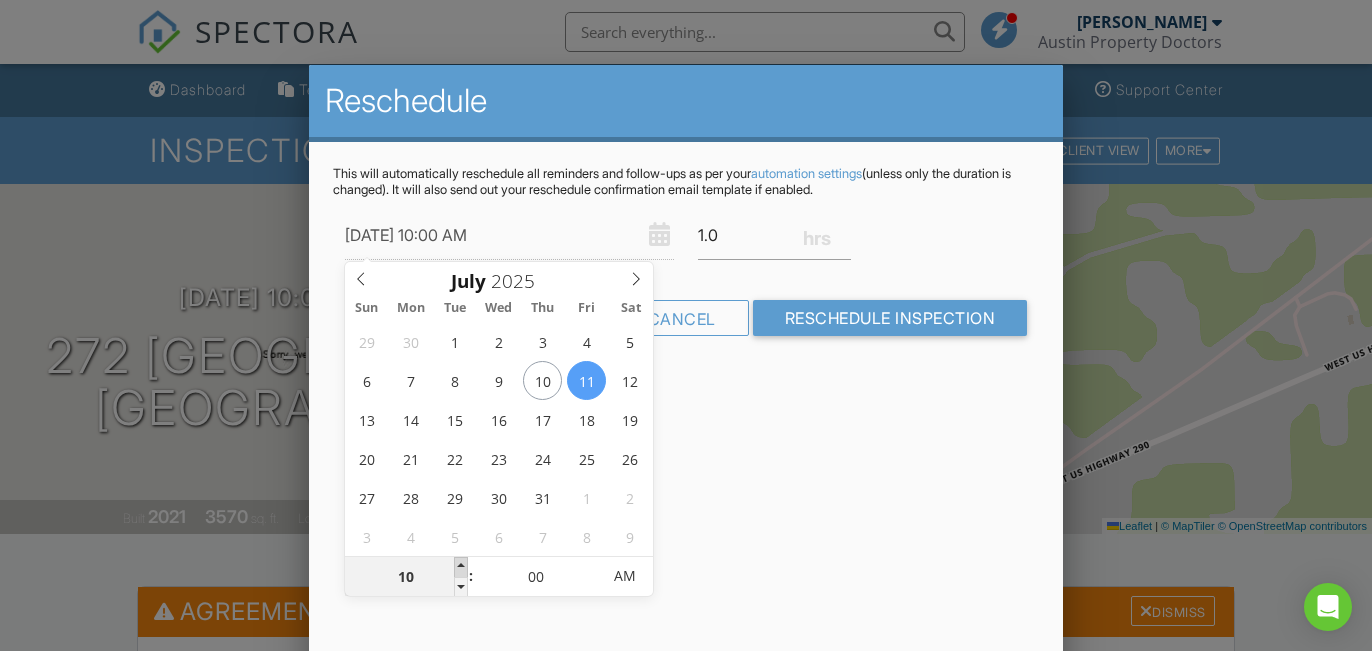 type on "[DATE] 11:00 AM" 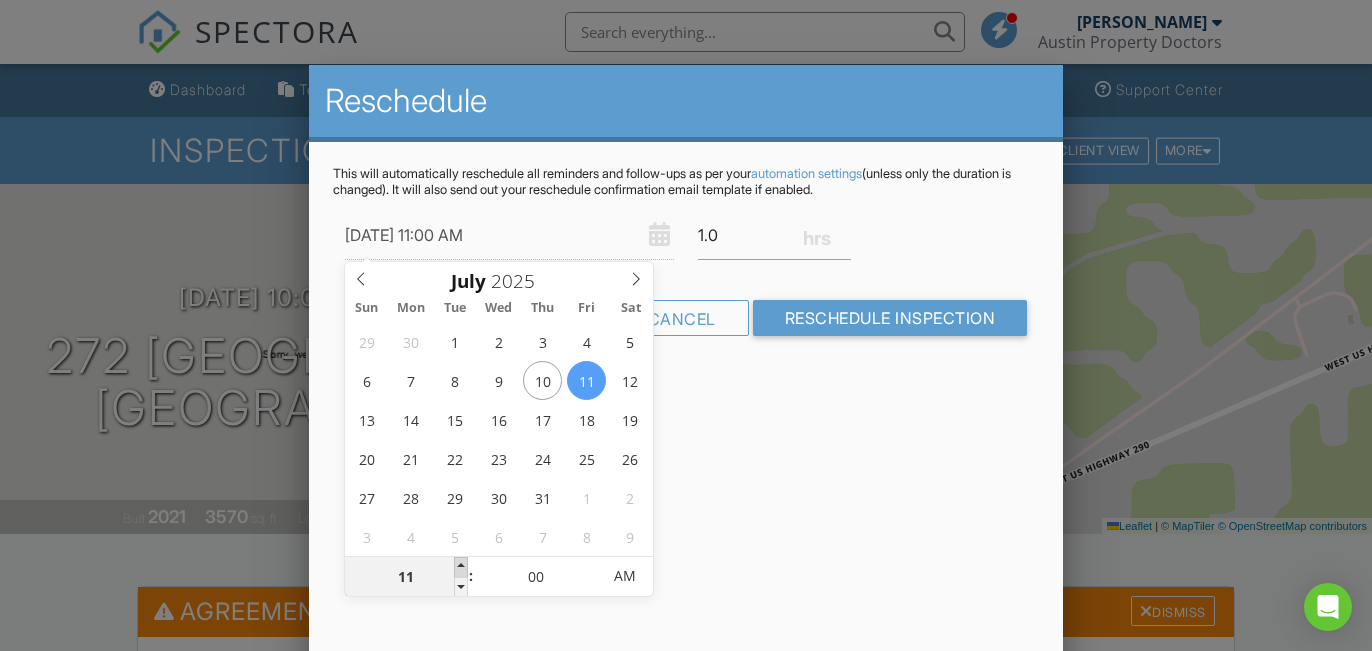 click at bounding box center [461, 567] 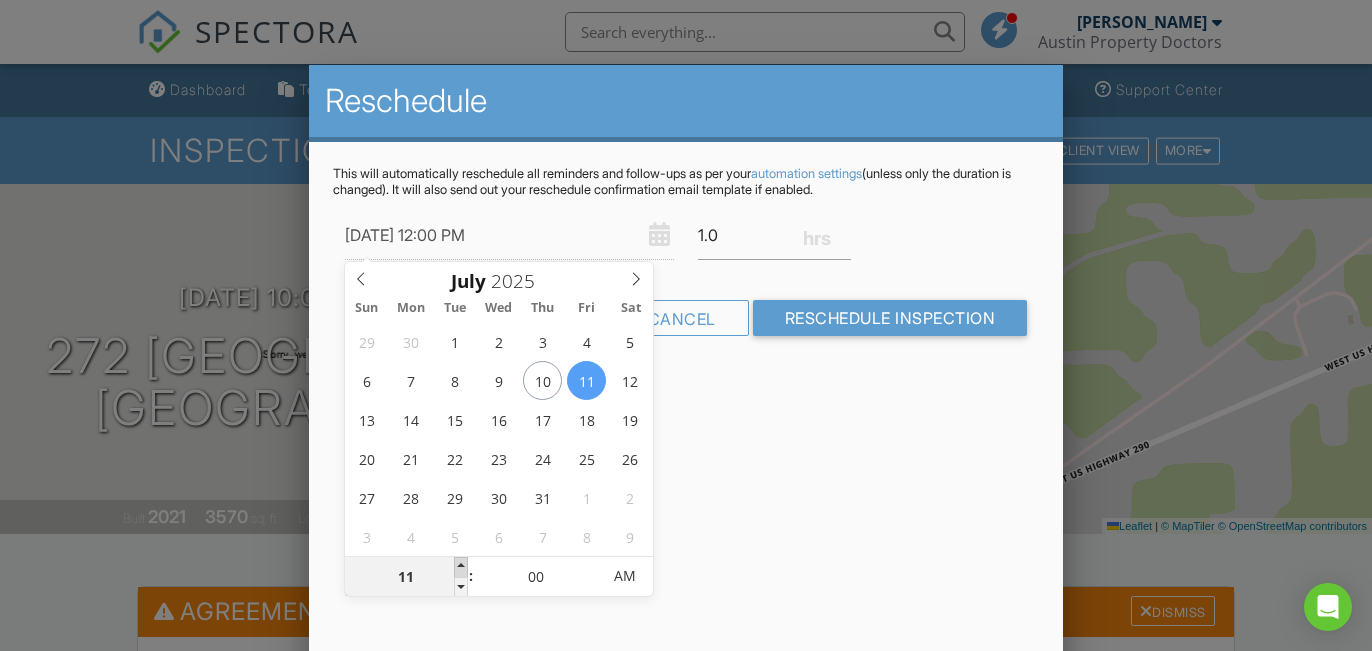 type on "12" 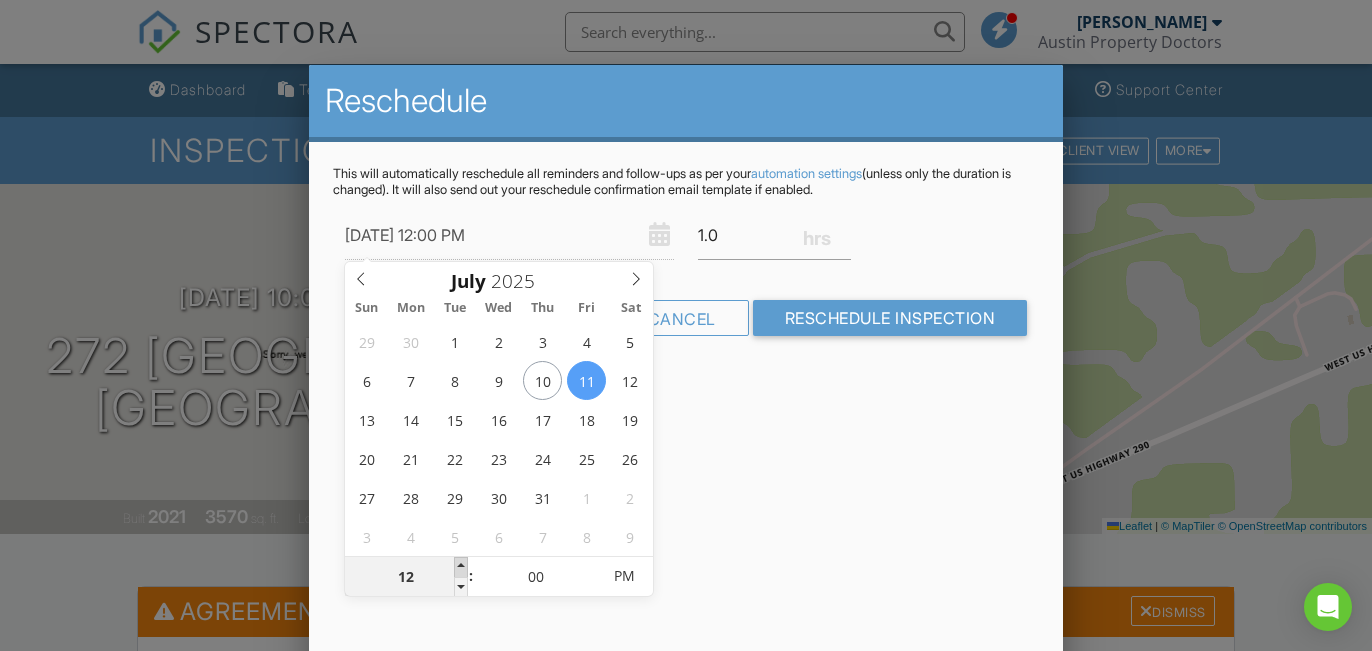 click at bounding box center [461, 567] 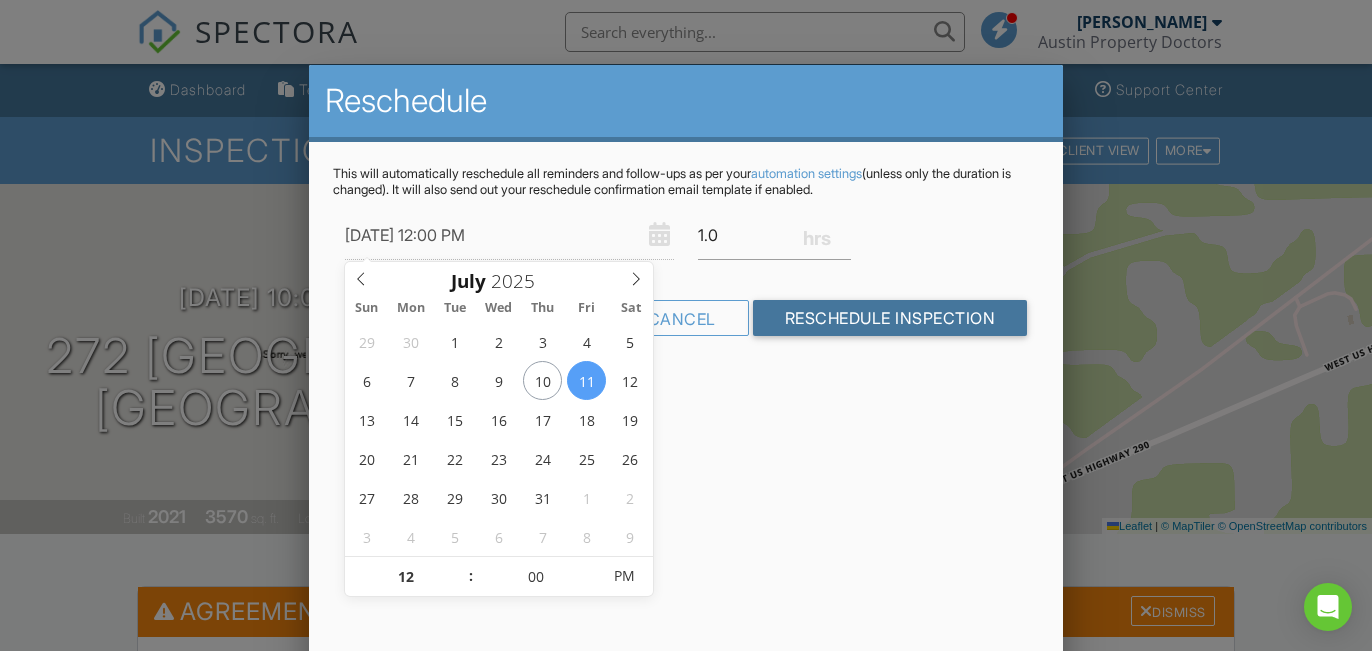 click on "Reschedule Inspection" at bounding box center (890, 318) 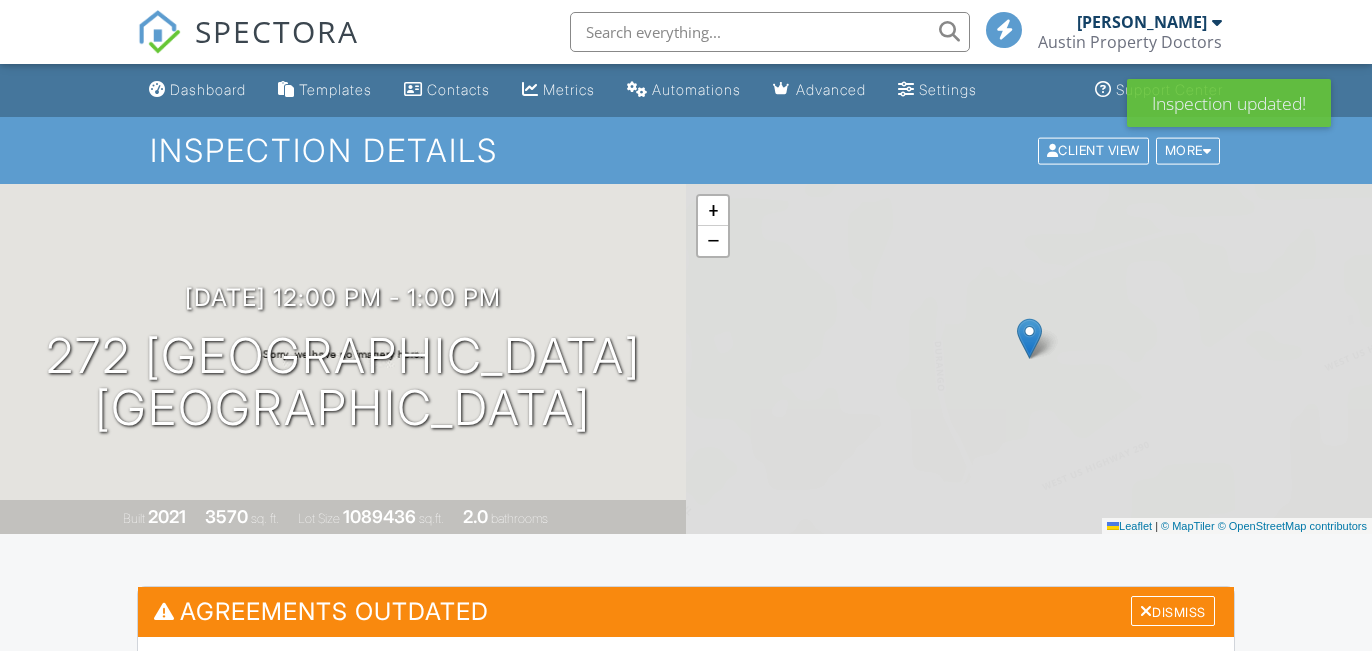 scroll, scrollTop: 74, scrollLeft: 0, axis: vertical 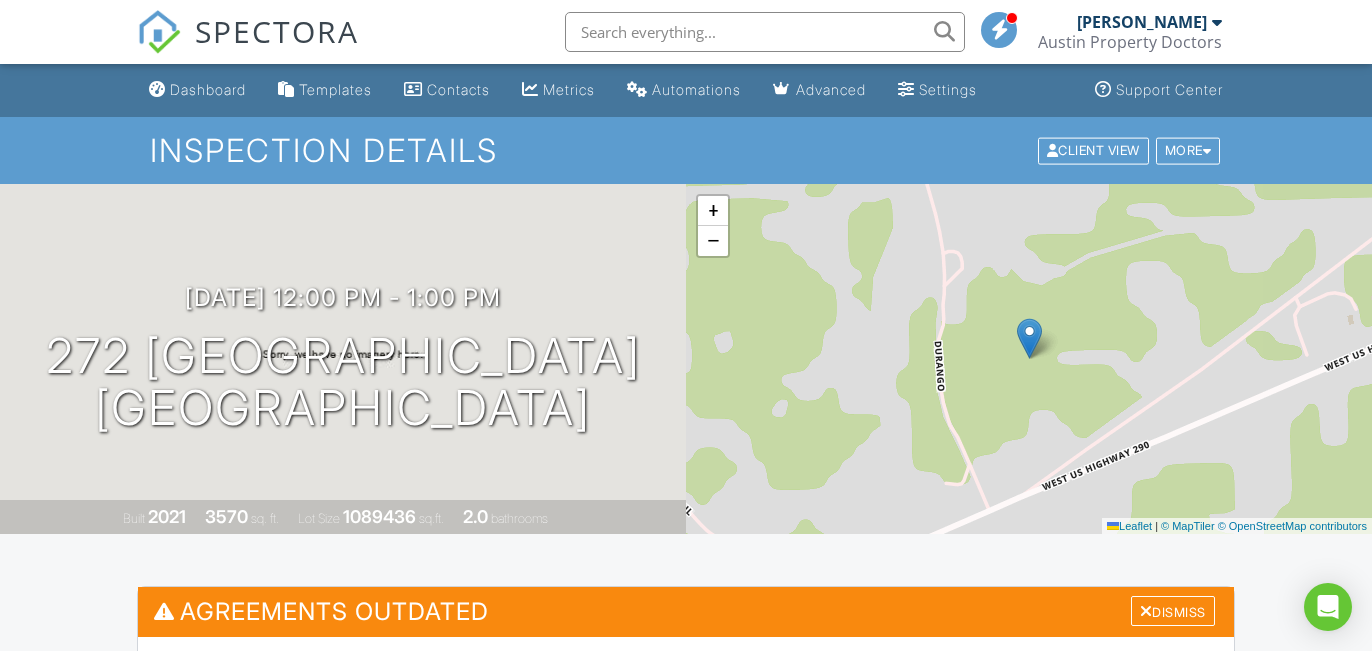 click on "Dashboard" at bounding box center [208, 89] 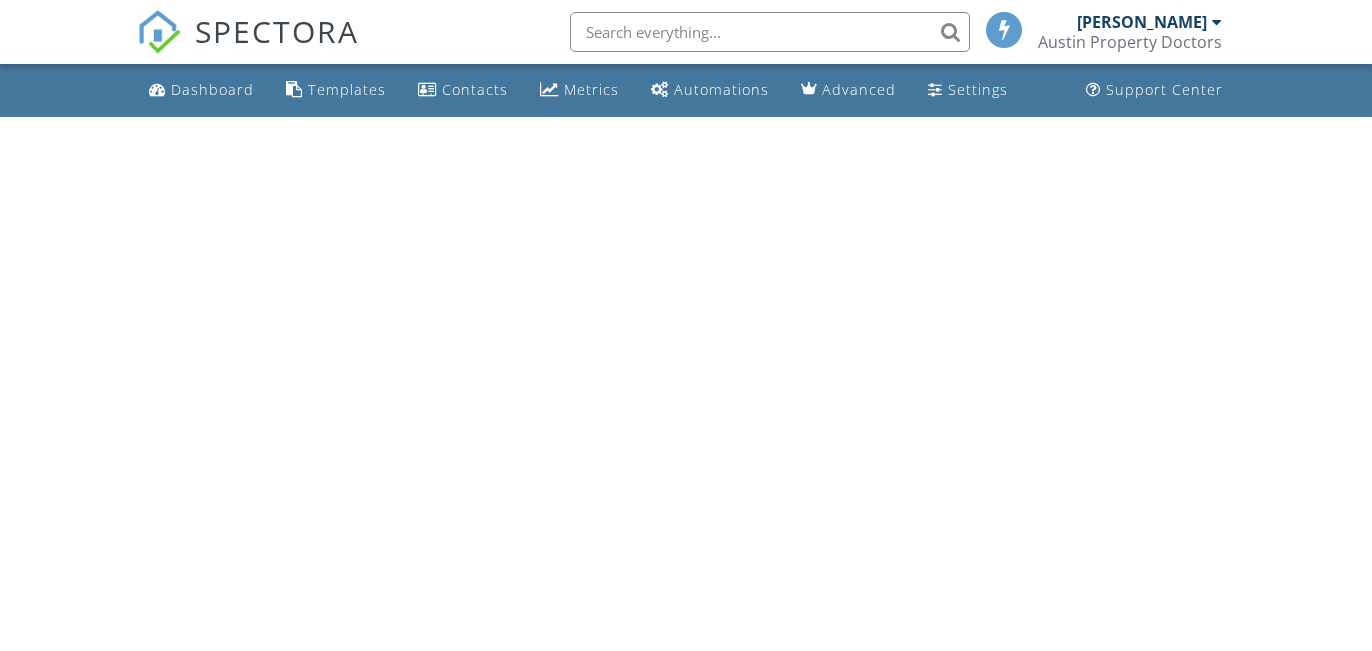 scroll, scrollTop: 0, scrollLeft: 0, axis: both 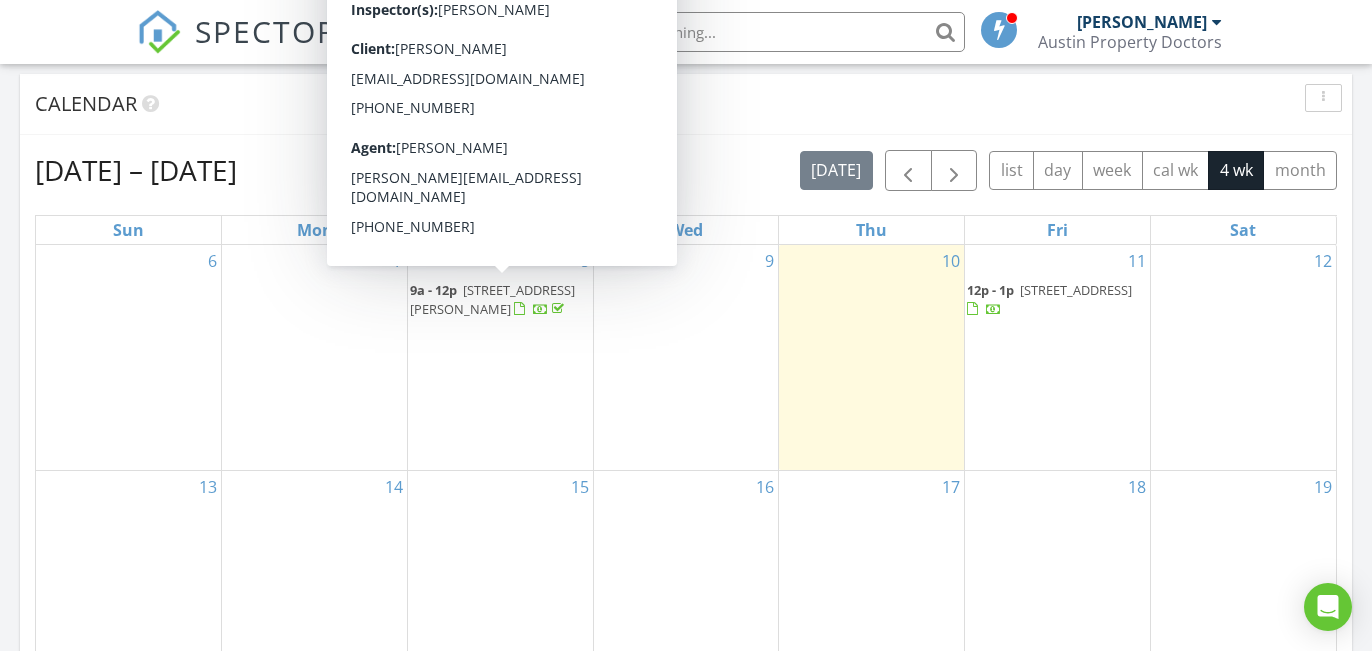 click on "[STREET_ADDRESS][PERSON_NAME]" at bounding box center (492, 299) 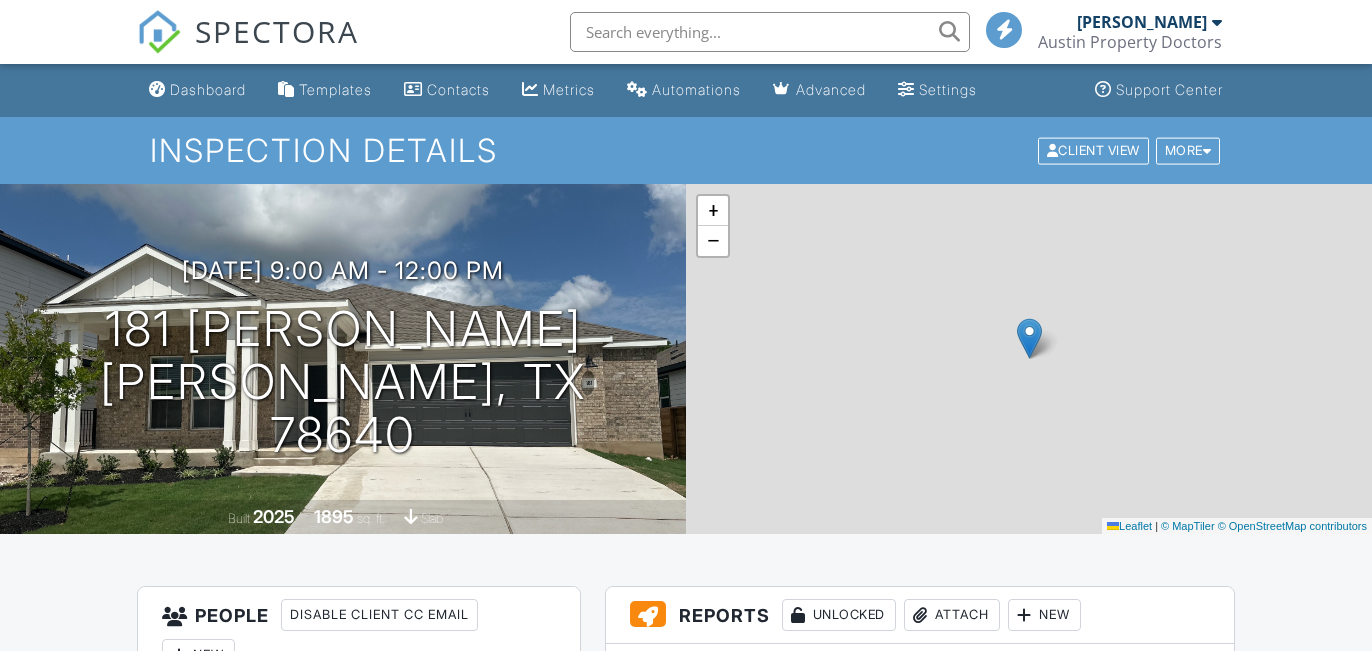 scroll, scrollTop: 0, scrollLeft: 0, axis: both 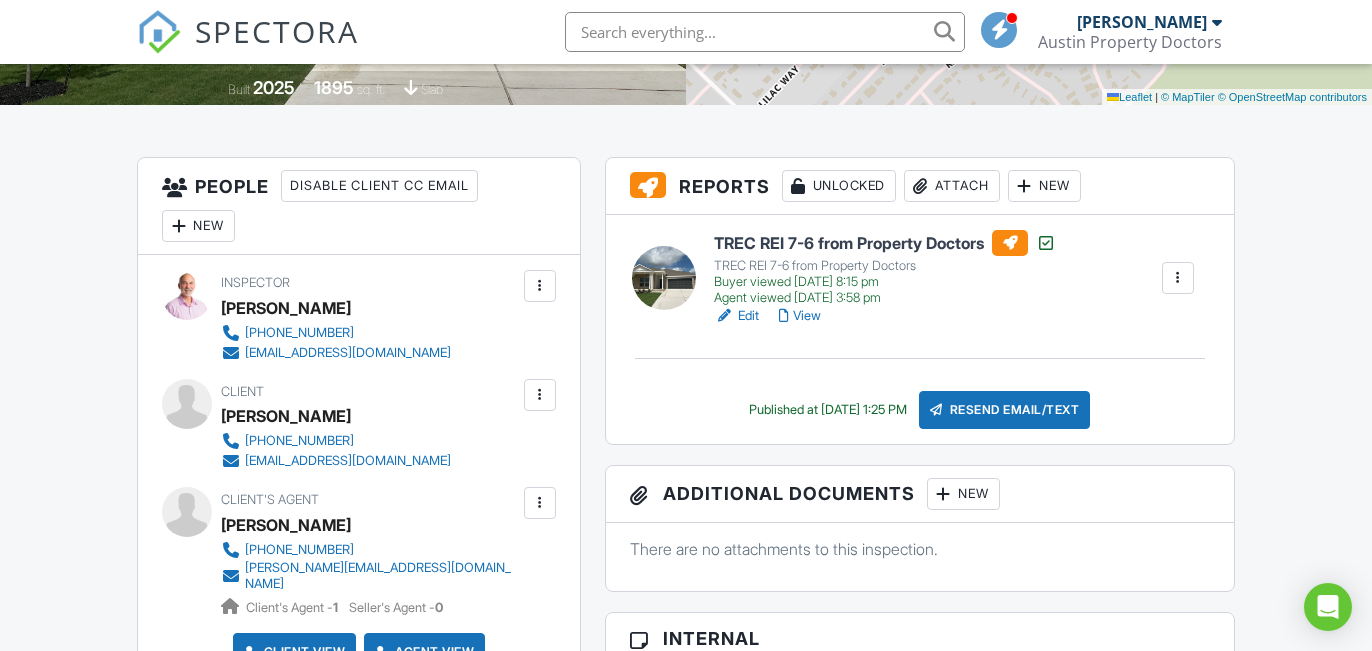 drag, startPoint x: 750, startPoint y: 314, endPoint x: 647, endPoint y: 332, distance: 104.56099 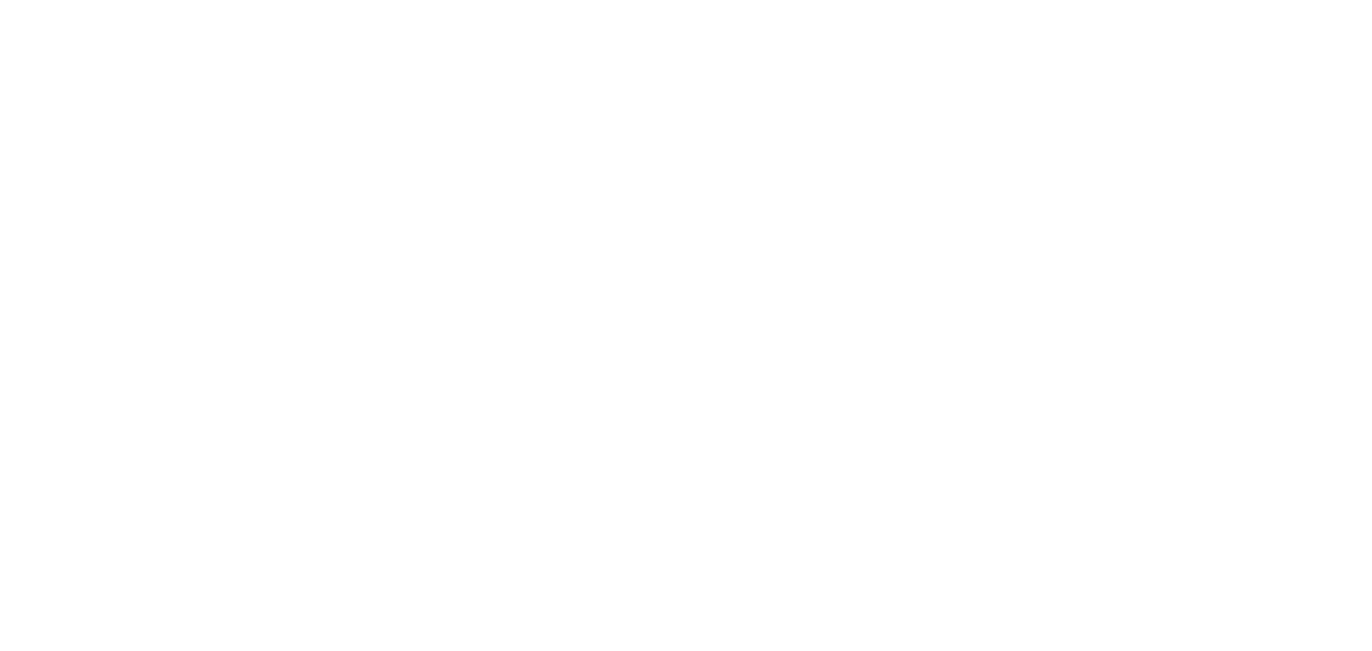 scroll, scrollTop: 0, scrollLeft: 0, axis: both 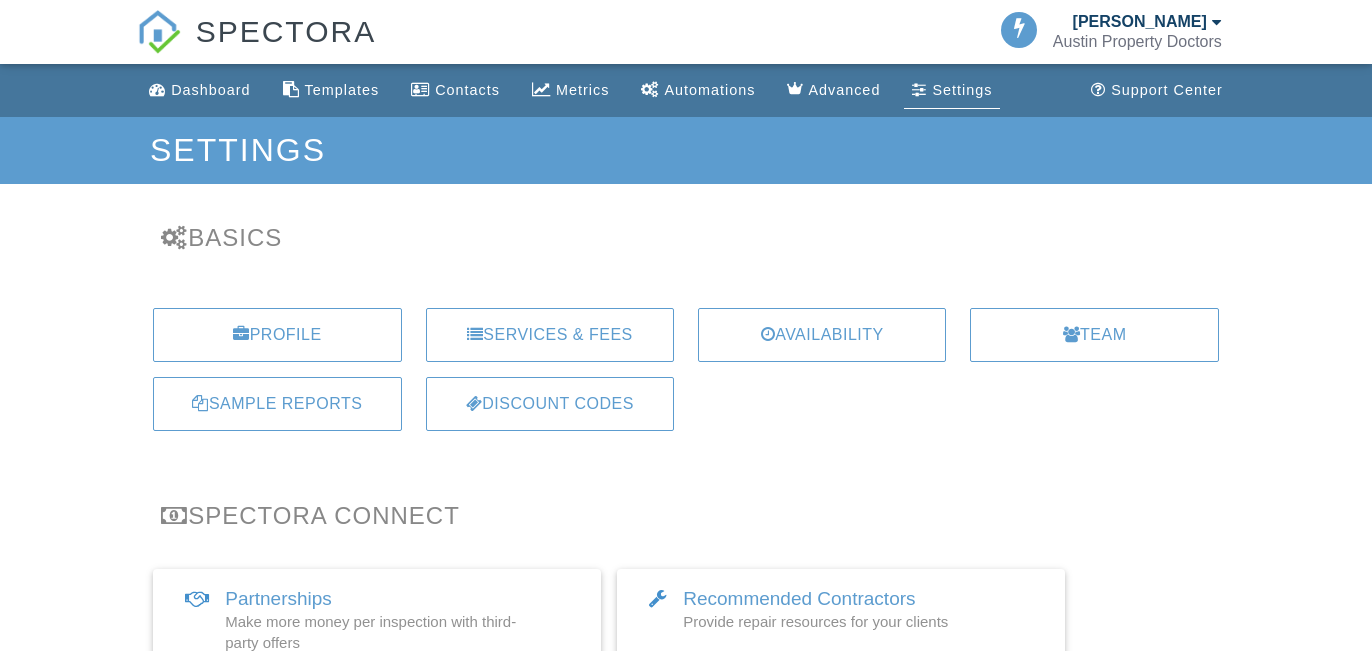 drag, startPoint x: 1143, startPoint y: 91, endPoint x: 901, endPoint y: 191, distance: 261.8473 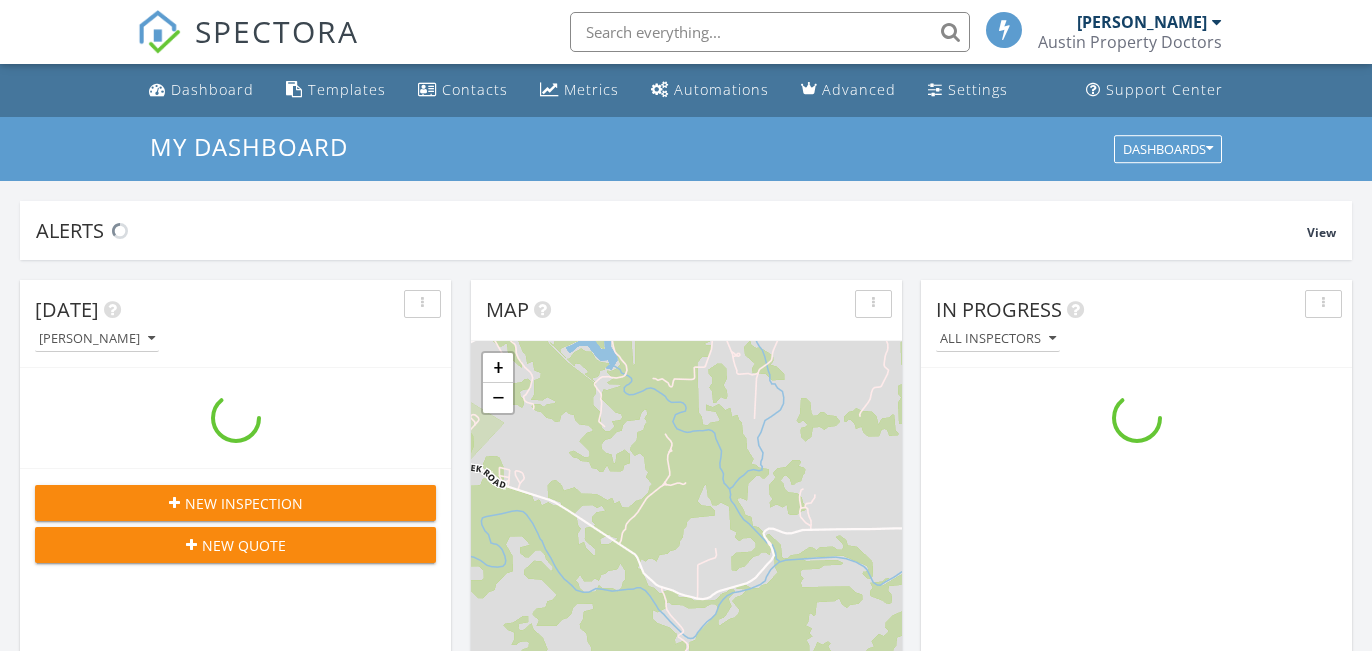 scroll, scrollTop: 377, scrollLeft: 0, axis: vertical 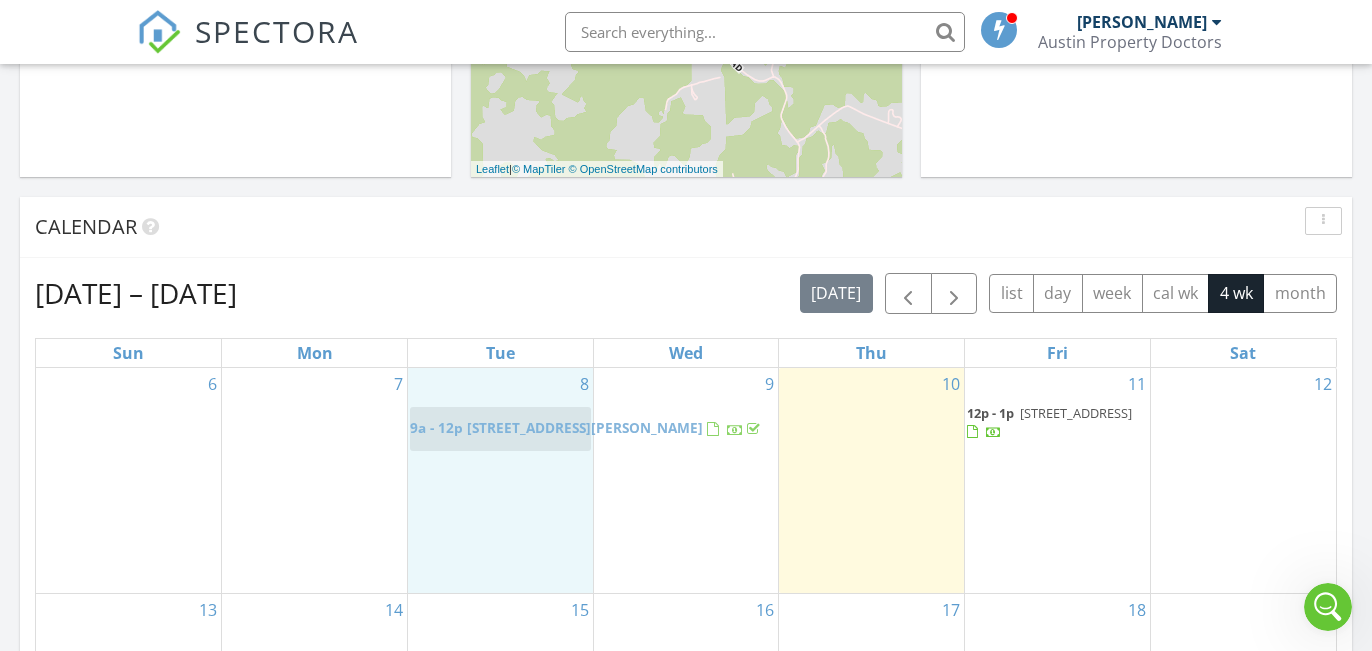 click on "SPECTORA
Vincent Bellonzi
Austin Property Doctors
Role:
Inspector
Dashboard
New Inspection
Inspections
Calendar
Template Editor
Contacts
Automations
Team
Metrics
Payments
Data Exports
Billing
Reporting
Advanced
Settings
What's New
Sign Out
Dashboard
Templates
Contacts
Metrics
Automations
Advanced
Settings
Support Center
All schedulers
Refresh
Drafts of appointments that are not yet booked. These automatically clear after 7 days
Refresh
Refresh" at bounding box center [686, 723] 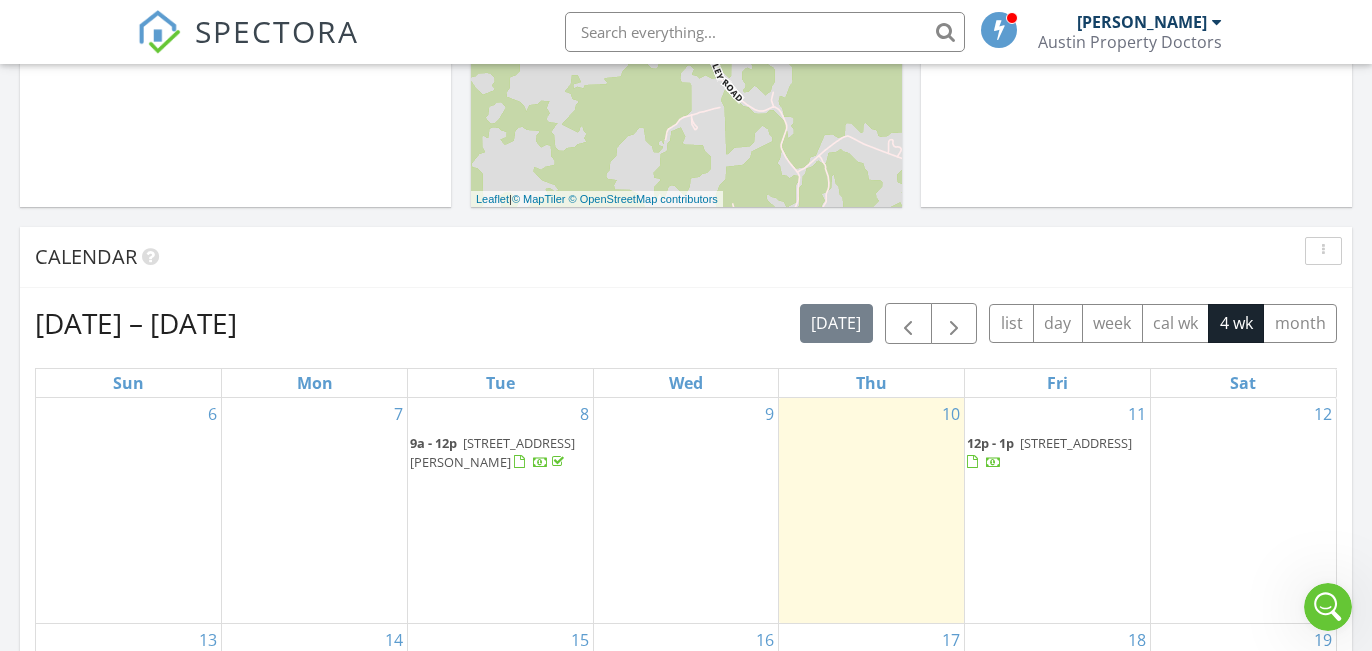scroll, scrollTop: 651, scrollLeft: 0, axis: vertical 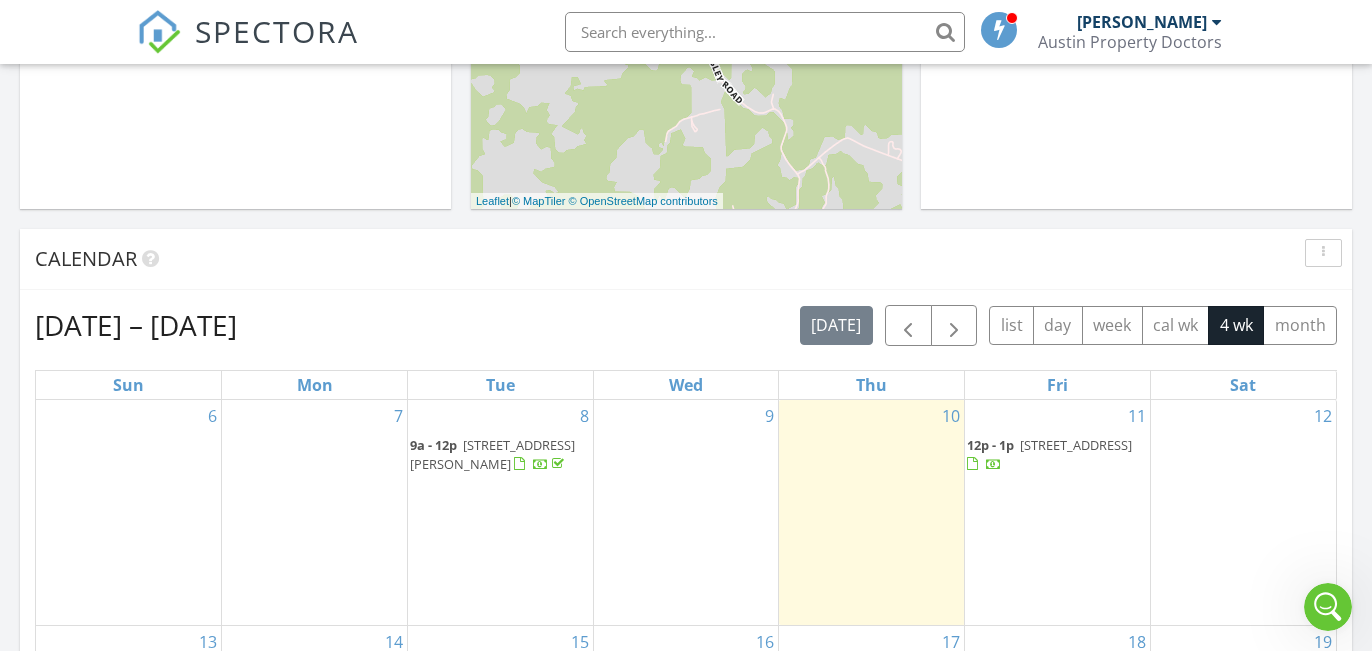 click on "181 Keefer, Kyle 78640" at bounding box center [492, 454] 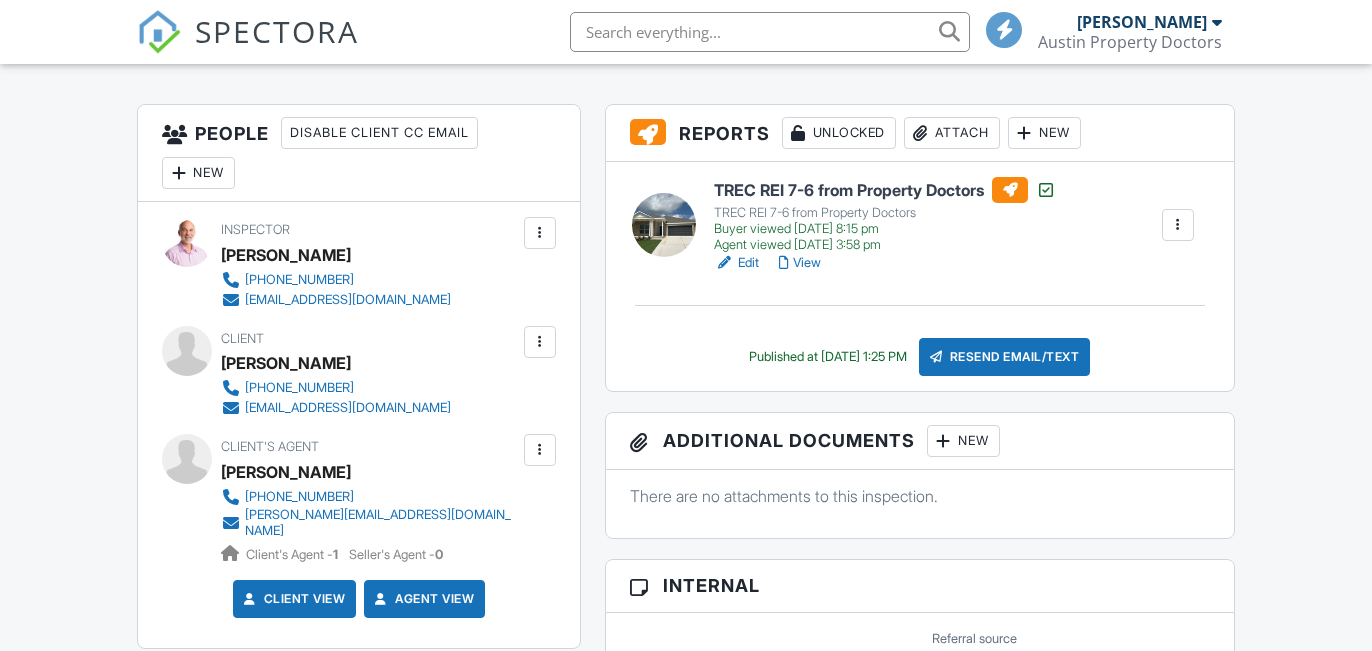 scroll, scrollTop: 481, scrollLeft: 0, axis: vertical 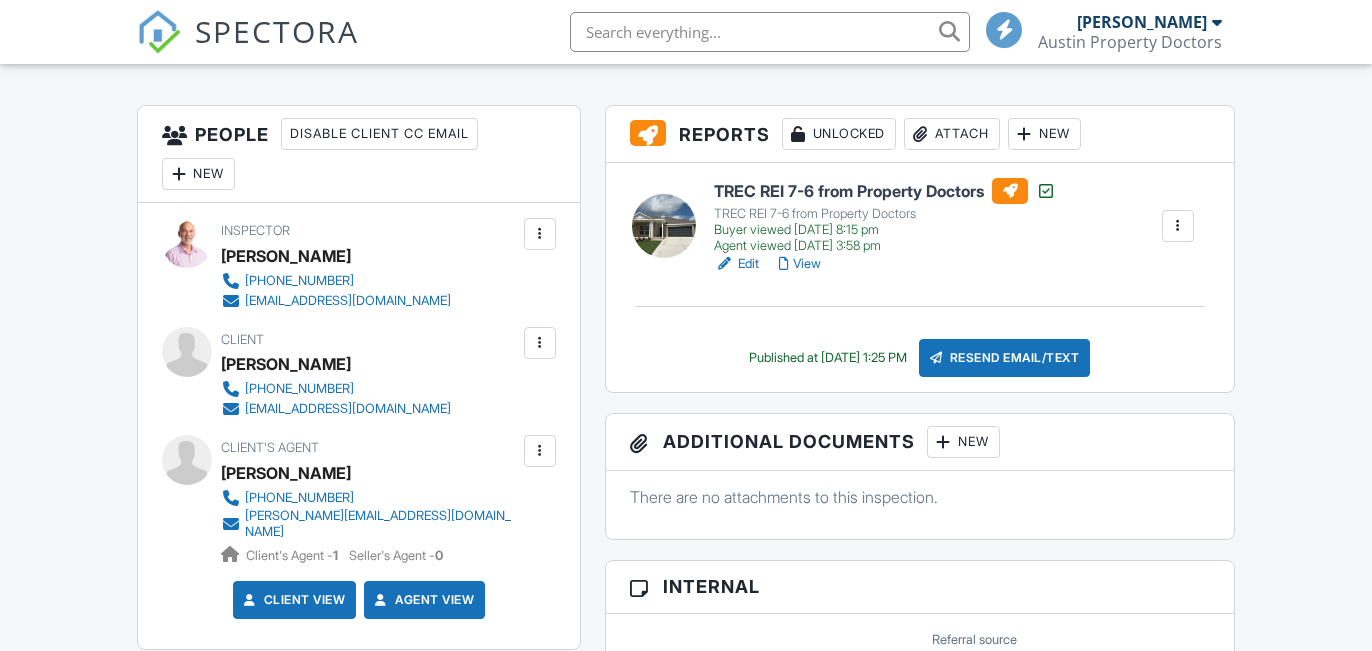 drag, startPoint x: 752, startPoint y: 262, endPoint x: 706, endPoint y: 290, distance: 53.851646 